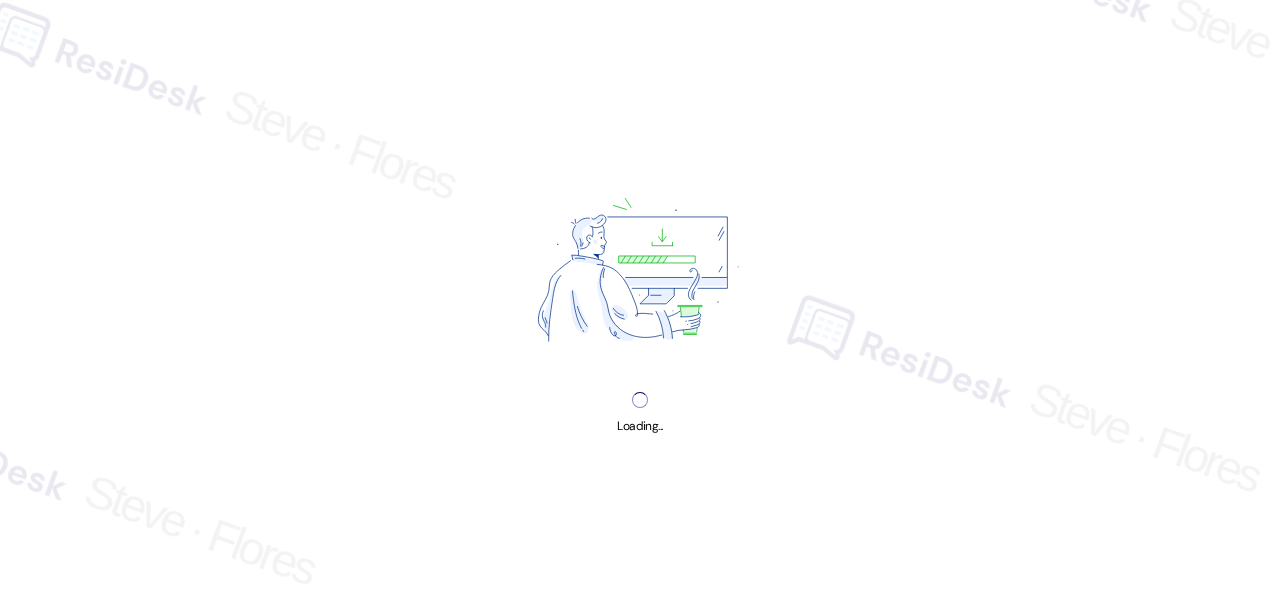 scroll, scrollTop: 0, scrollLeft: 0, axis: both 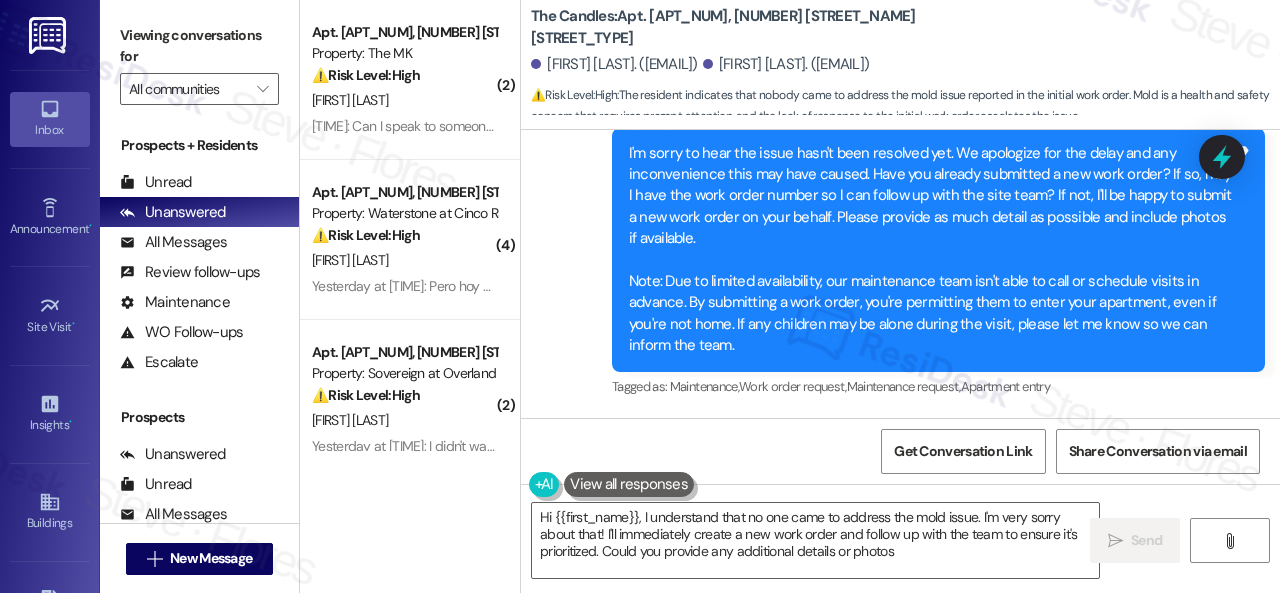 type on "Hi {{first_name}}, I understand that no one came to address the mold issue. I'm very sorry about that! I'll immediately create a new work order and follow up with the team to ensure it's prioritized. Could you provide any additional details or photos?" 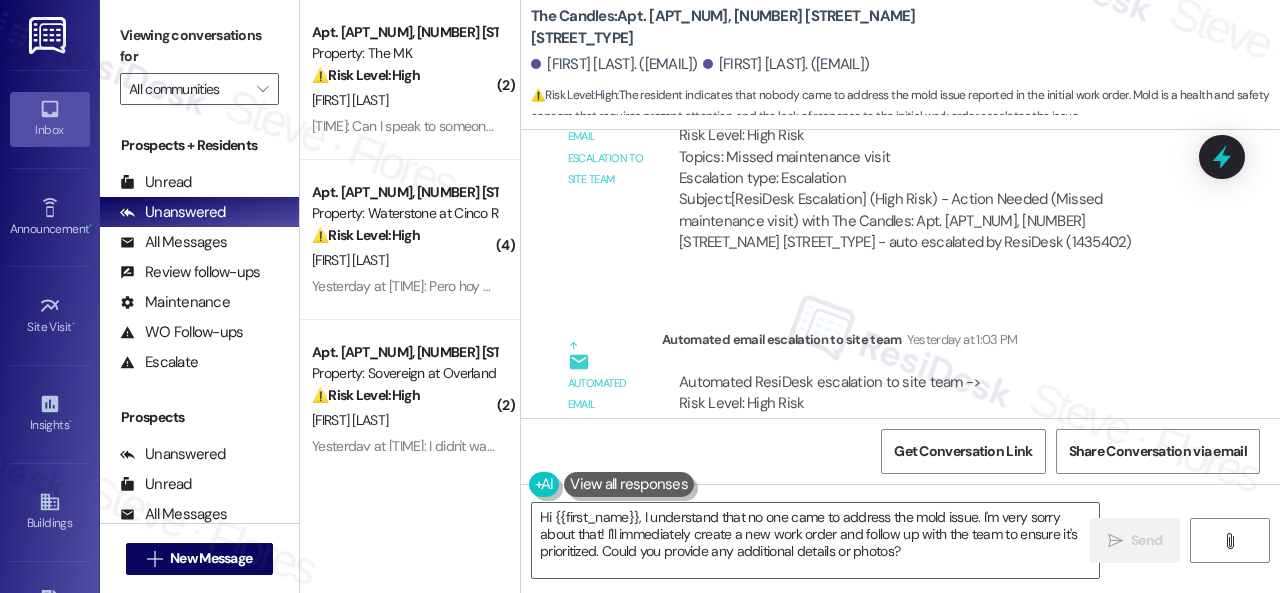 scroll, scrollTop: 966, scrollLeft: 0, axis: vertical 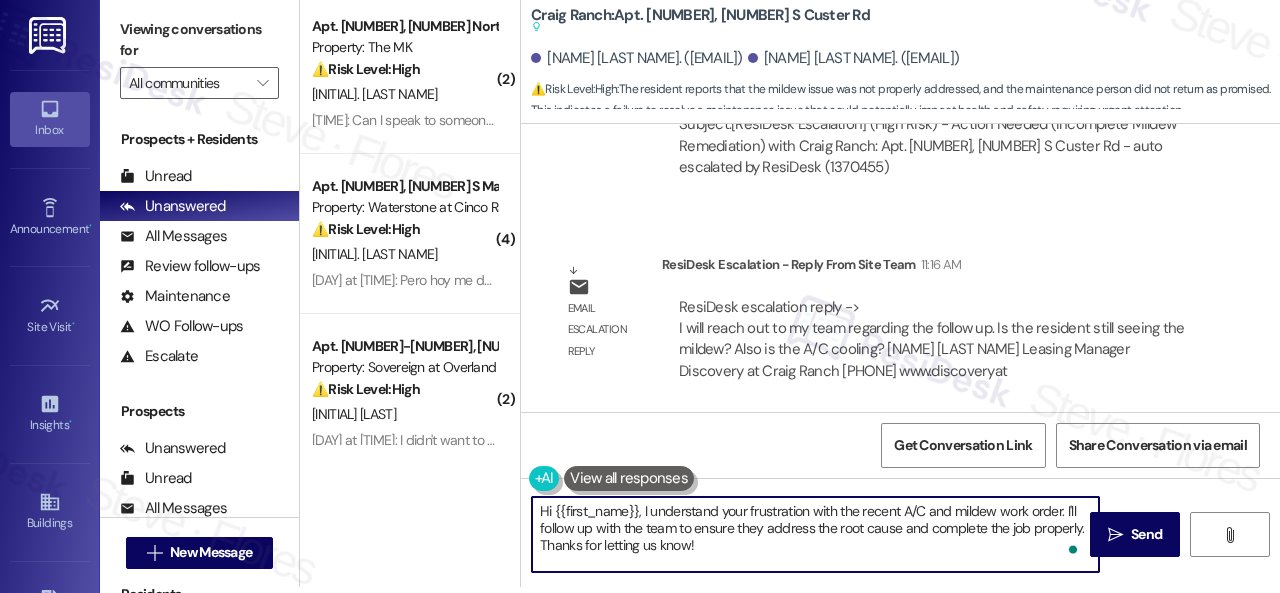 drag, startPoint x: 702, startPoint y: 540, endPoint x: 644, endPoint y: 506, distance: 67.23094 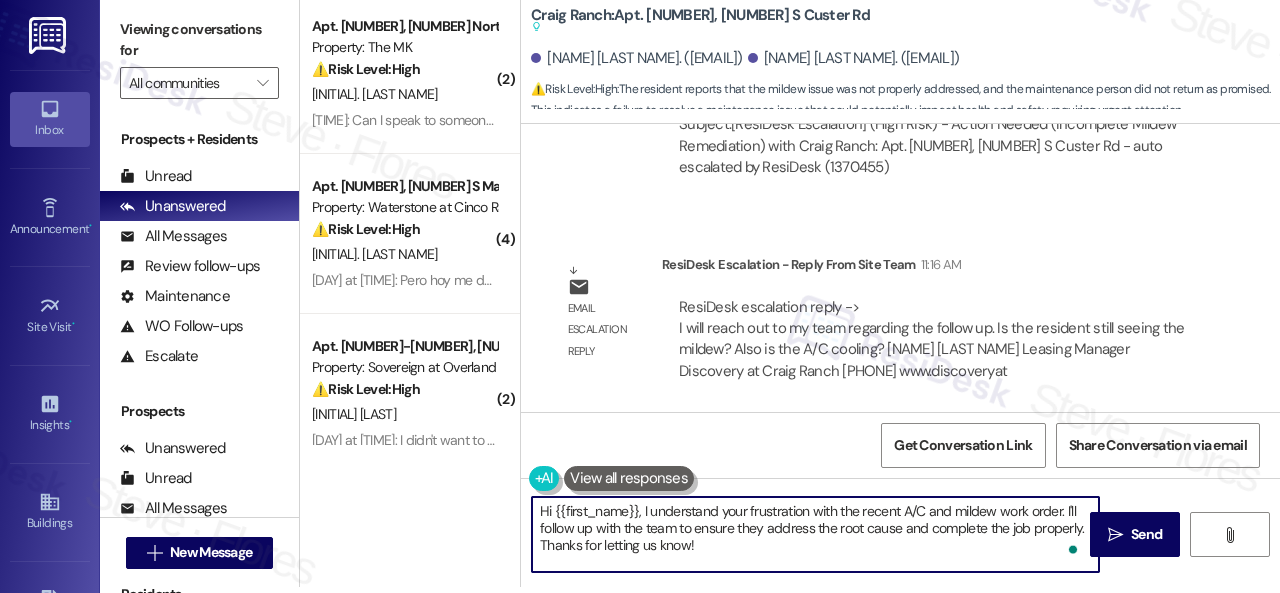 click on "Hi {{first_name}}, I understand your frustration with the recent A/C and mildew work order. I'll follow up with the team to ensure they address the root cause and complete the job properly. Thanks for letting us know!" at bounding box center [815, 534] 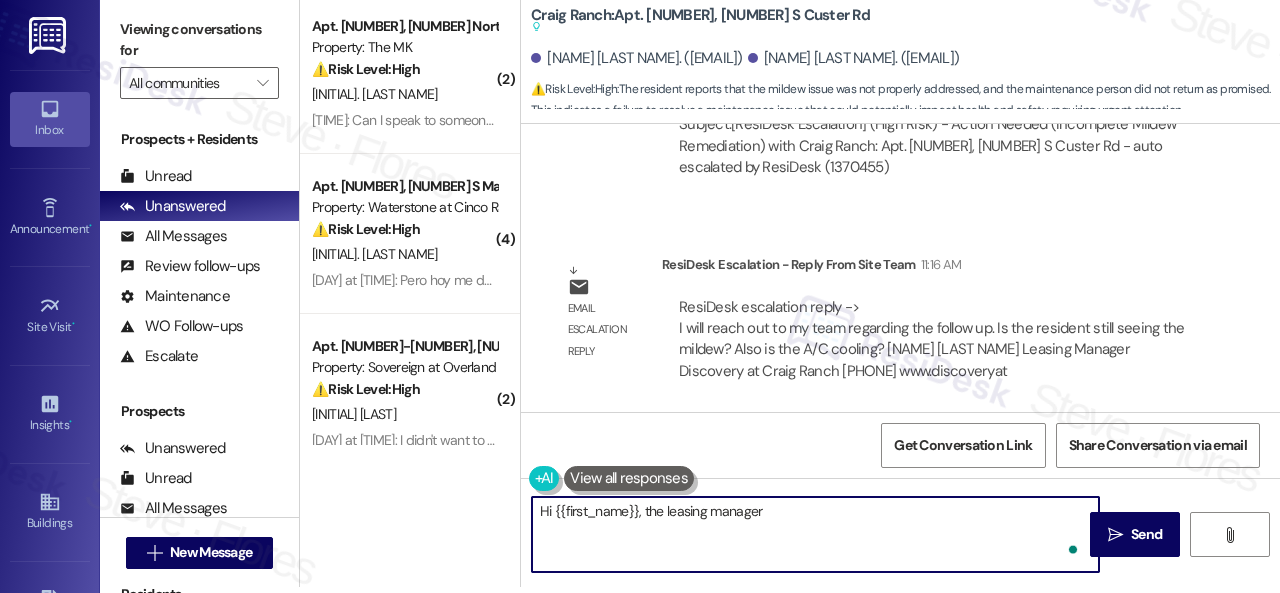 paste on "will reach out to my team regarding the follow up. Is the resident still seeing the mildew? Also is the A/C cooling?" 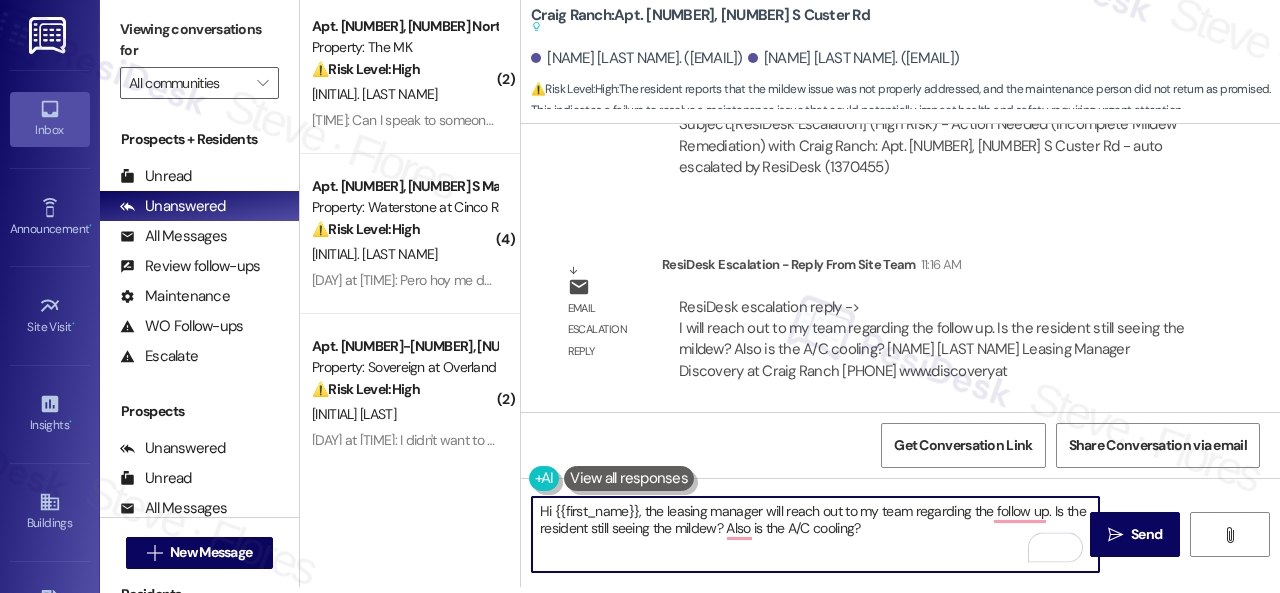 click on "Hi {{first_name}}, the leasing manager will reach out to my team regarding the follow up. Is the resident still seeing the mildew? Also is the A/C cooling?" at bounding box center (815, 534) 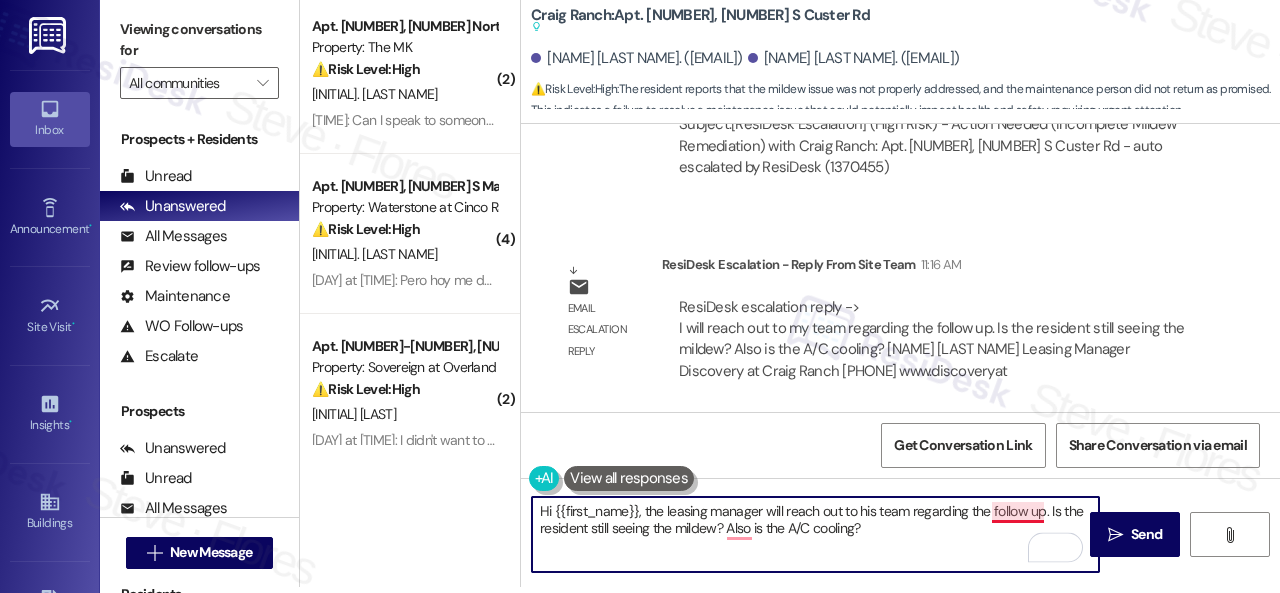 click on "Hi {{first_name}}, the leasing manager will reach out to his team regarding the follow up. Is the resident still seeing the mildew? Also is the A/C cooling?" at bounding box center [815, 534] 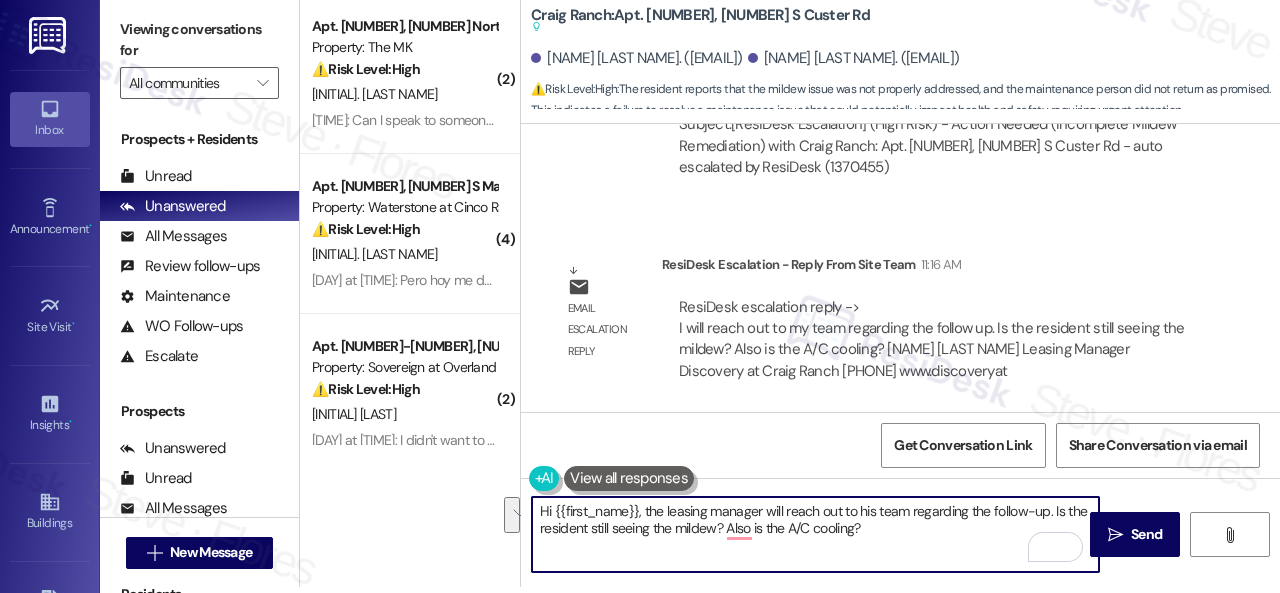 drag, startPoint x: 1051, startPoint y: 511, endPoint x: 718, endPoint y: 525, distance: 333.29416 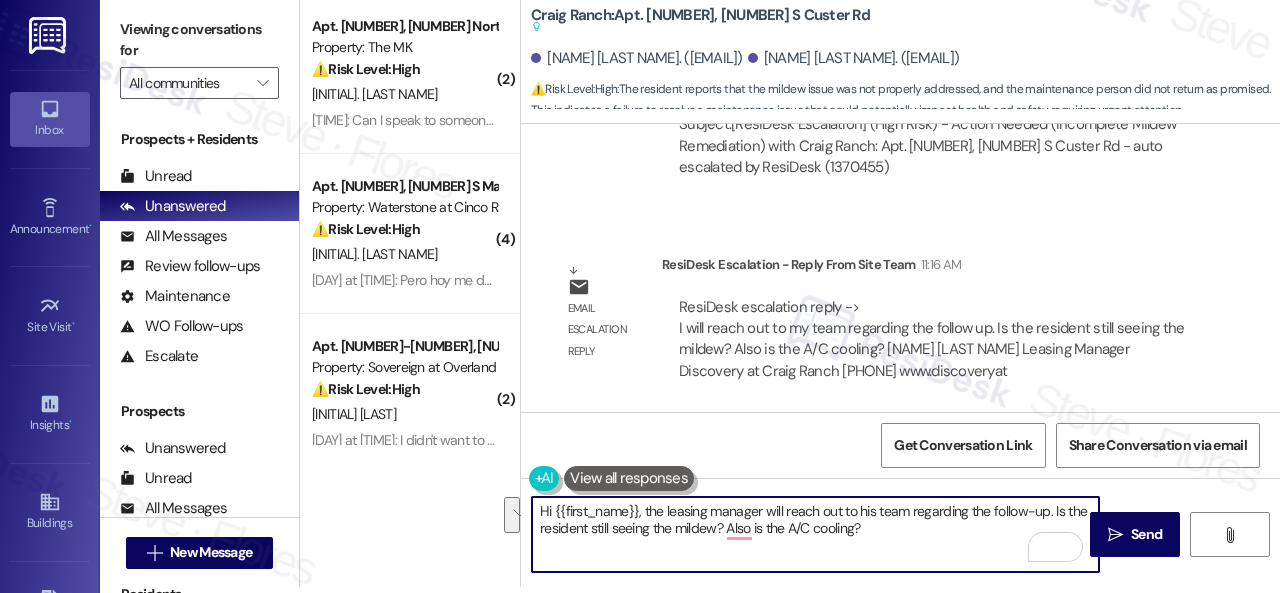 click on "Hi {{first_name}}, the leasing manager will reach out to his team regarding the follow-up. Is the resident still seeing the mildew? Also is the A/C cooling?" at bounding box center [815, 534] 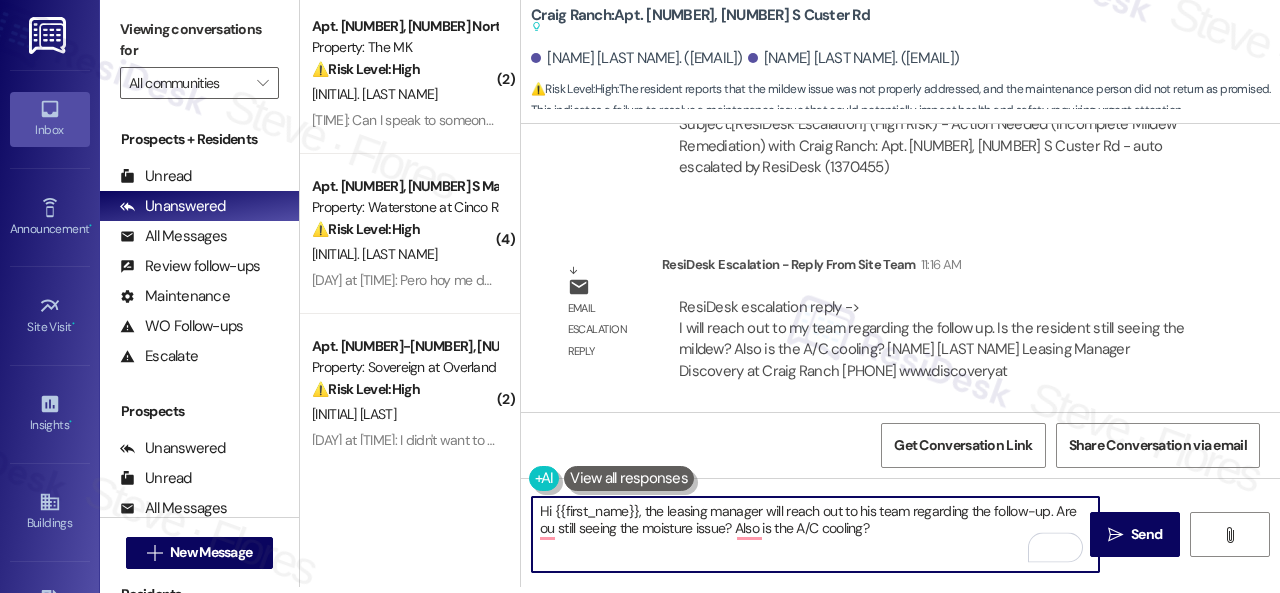 click on "Hi {{first_name}}, the leasing manager will reach out to his team regarding the follow-up. Are ou still seeing the moisture issue? Also is the A/C cooling?" at bounding box center (815, 534) 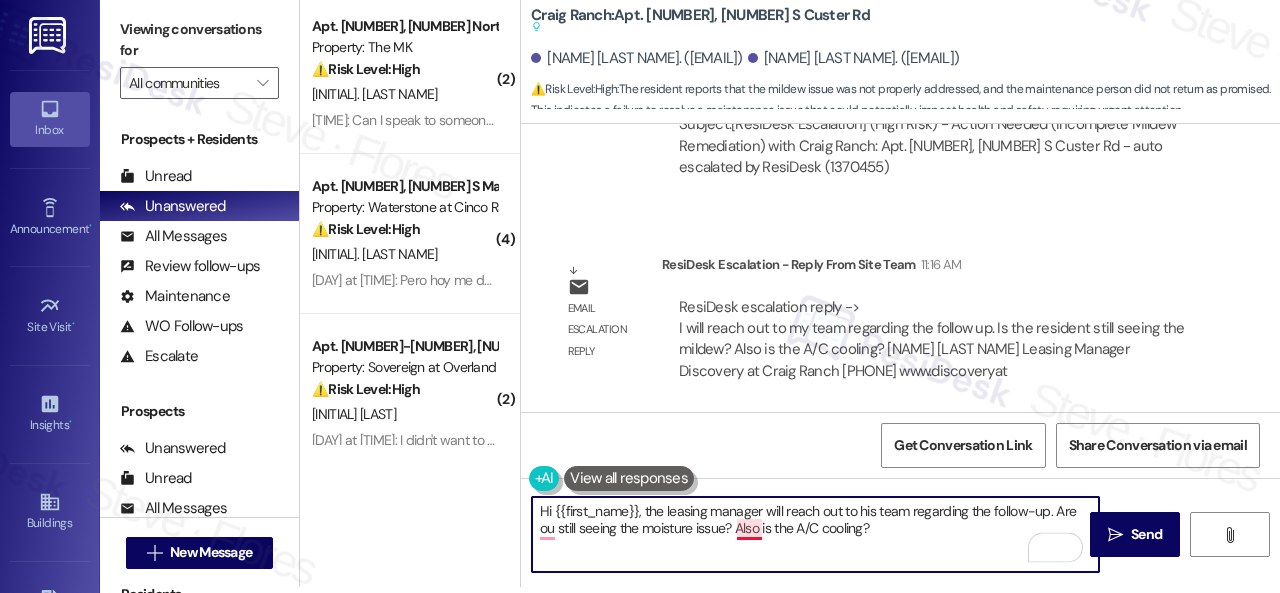 click on "Hi {{first_name}}, the leasing manager will reach out to his team regarding the follow-up. Are ou still seeing the moisture issue? Also is the A/C cooling?" at bounding box center [815, 534] 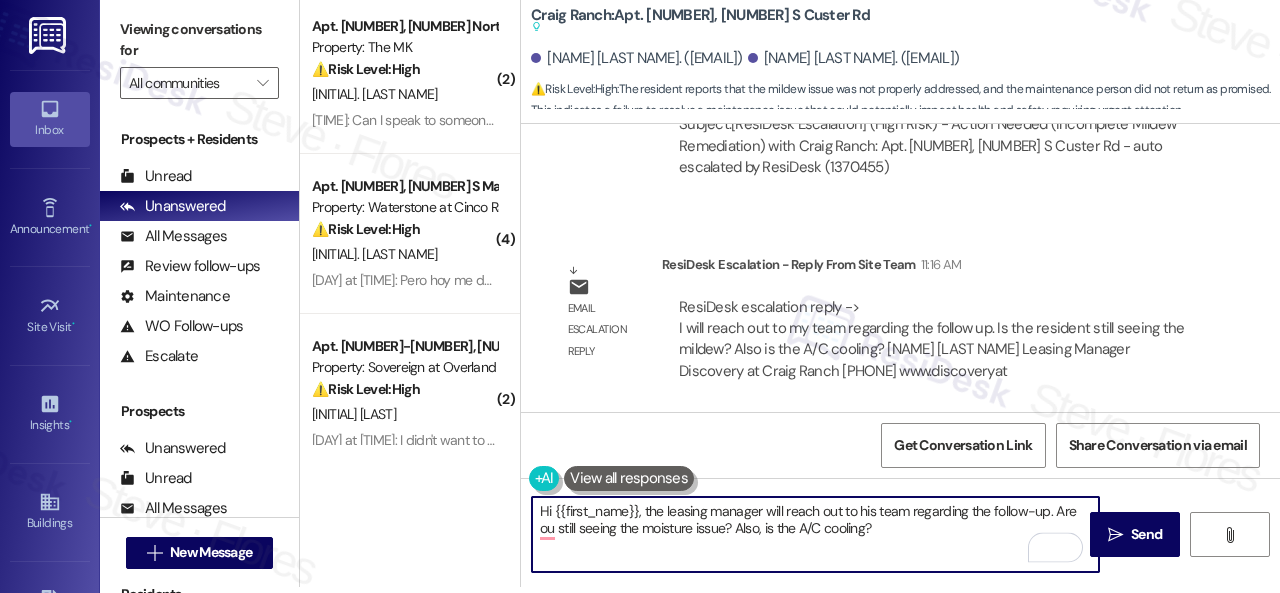 click on "Hi {{first_name}}, the leasing manager will reach out to his team regarding the follow-up. Are ou still seeing the moisture issue? Also, is the A/C cooling?" at bounding box center [815, 534] 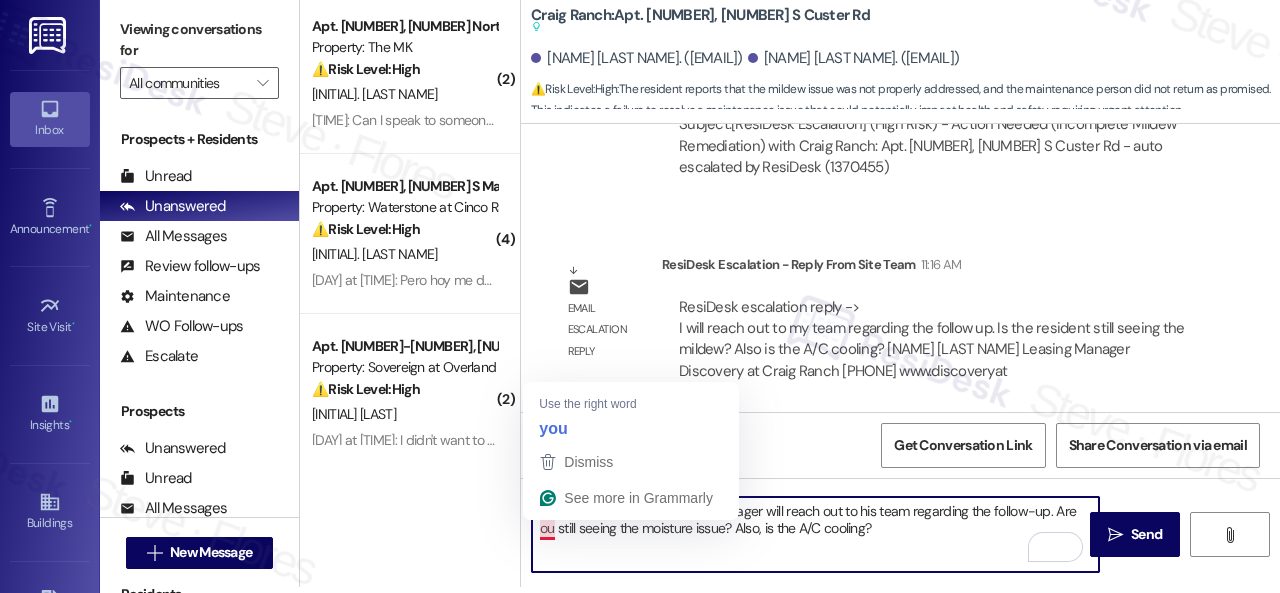 click on "Hi {{first_name}}, the leasing manager will reach out to his team regarding the follow-up. Are ou still seeing the moisture issue? Also, is the A/C cooling?" at bounding box center (815, 534) 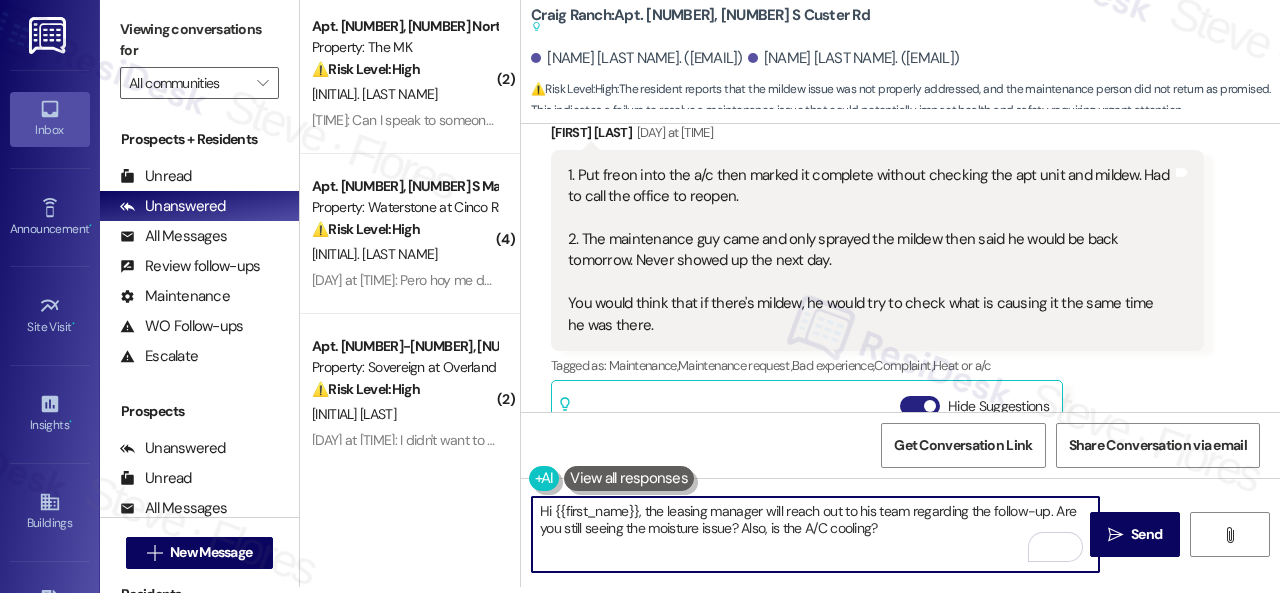 scroll, scrollTop: 2355, scrollLeft: 0, axis: vertical 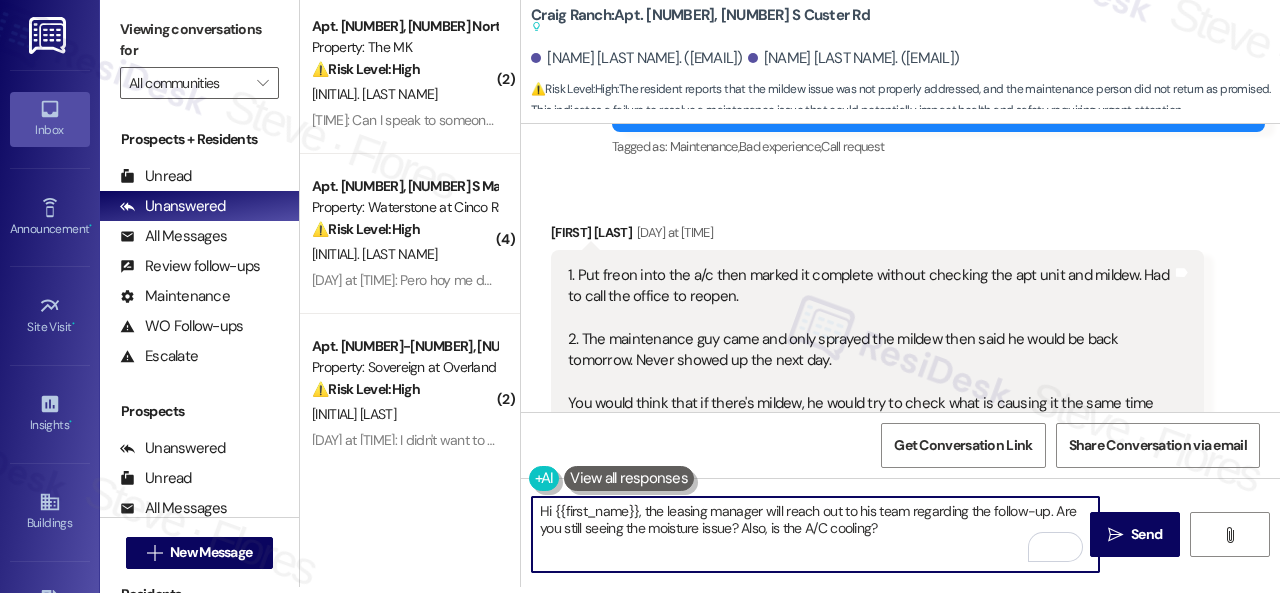 drag, startPoint x: 554, startPoint y: 509, endPoint x: 636, endPoint y: 515, distance: 82.219215 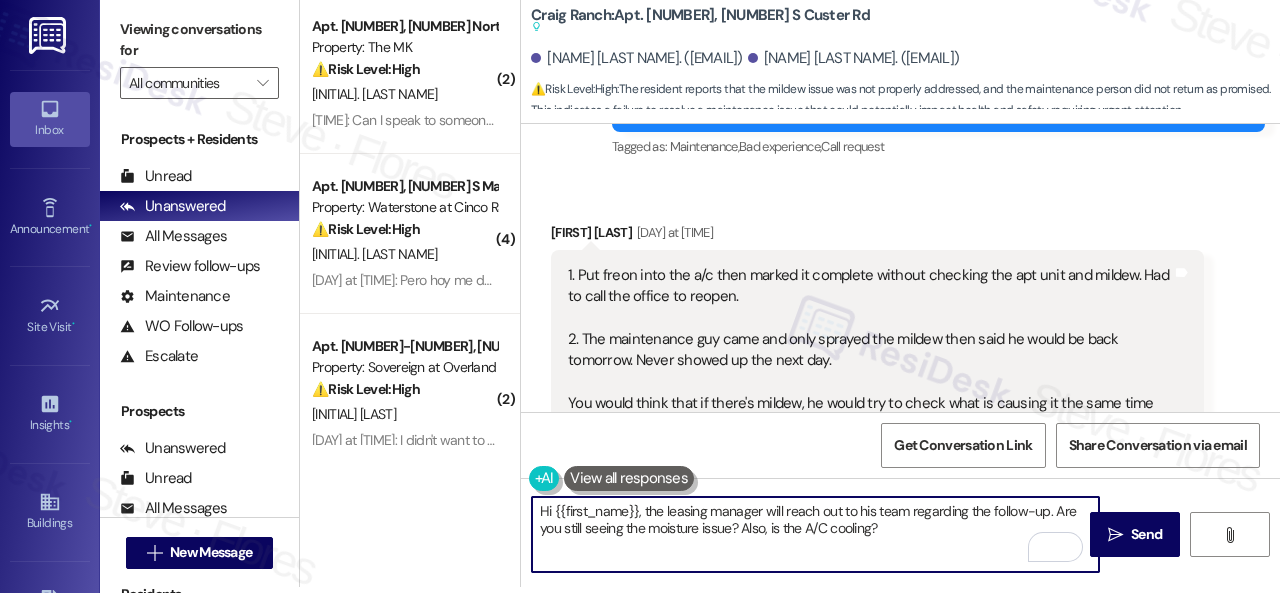 click on "Hi {{first_name}}, the leasing manager will reach out to his team regarding the follow-up. Are you still seeing the moisture issue? Also, is the A/C cooling?" at bounding box center [815, 534] 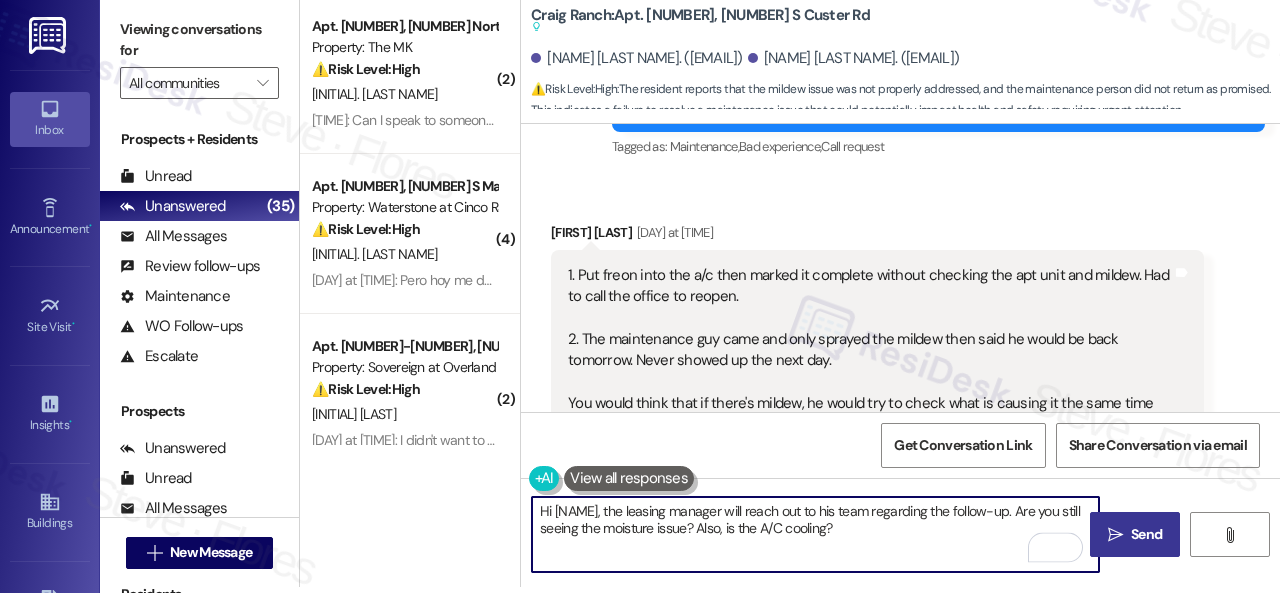 type on "Hi Ngoc, the leasing manager will reach out to his team regarding the follow-up. Are you still seeing the moisture issue? Also, is the A/C cooling?" 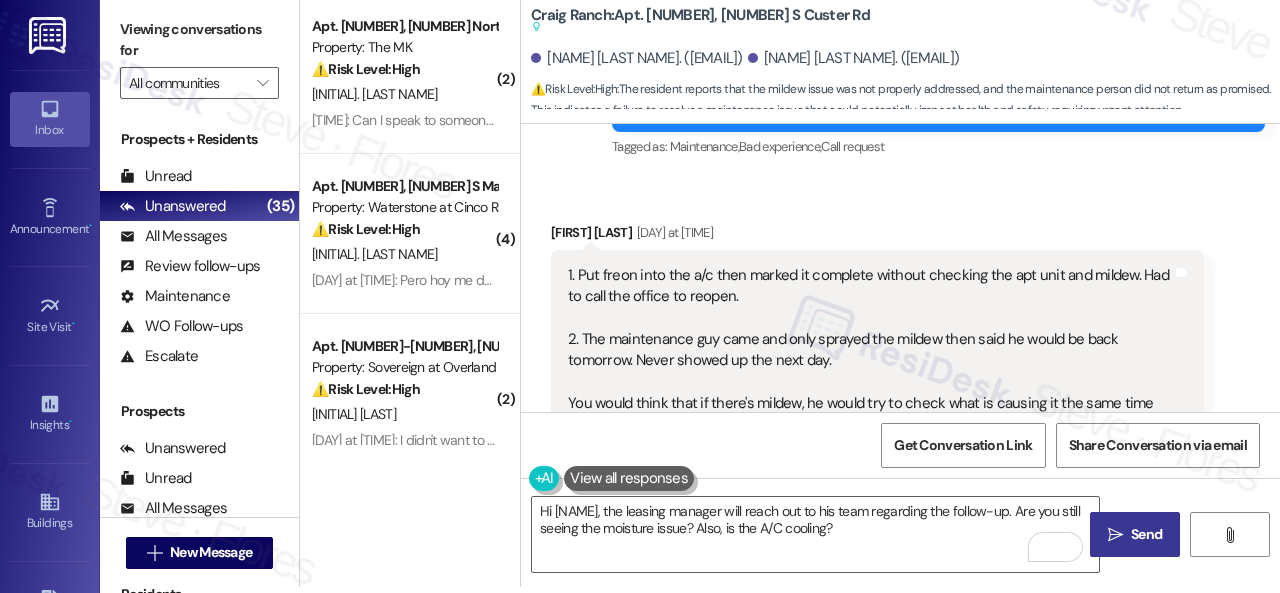 click on "Send" at bounding box center (1146, 534) 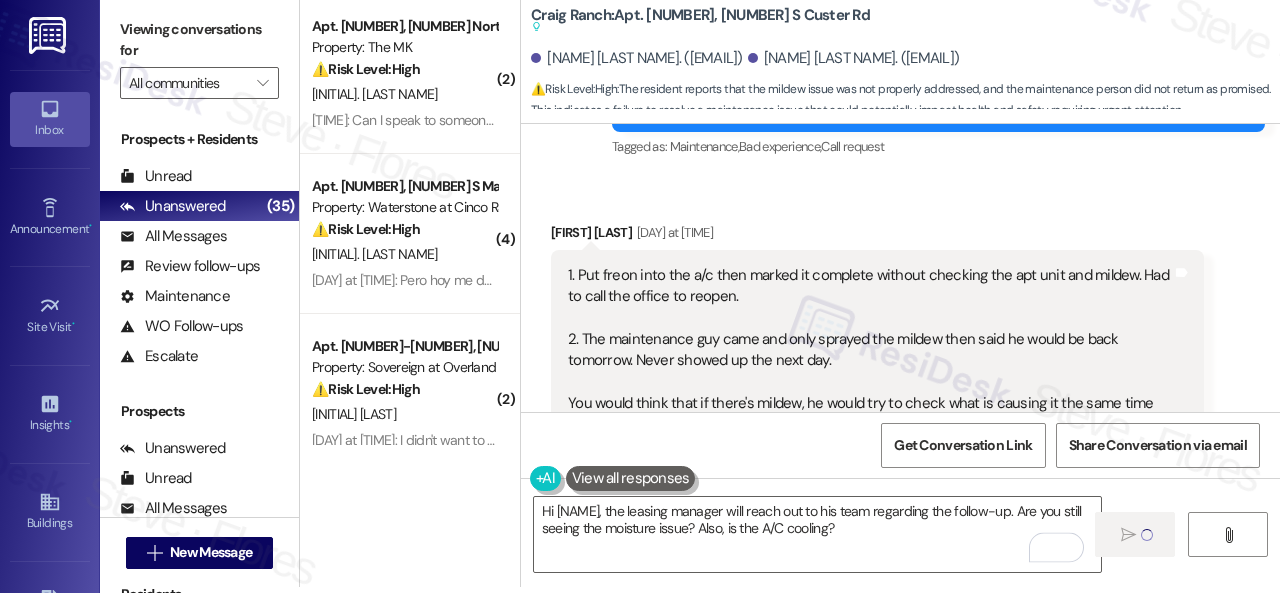 type 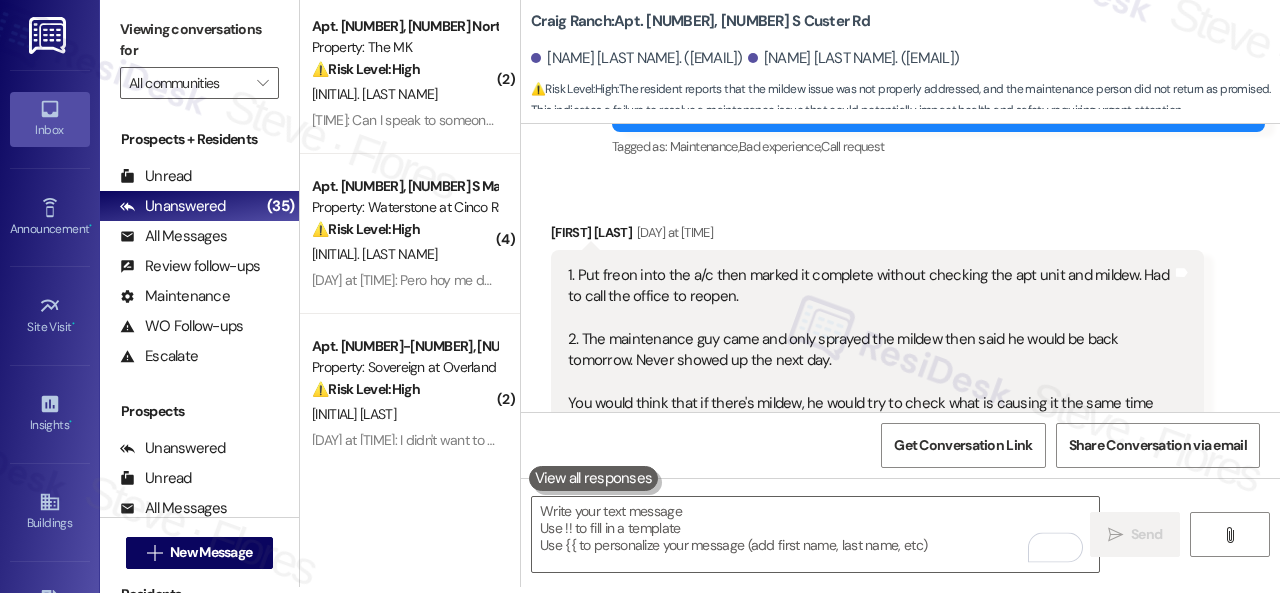 scroll, scrollTop: 0, scrollLeft: 0, axis: both 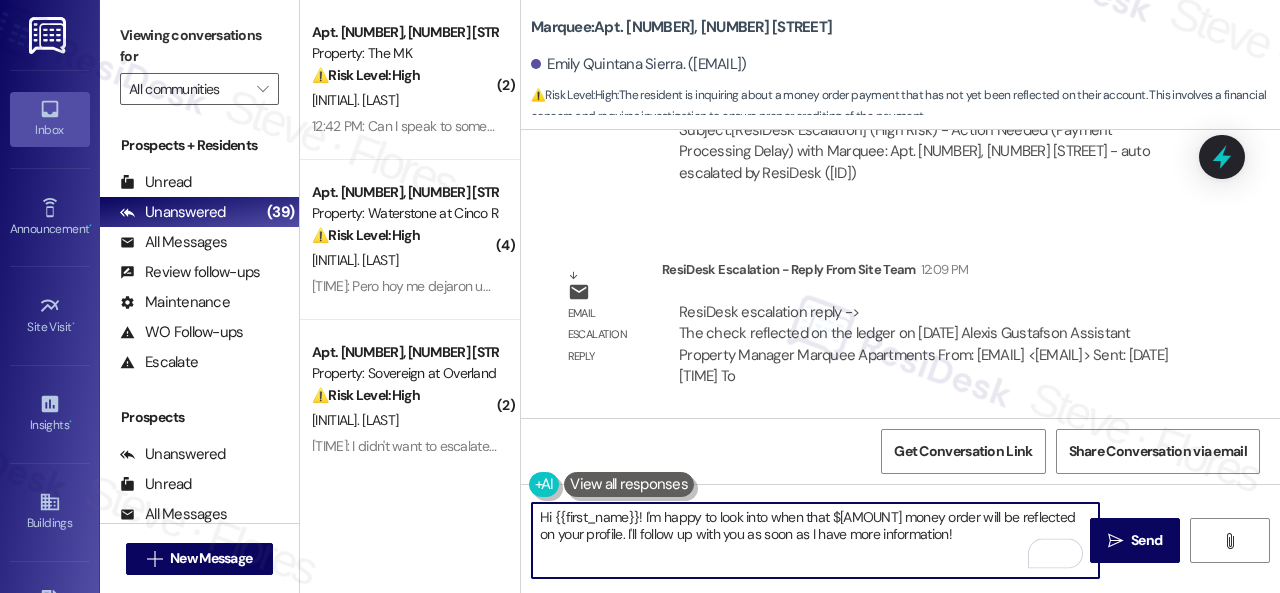 drag, startPoint x: 924, startPoint y: 536, endPoint x: 644, endPoint y: 523, distance: 280.30164 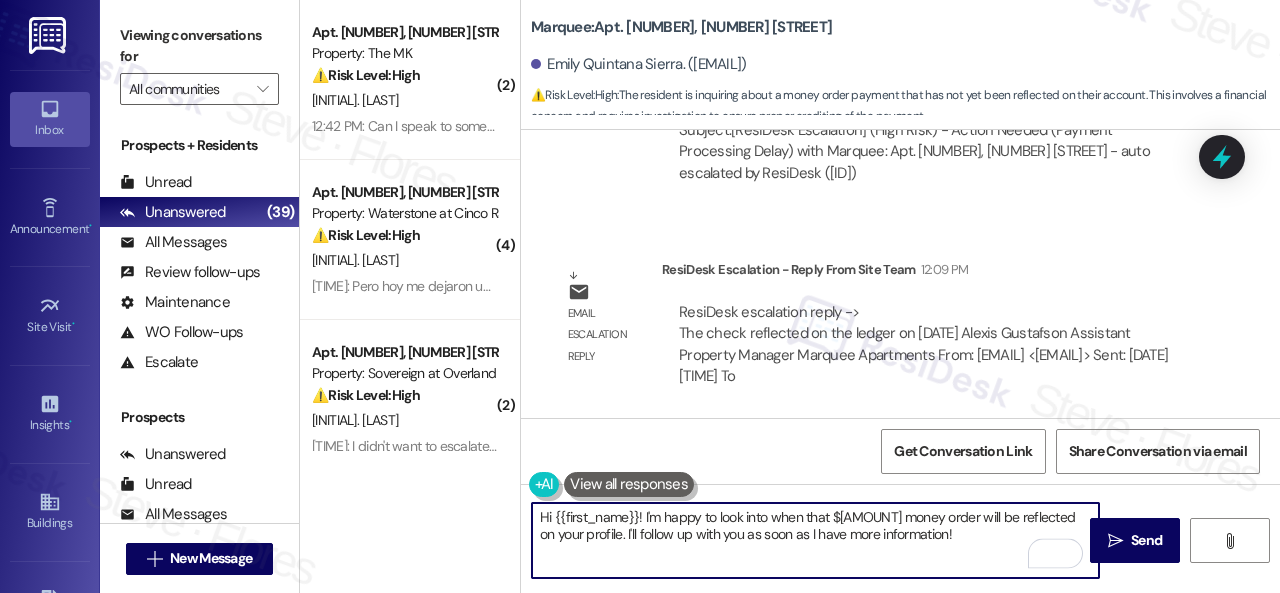 click on "Hi {{first_name}}! I'm happy to look into when that $400 money order will be reflected on your profile. I'll follow up with you as soon as I have more information!" at bounding box center (815, 540) 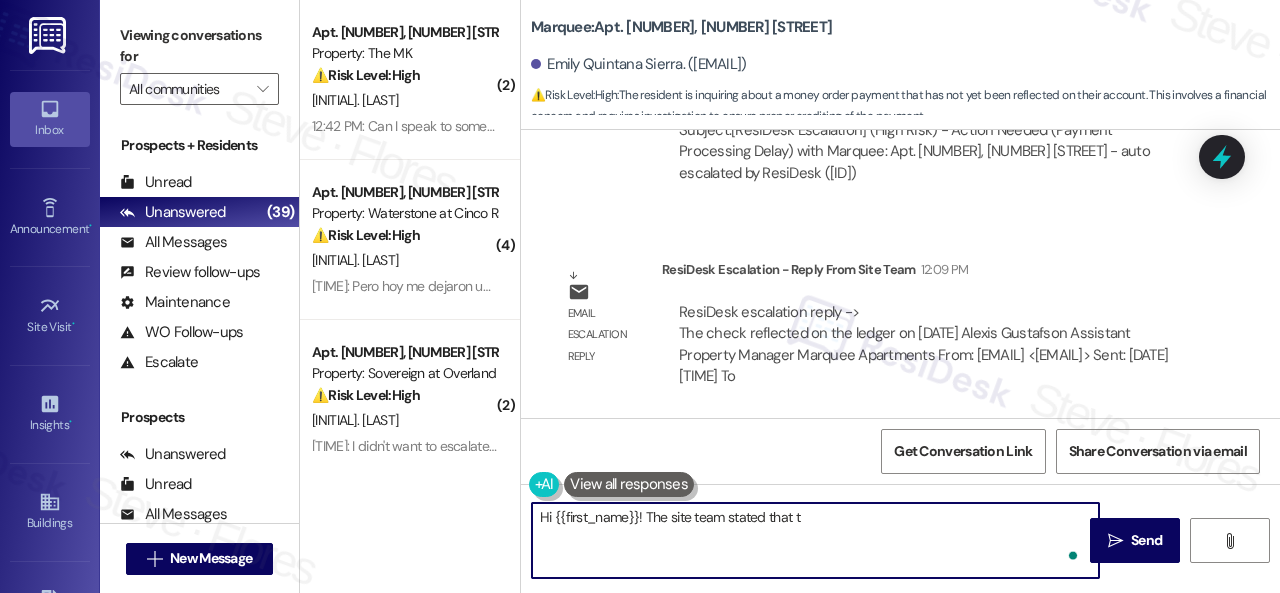 paste on "he check reflected on the ledger on 7/30" 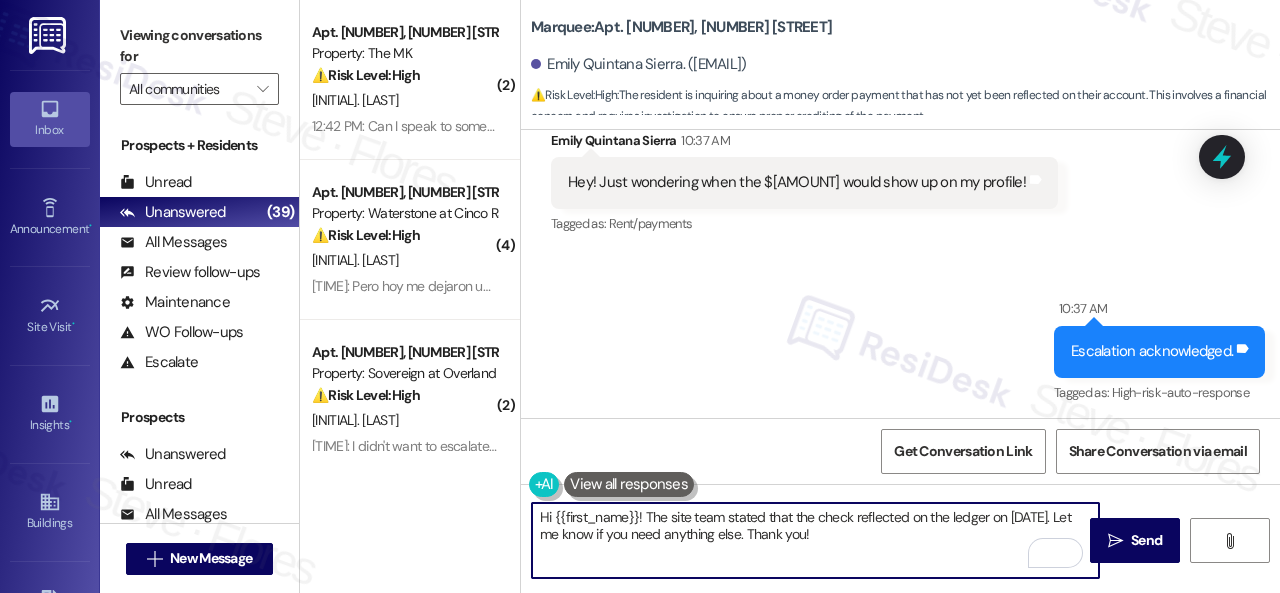 scroll, scrollTop: 1858, scrollLeft: 0, axis: vertical 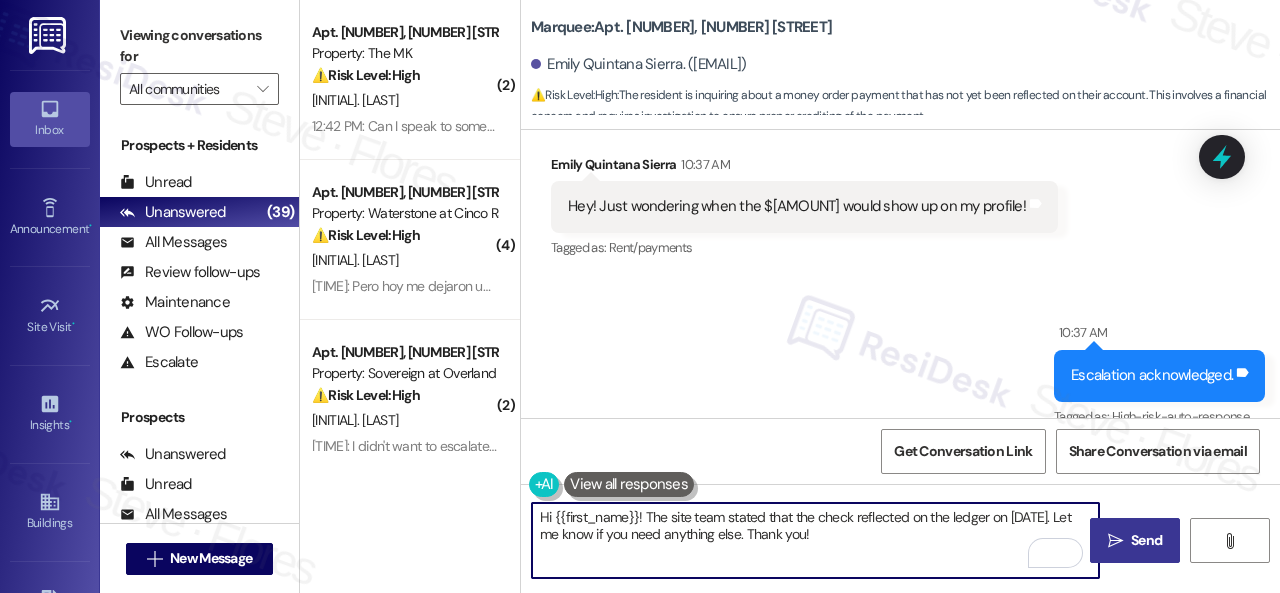 type on "Hi {{first_name}}! The site team stated that the check reflected on the ledger on 7/30. Let me know if you need anything else. Thank you!" 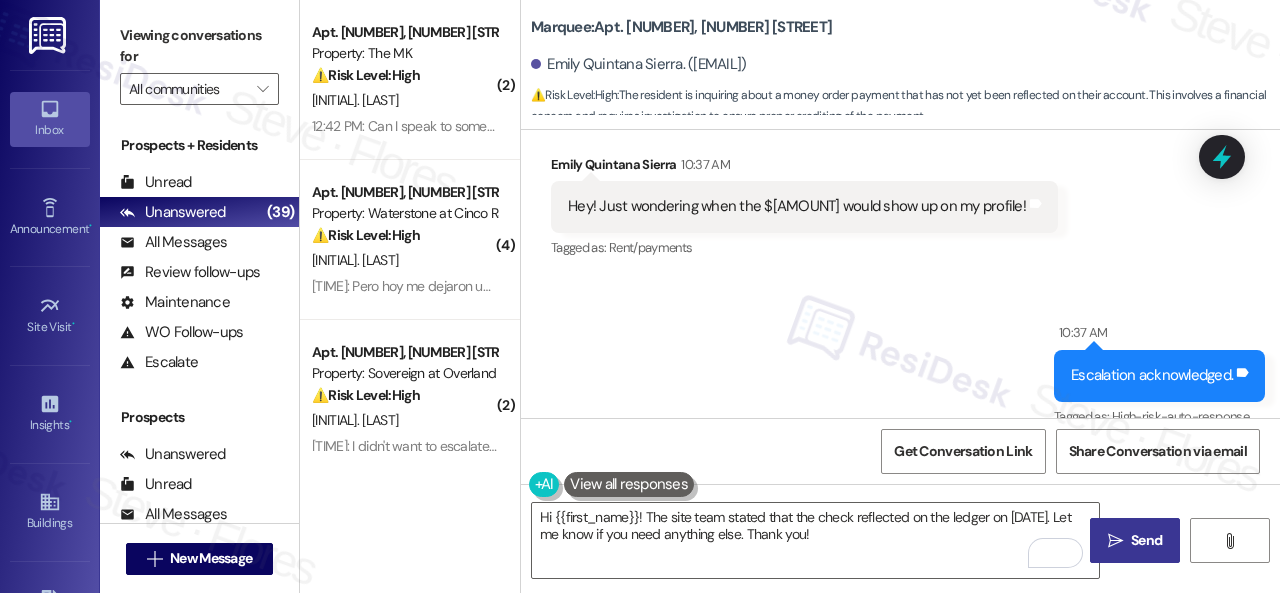 click on " Send" at bounding box center [1135, 540] 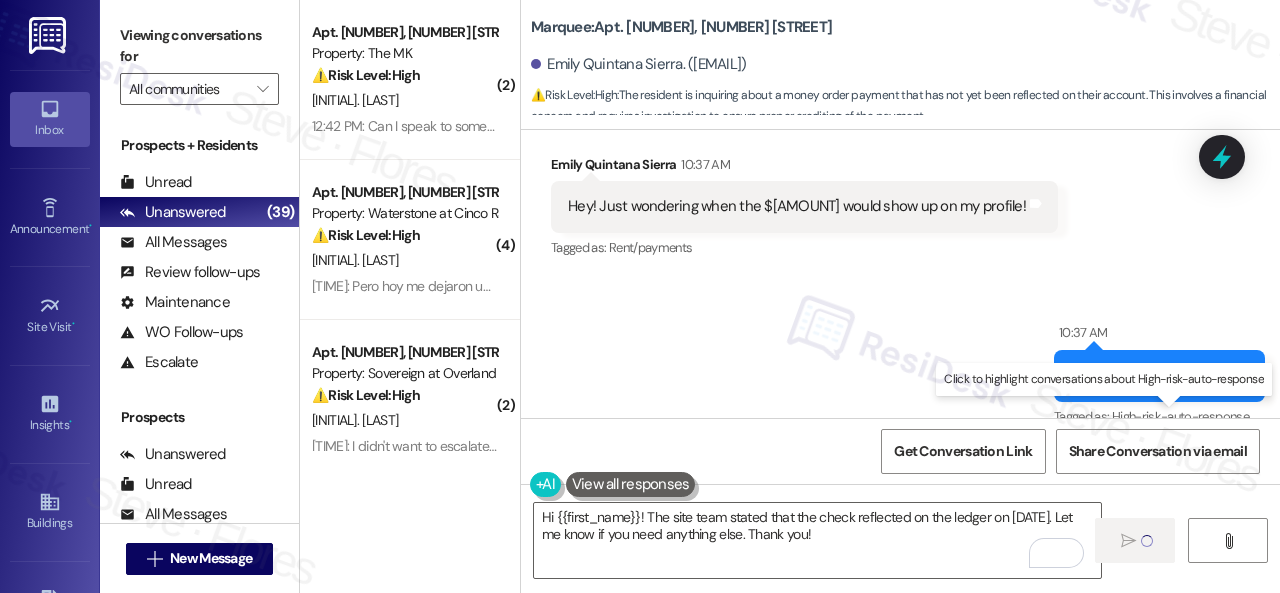 type 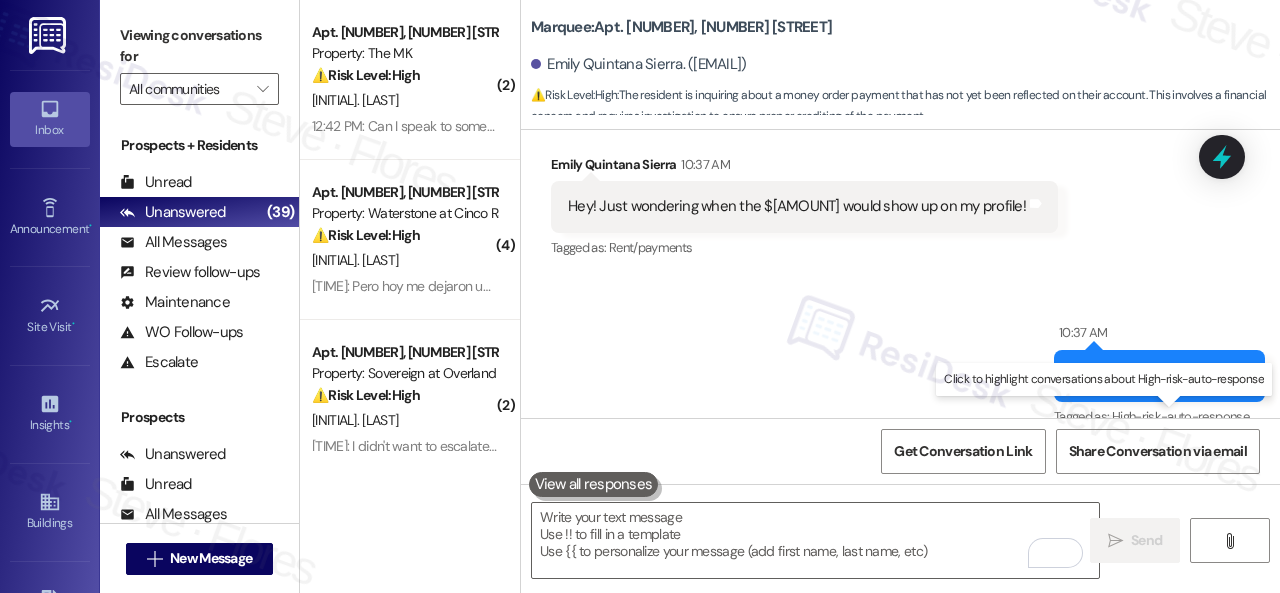 scroll, scrollTop: 1716, scrollLeft: 0, axis: vertical 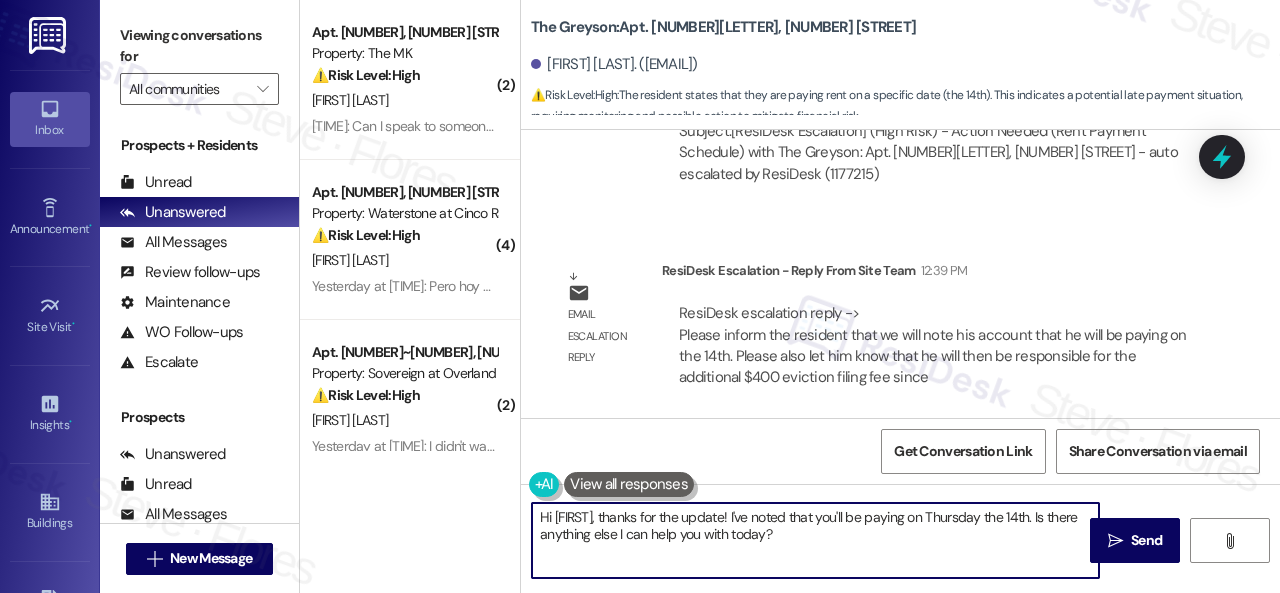 click on "( 2 ) Apt. [NUMBER], [NUMBER] [STREET] Property: The MK ⚠️  Risk Level:  High The resident is trying to confirm a move-out inspection and key return, but received conflicting information about the office being closed. This could impact the move-out process and needs urgent clarification to avoid potential lease complications or delays. [FIRST] [LAST] [TIME]: Can I speak to someone? [TIME]: Can I speak to someone? ( 4 ) Apt. [NUMBER], [NUMBER] [STREET] Property: Waterstone at Cinco Ranch ⚠️  Risk Level:  High The resident states they resolved a previous account issue and made a payment, but then received a notice stating they hadn't paid. This indicates a payment discrepancy and a communication issue that needs to be resolved urgently to avoid late fees or eviction notices. [FIRST] [LAST] Yesterday at [TIME]: Pero hoy me dejaron un papel diciendo que yo no había pagado cuando ya lo había hecho Yesterday at [TIME]: Pero hoy me dejado un papel diciendo que yo no había pagado cuando yo no había pagado cuando ya lo había hecho (" at bounding box center (790, 296) 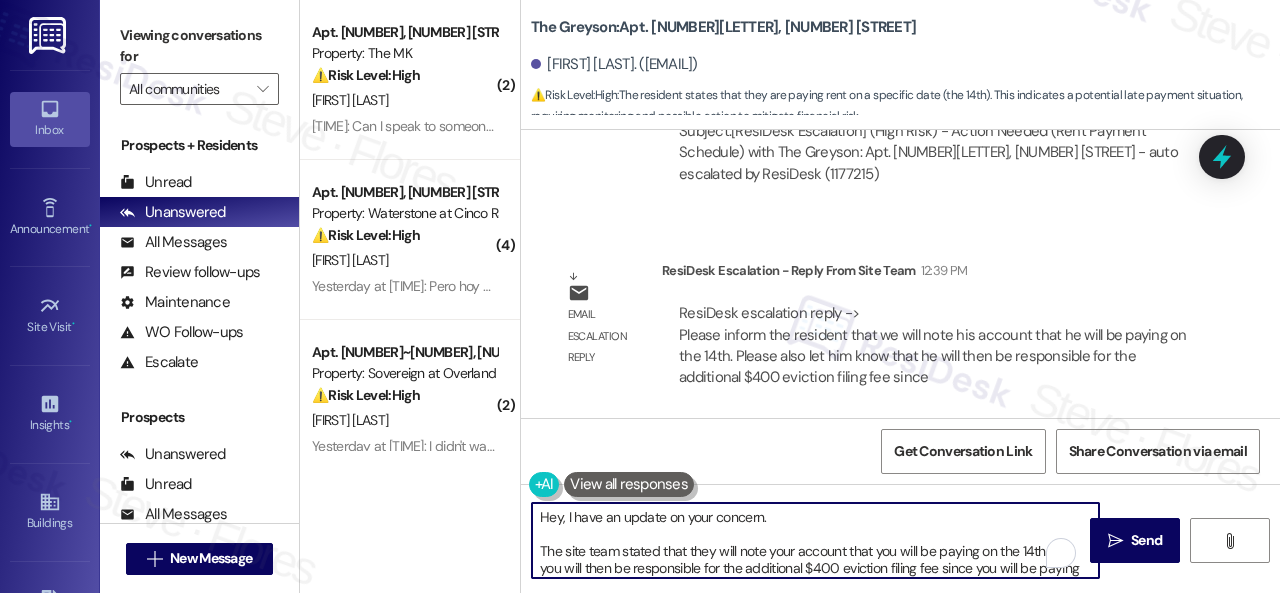 scroll, scrollTop: 36, scrollLeft: 0, axis: vertical 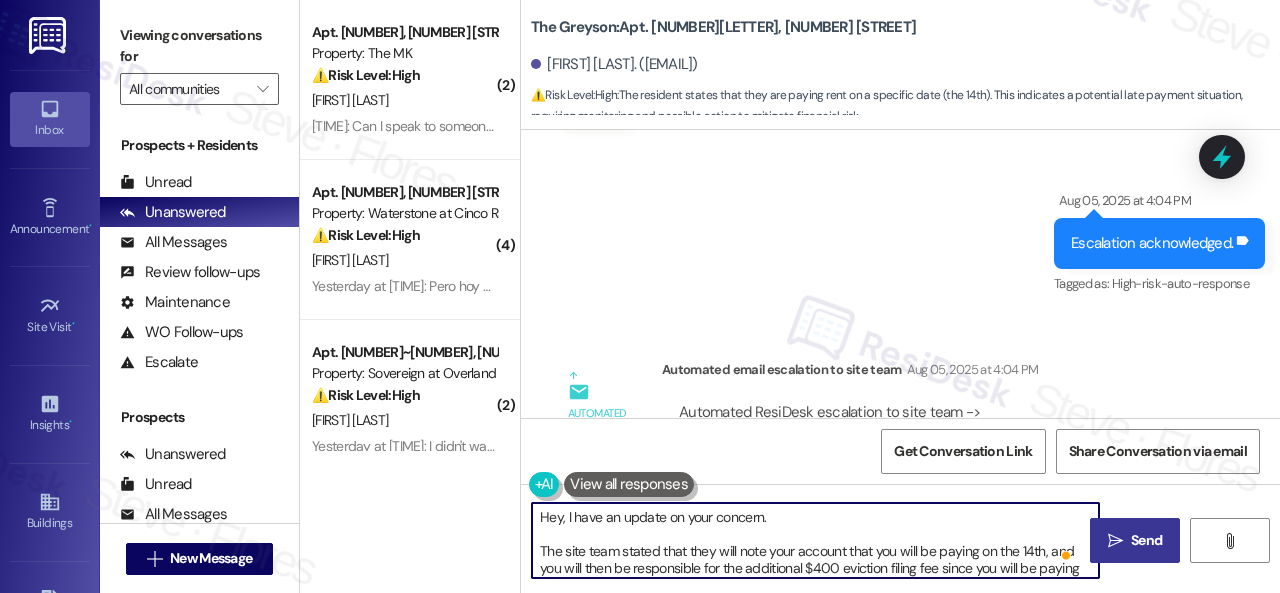 type on "Hey, I have an update on your concern.
The site team stated that they will note your account that you will be paying on the 14th, and you will then be responsible for the additional $400 eviction filing fee since you will be paying after the 10th of the month.
Let me know if you need anything else. Thank you!" 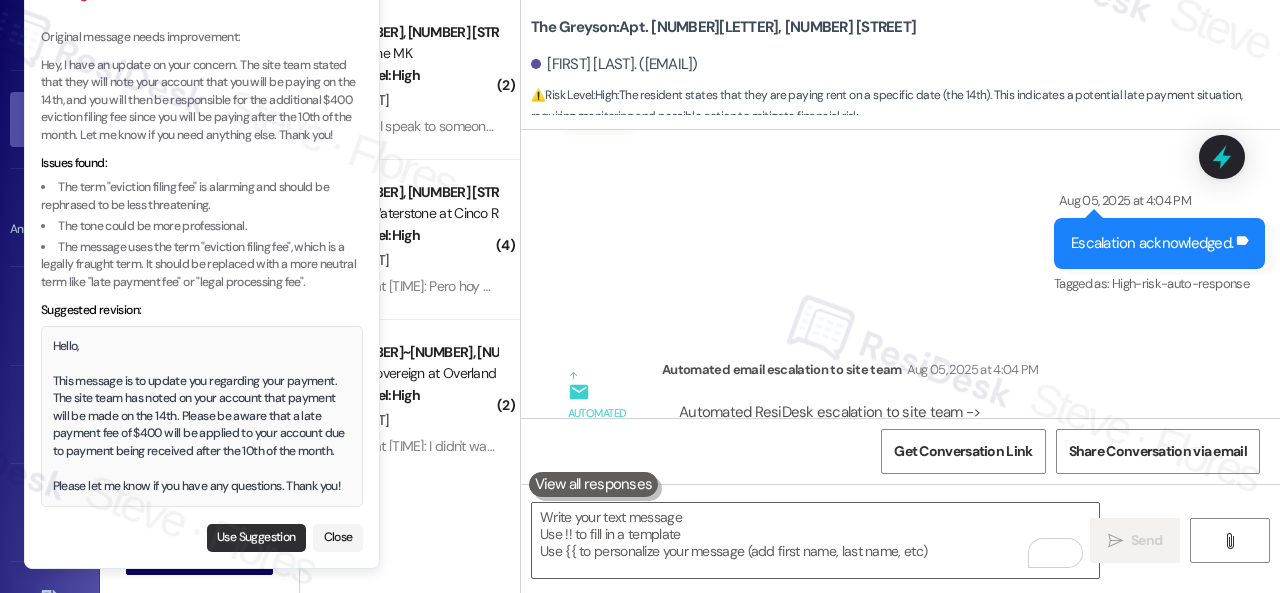 click on "Use Suggestion" at bounding box center (256, 538) 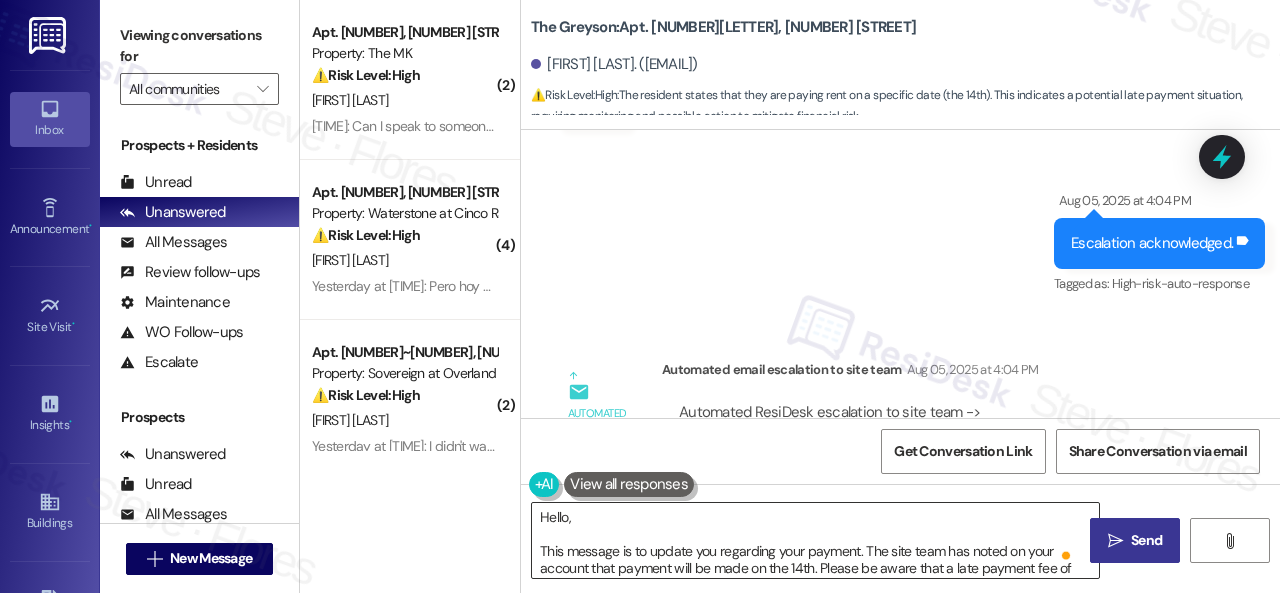 scroll, scrollTop: 53, scrollLeft: 0, axis: vertical 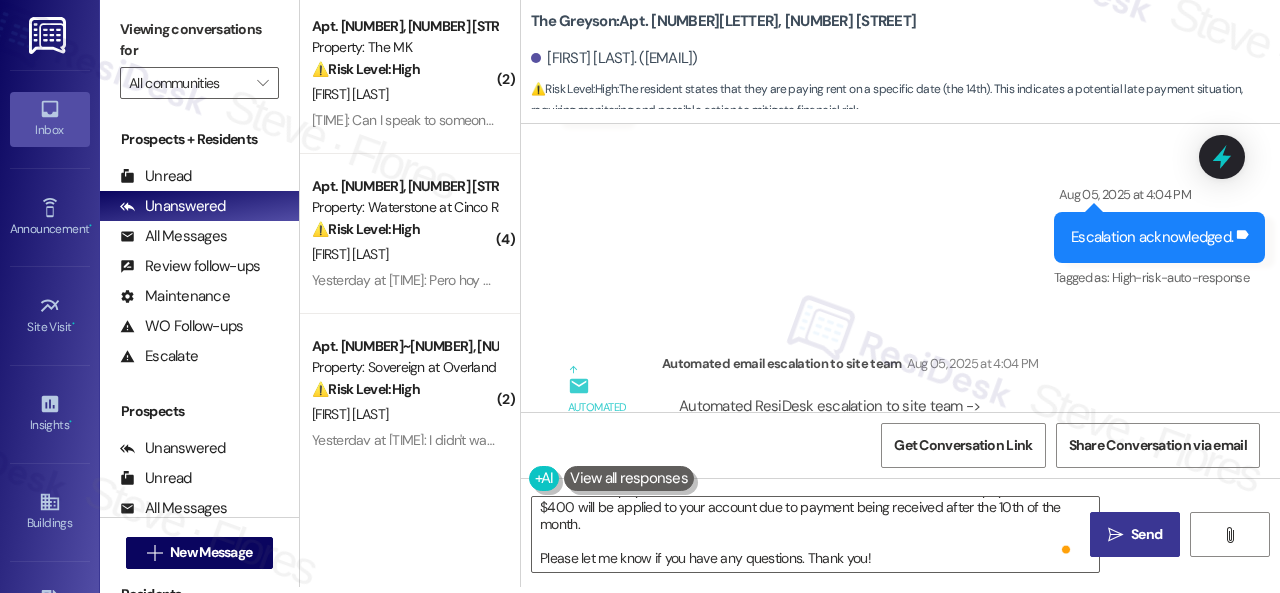 click on " Send" at bounding box center [1135, 534] 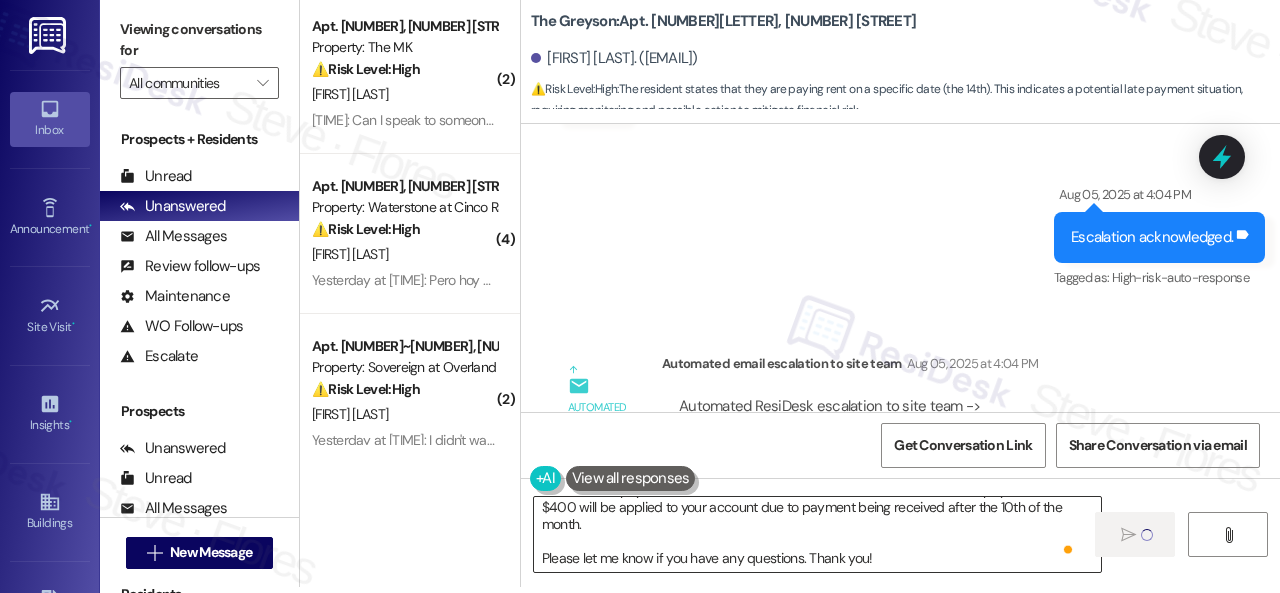 type 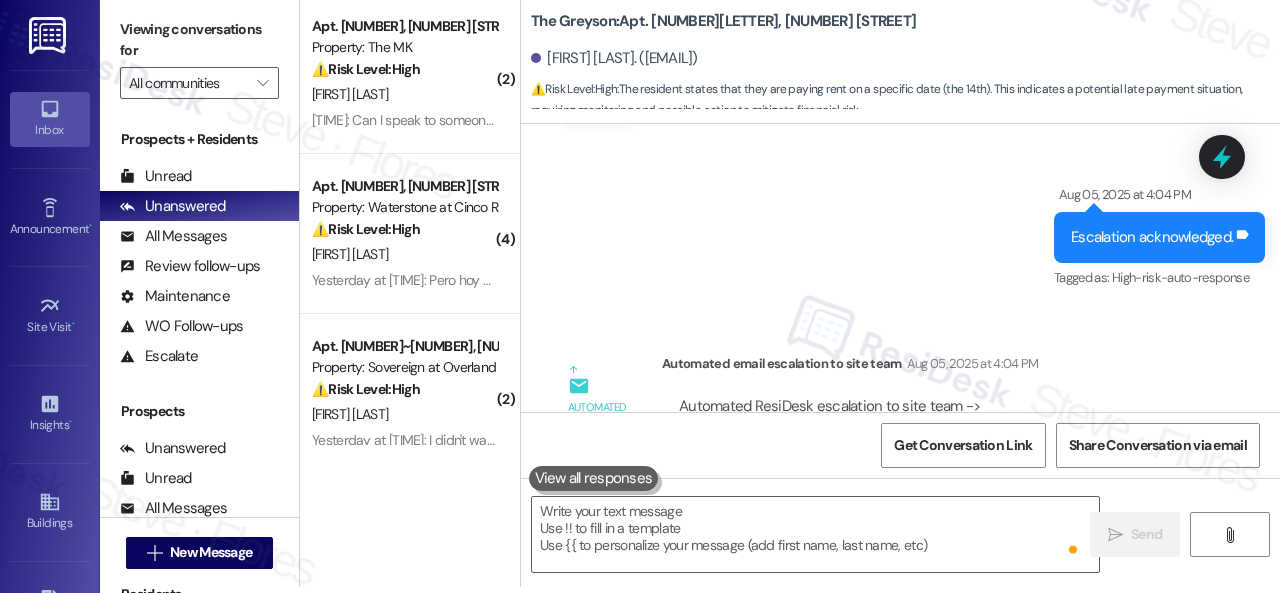scroll, scrollTop: 0, scrollLeft: 0, axis: both 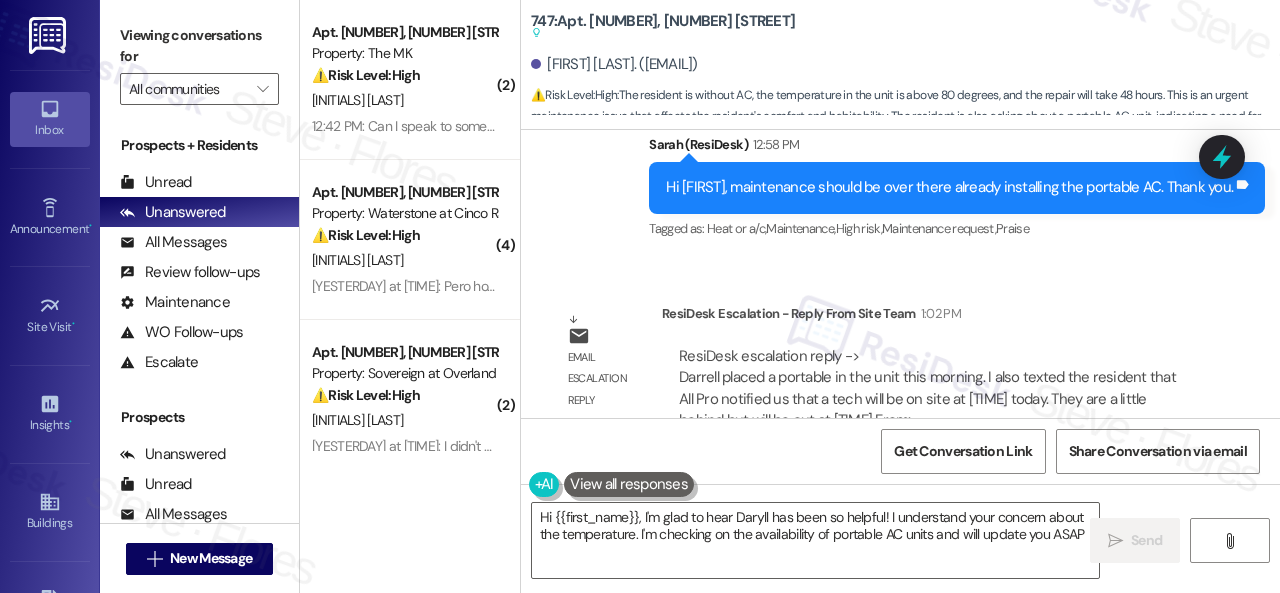 type on "Hi {{first_name}}, I'm glad to hear Daryll has been so helpful! I understand your concern about the temperature. I'm checking on the availability of portable AC units and will update you ASAP!" 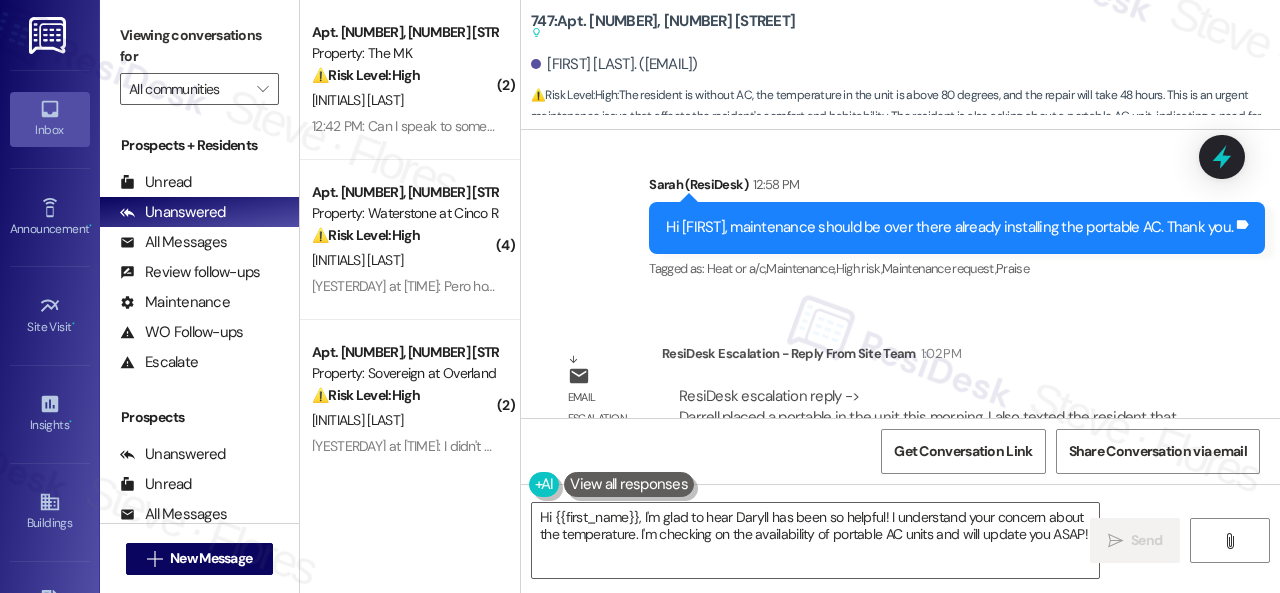 scroll, scrollTop: 9566, scrollLeft: 0, axis: vertical 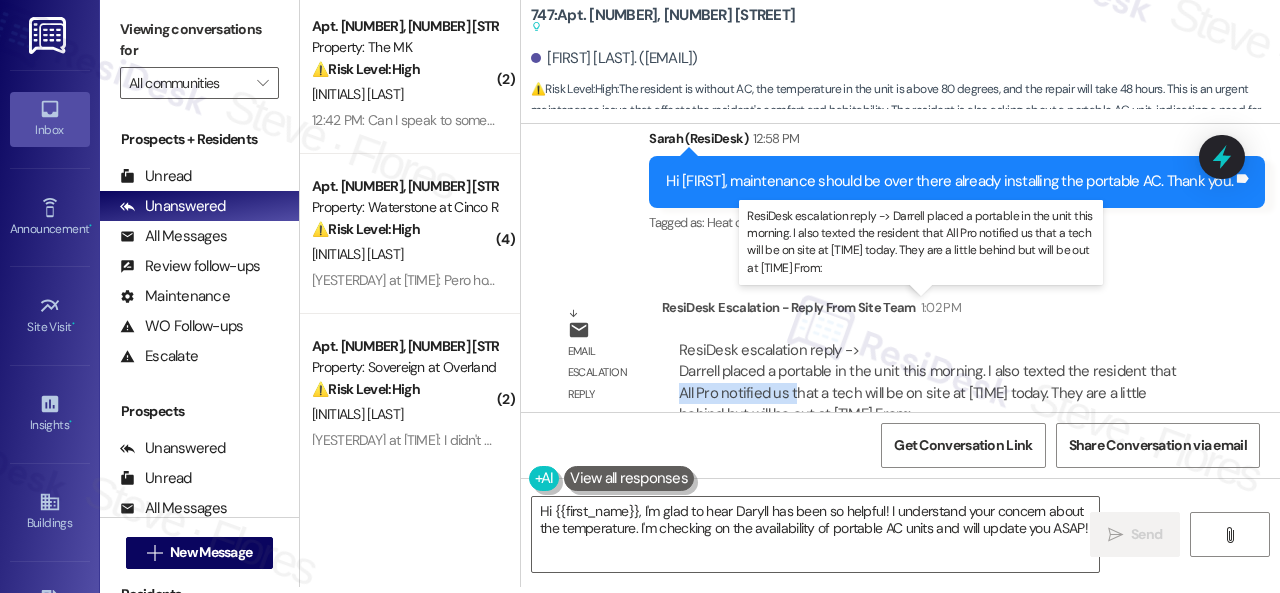 drag, startPoint x: 678, startPoint y: 353, endPoint x: 791, endPoint y: 349, distance: 113.07078 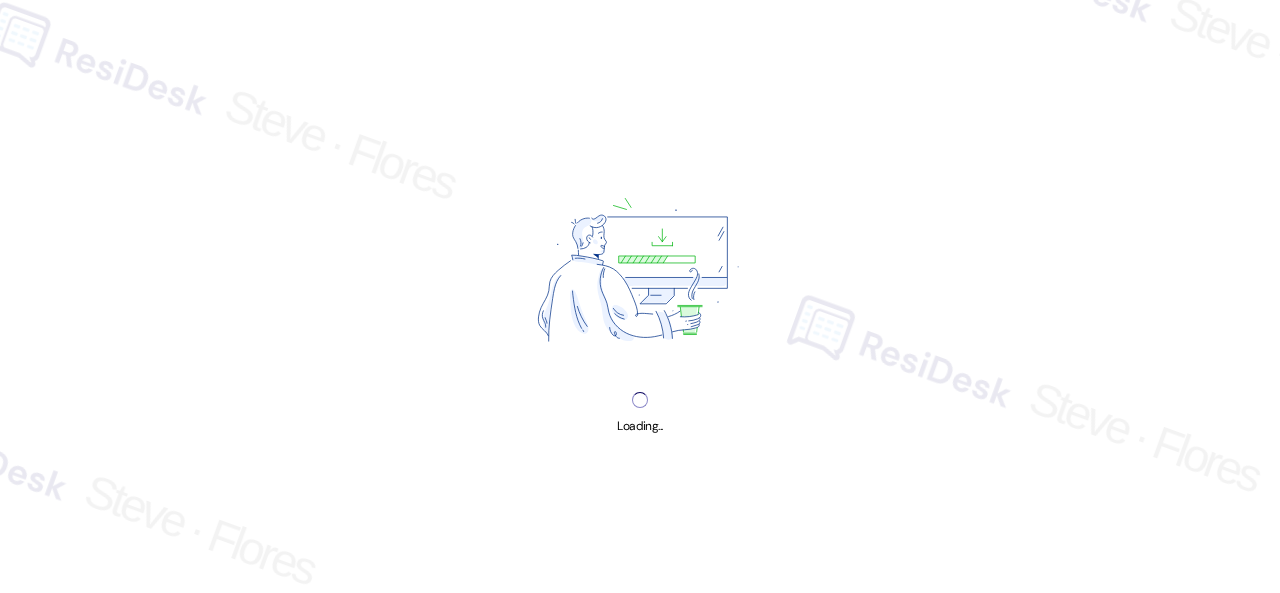 scroll, scrollTop: 0, scrollLeft: 0, axis: both 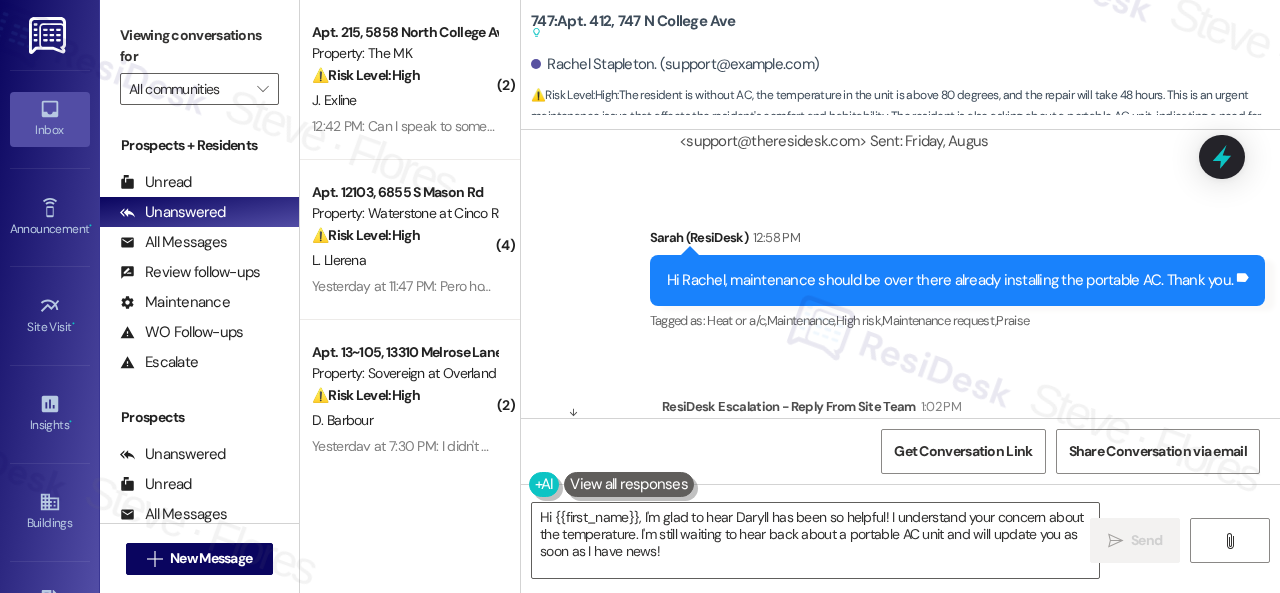 click on "( 2 ) Apt. 215, 5858 North College Avenue Property: The MK ⚠️  Risk Level:  High The resident is trying to confirm a move-out inspection and key return, but received conflicting information about the office being closed. This could impact the move-out process and needs urgent clarification to avoid potential lease complications or delays. J. Exline 12:42 PM: Can I speak to someone? 12:42 PM: Can I speak to someone? ( 4 ) Apt. 12103, 6855 S Mason Rd Property: Waterstone at Cinco Ranch ⚠️  Risk Level:  High The resident states they resolved a previous account issue and made a payment, but then received a notice stating they hadn't paid. This indicates a payment discrepancy and a communication issue that needs to be resolved urgently to avoid late fees or eviction notices. L. Llerena Yesterday at 11:47 PM: Pero hoy me dejaron un papel diciendo que yo no había pagado cuando ya lo había hecho Yesterday at 11:47 PM: Pero hoy me dejaron un papel diciendo que yo no había pagado cuando ya lo había hecho (" at bounding box center (790, 296) 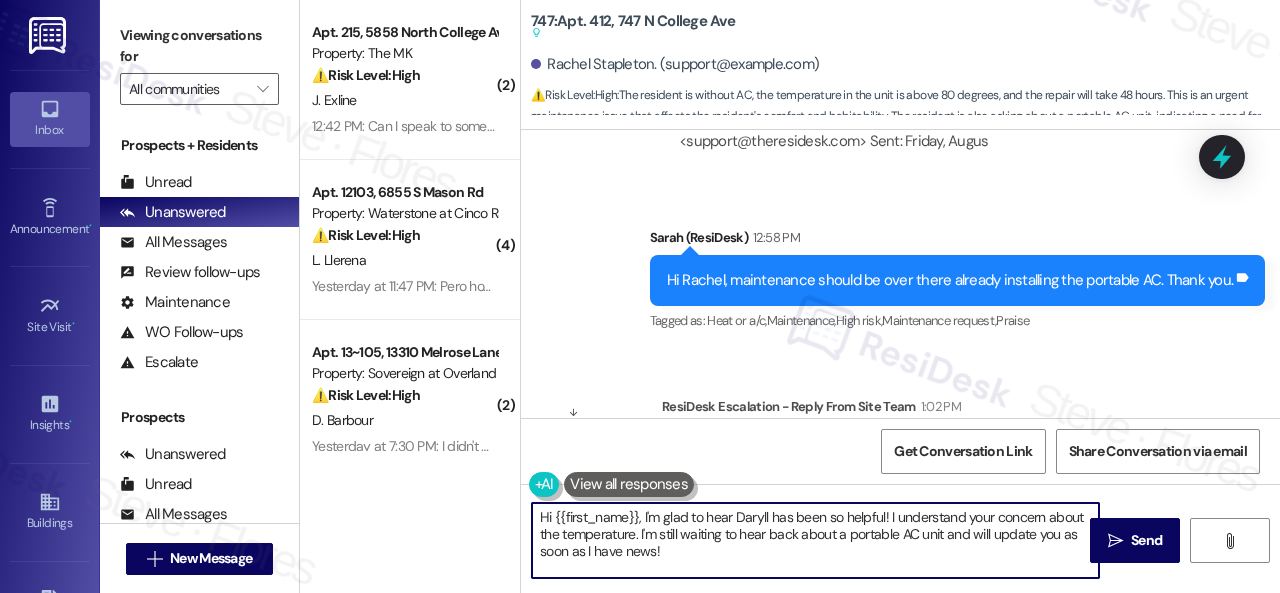 paste on "Darrell placed a portable in the unit this morning. I also texted the resident that All Pro notified us that a tech will be on site at 2pm today. They are a little behind but will be out at 2pm" 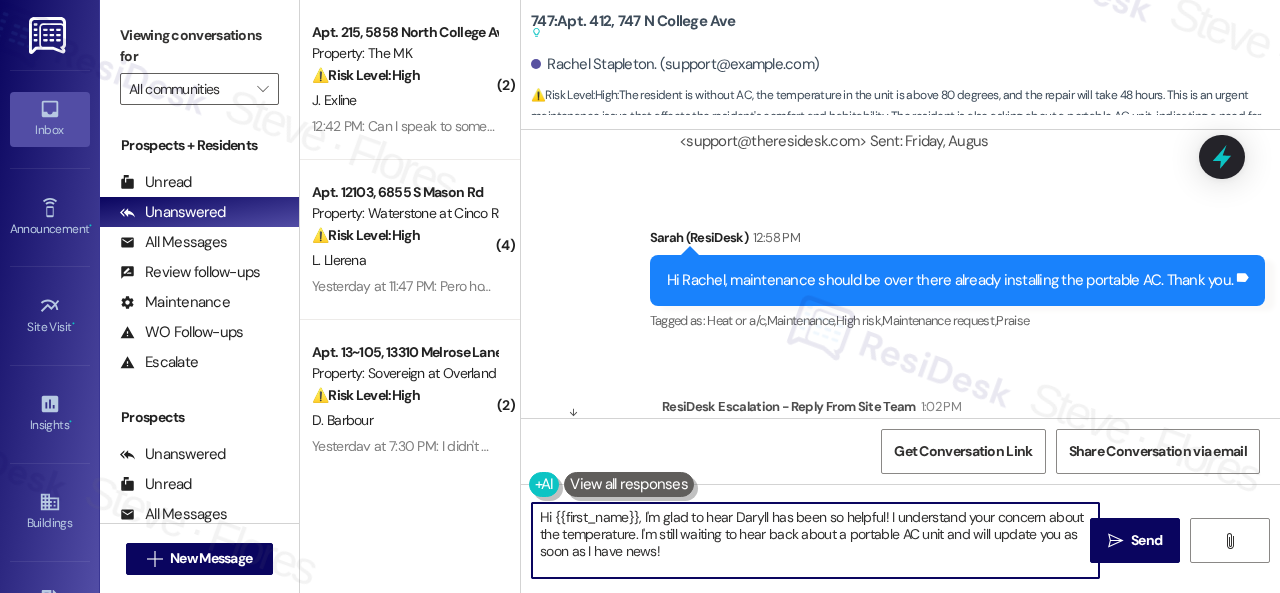 type on "Darrell placed a portable in the unit this morning. I also texted the resident that All Pro notified us that a tech will be on site at 2pm today. They are a little behind but will be out at 2pm" 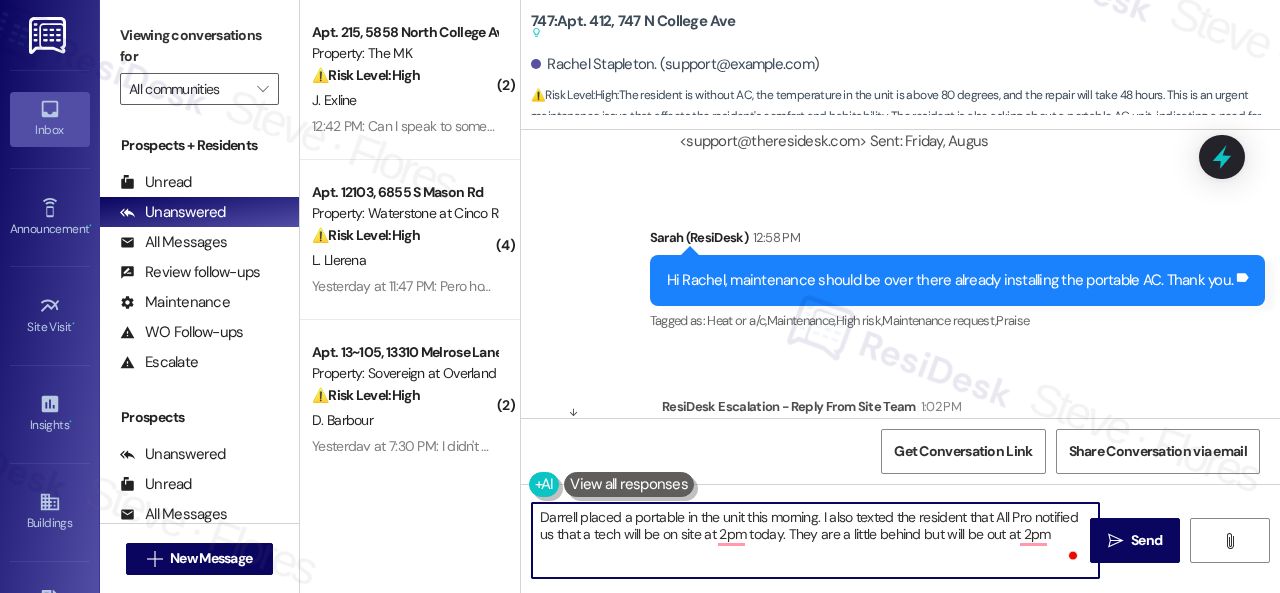 drag, startPoint x: 538, startPoint y: 517, endPoint x: 976, endPoint y: 519, distance: 438.00458 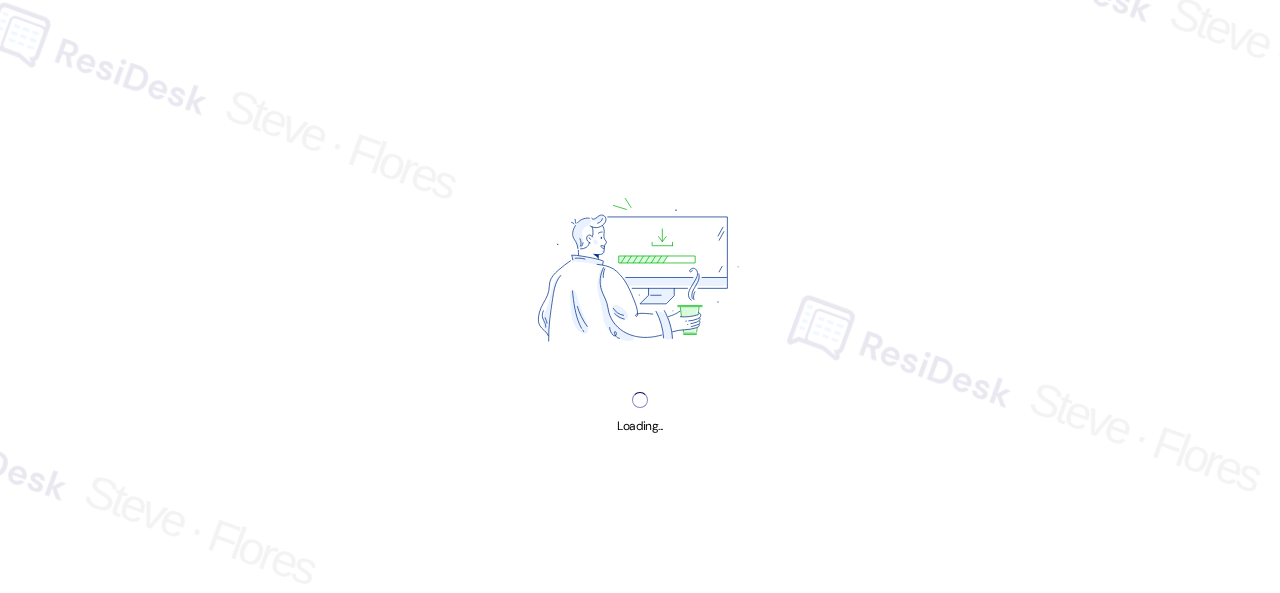 scroll, scrollTop: 0, scrollLeft: 0, axis: both 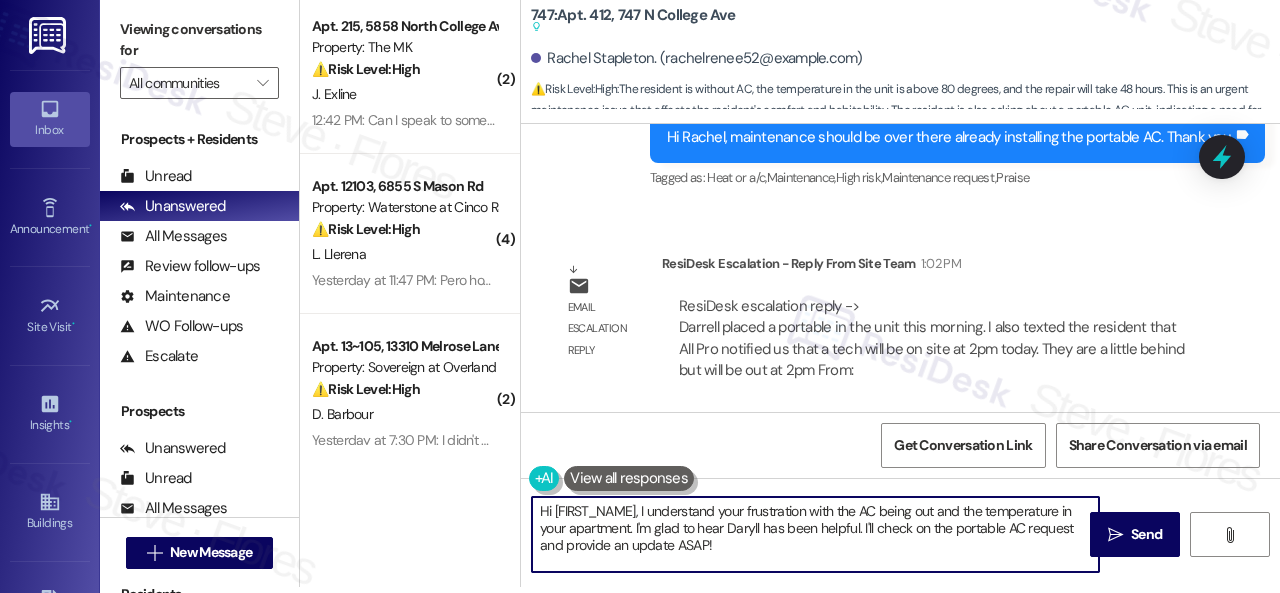 drag, startPoint x: 538, startPoint y: 516, endPoint x: 862, endPoint y: 602, distance: 335.21933 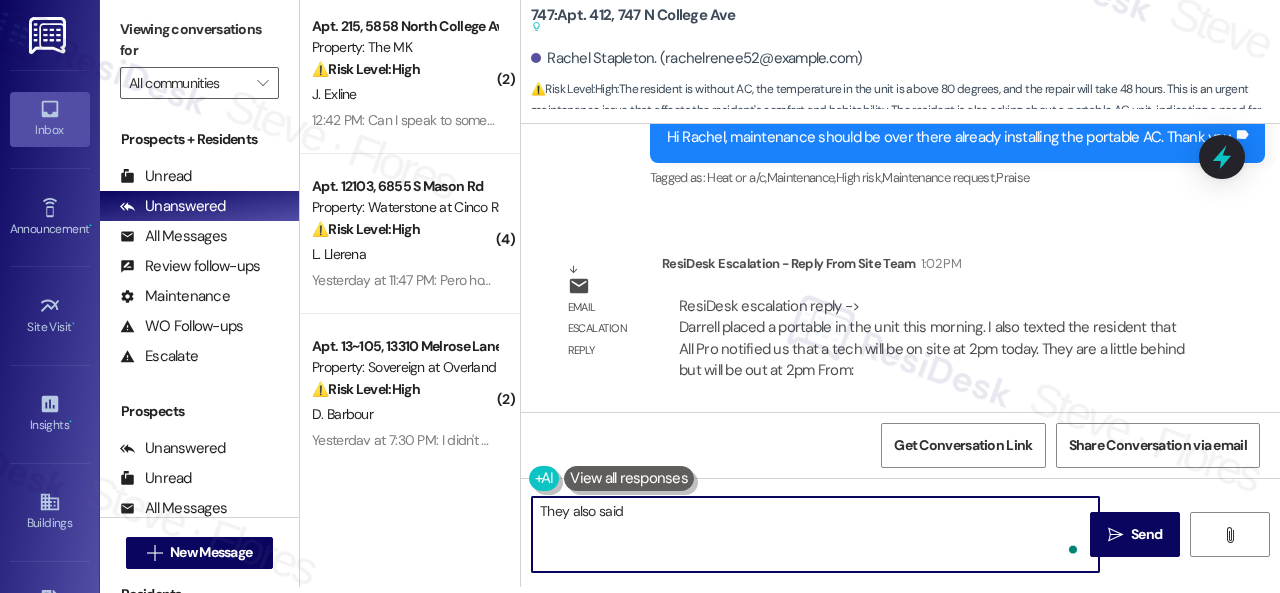 paste on "Darrell placed a portable in the unit this morning. I also texted the resident that All Pro notified us that a tech will be on site at 2pm today. They are a little behind but will be out at 2pm" 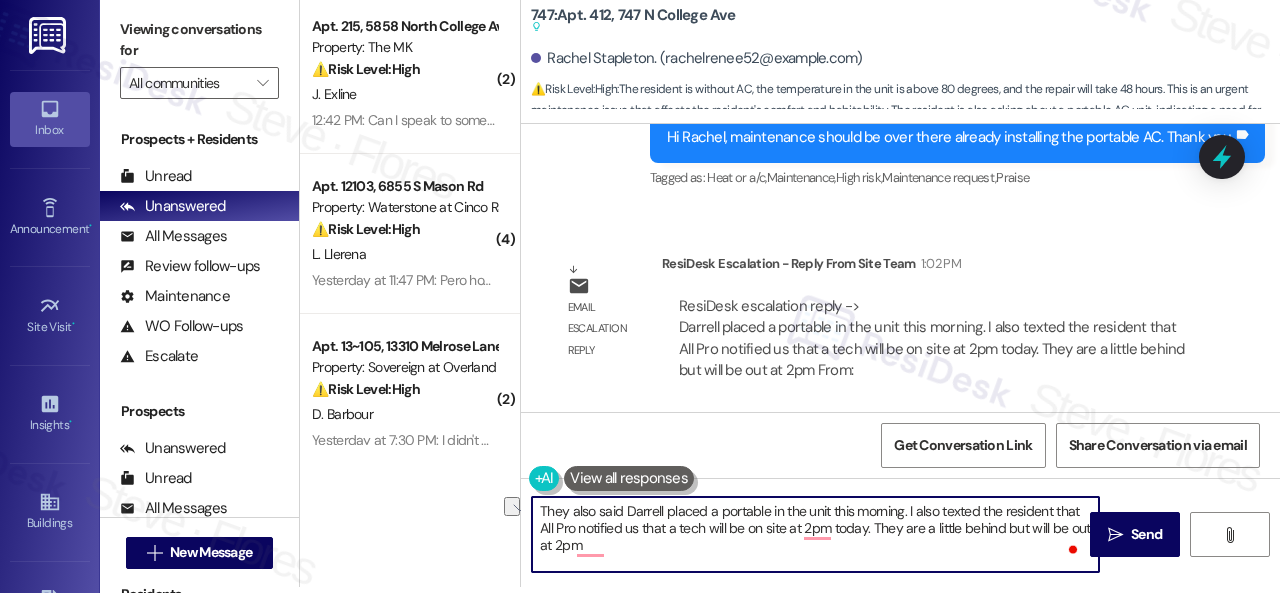drag, startPoint x: 623, startPoint y: 514, endPoint x: 1051, endPoint y: 515, distance: 428.00116 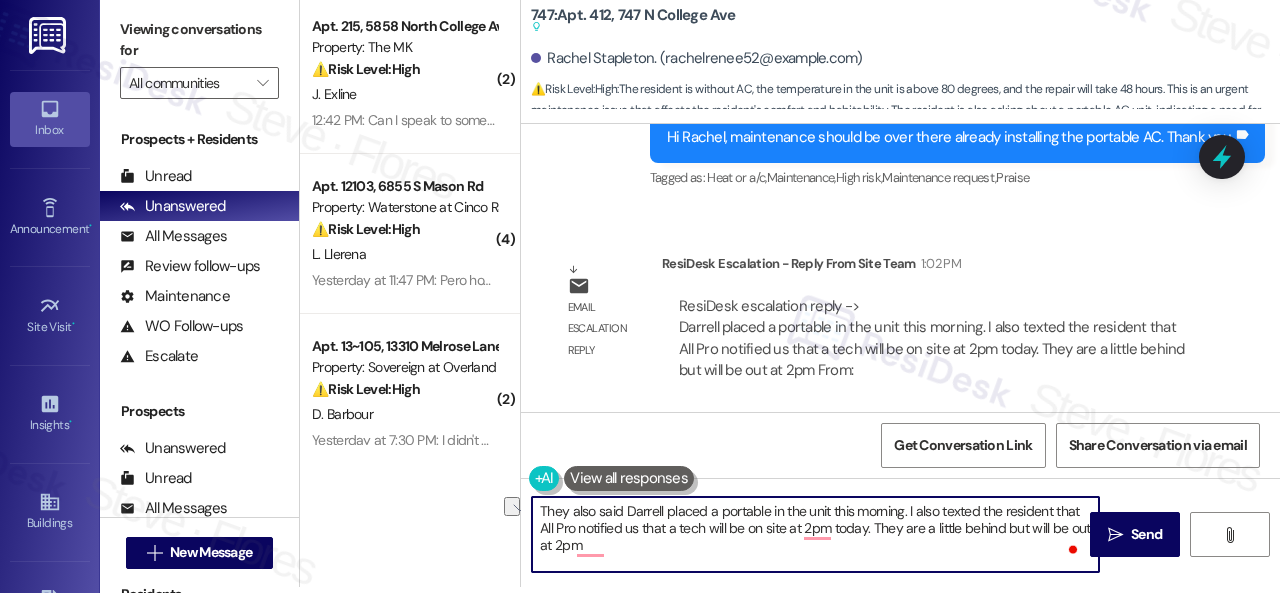 click on "They also said Darrell placed a portable in the unit this morning. I also texted the resident that All Pro notified us that a tech will be on site at 2pm today. They are a little behind but will be out at 2pm" at bounding box center [815, 534] 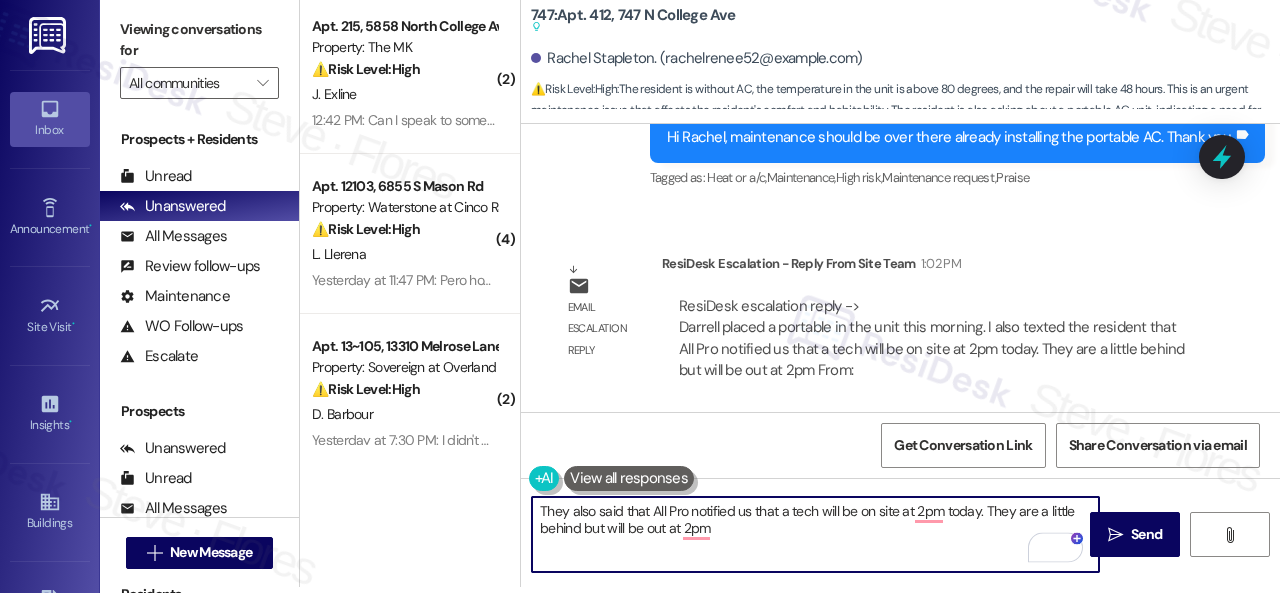 click on "They also said that All Pro notified us that a tech will be on site at 2pm today. They are a little behind but will be out at 2pm" at bounding box center (815, 534) 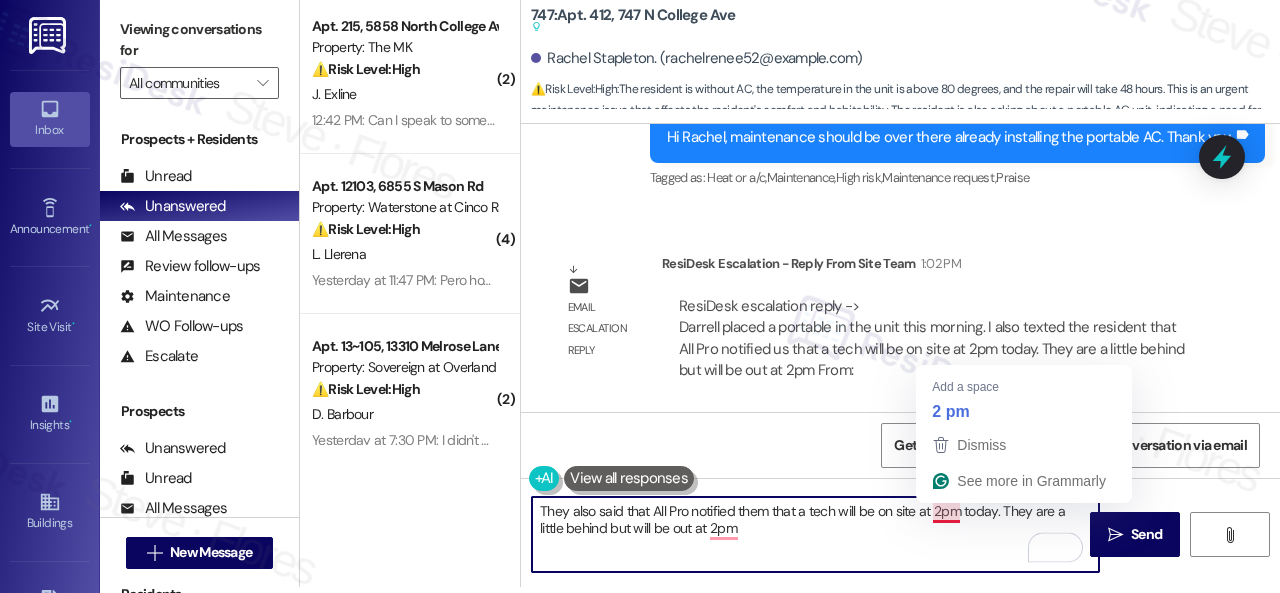 click on "They also said that All Pro notified them that a tech will be on site at 2pm today. They are a little behind but will be out at 2pm" at bounding box center (815, 534) 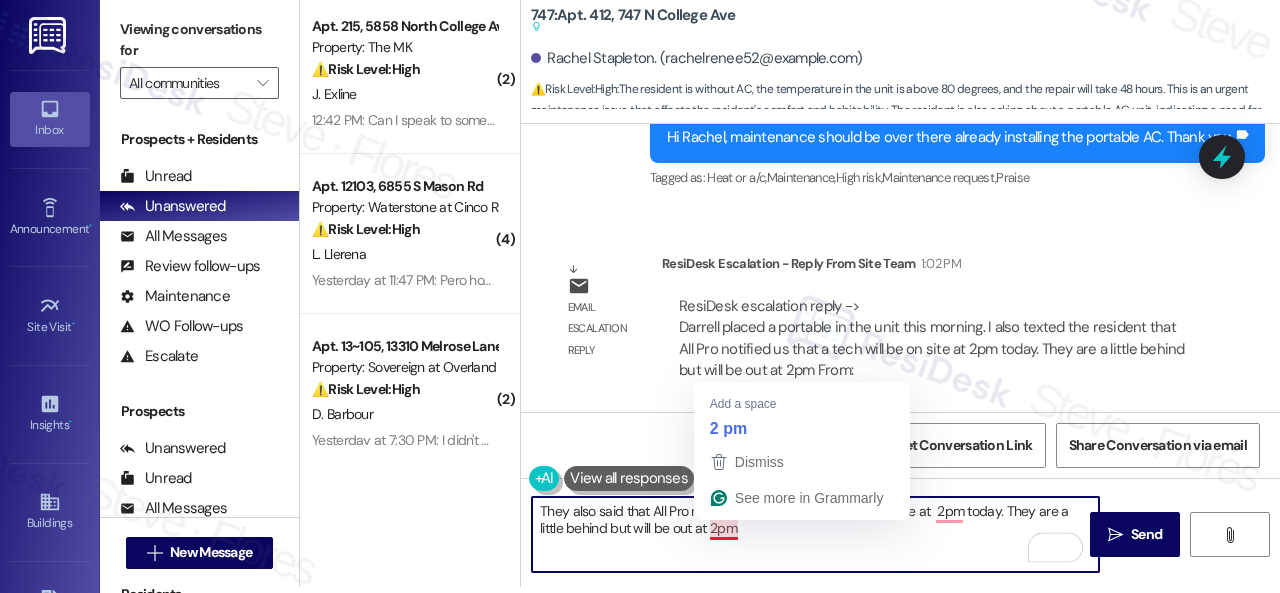 click on "They also said that All Pro notified them that a tech will be on site at  2pm today. They are a little behind but will be out at 2pm" at bounding box center (815, 534) 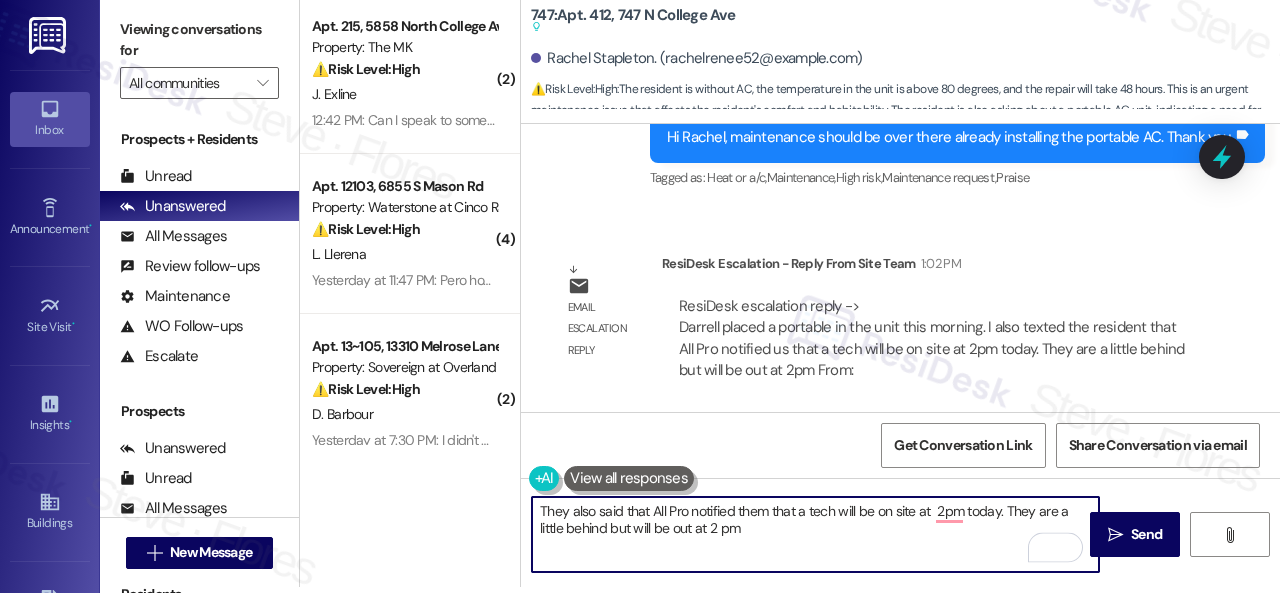 click on "They also said that All Pro notified them that a tech will be on site at  2pm today. They are a little behind but will be out at 2 pm" at bounding box center (815, 534) 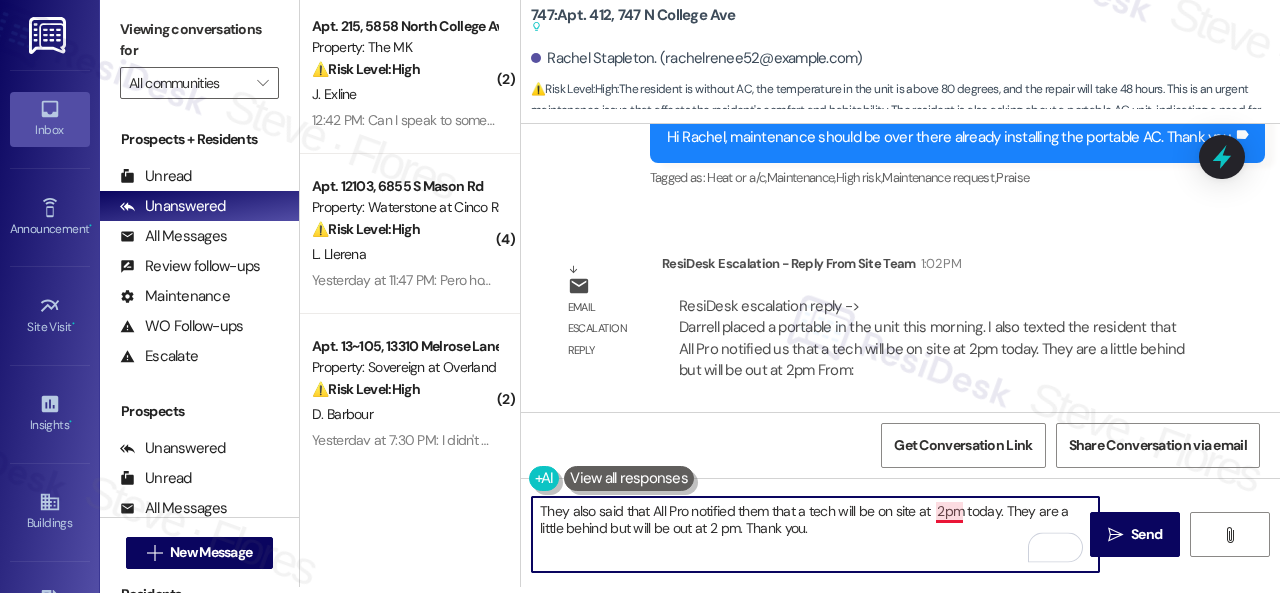 click on "They also said that All Pro notified them that a tech will be on site at  2pm today. They are a little behind but will be out at 2 pm. Thank you." at bounding box center (815, 534) 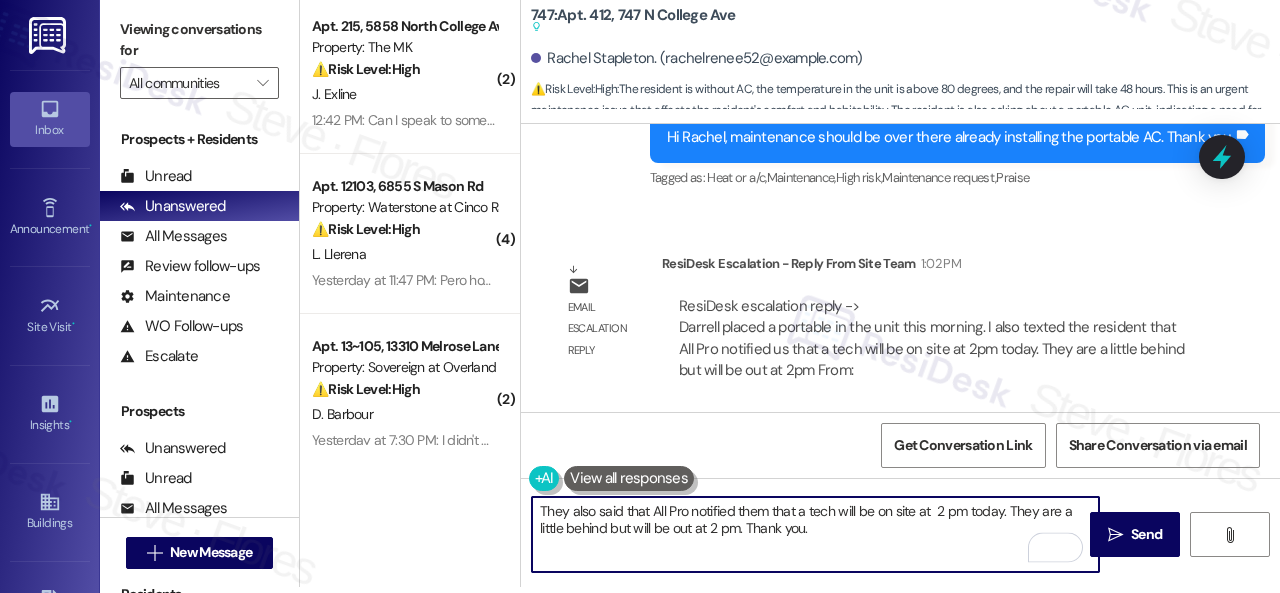 click on "They also said that All Pro notified them that a tech will be on site at  2 pm today. They are a little behind but will be out at 2 pm. Thank you." at bounding box center (815, 534) 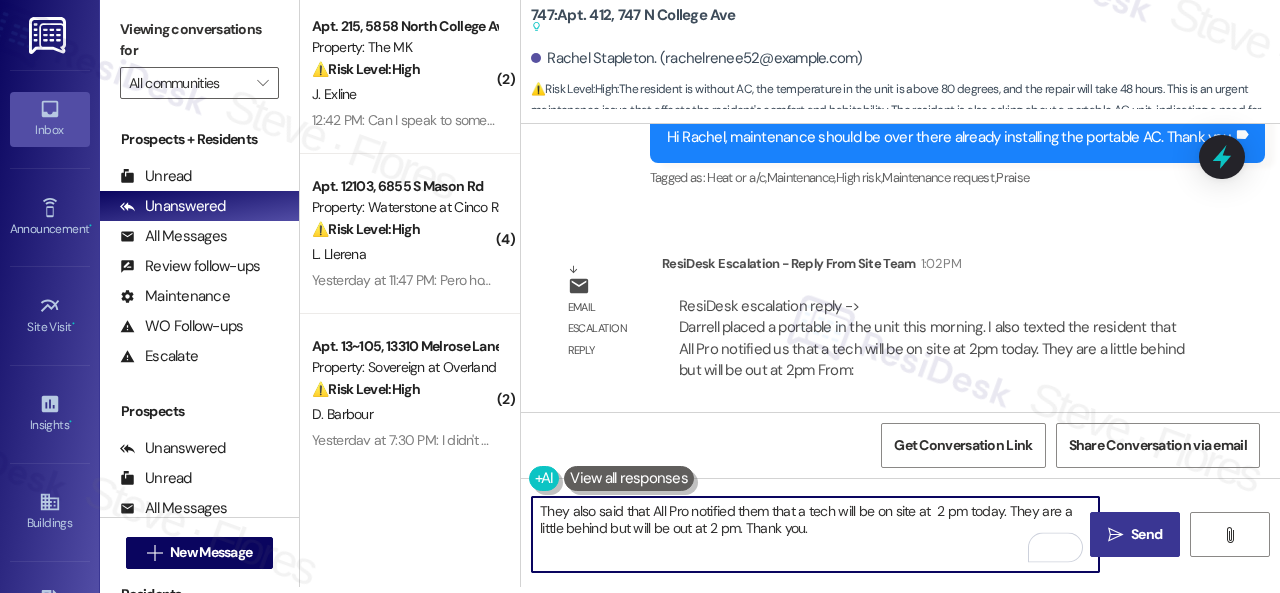 type on "They also said that All Pro notified them that a tech will be on site at  2 pm today. They are a little behind but will be out at 2 pm. Thank you." 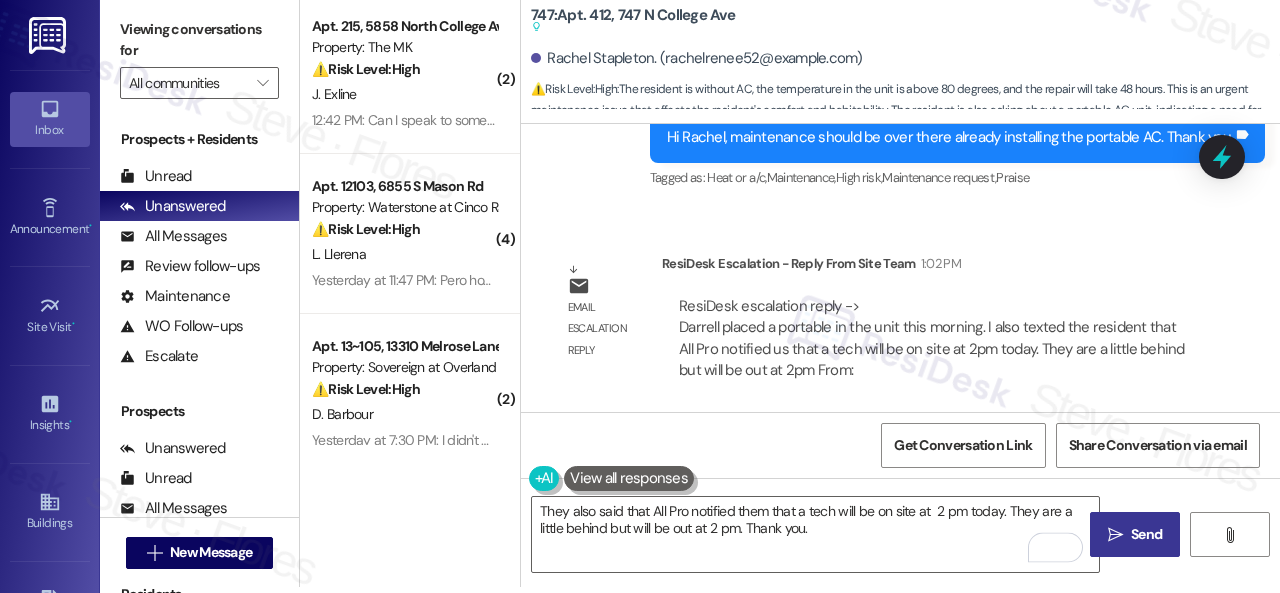 click on "Send" at bounding box center (1146, 534) 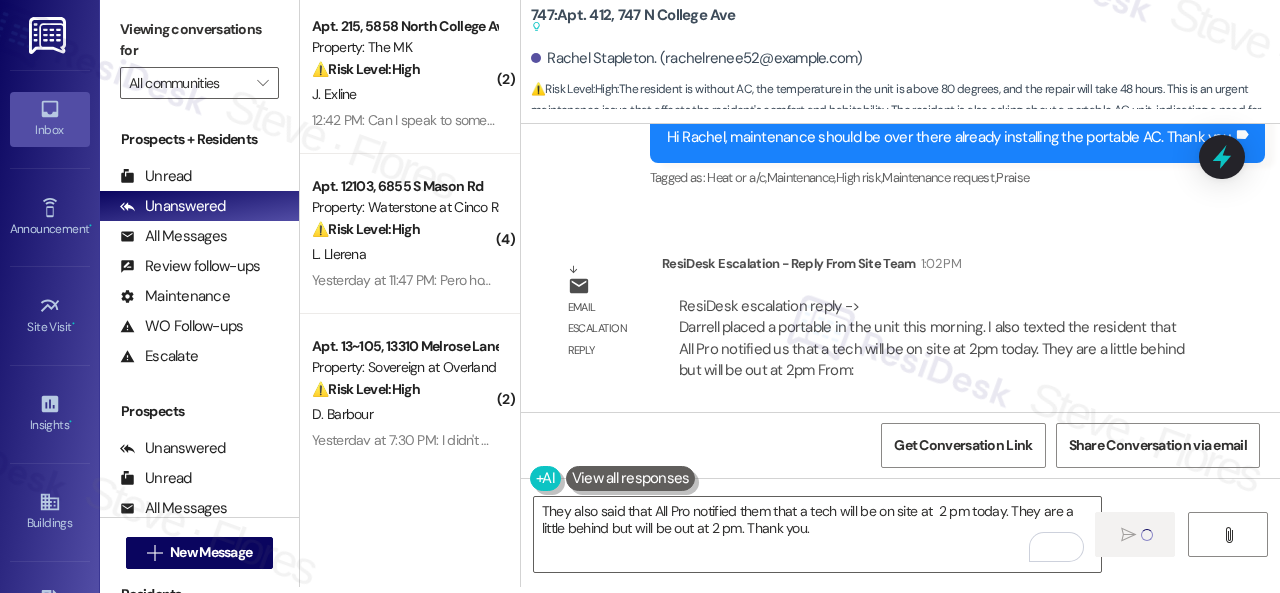 type 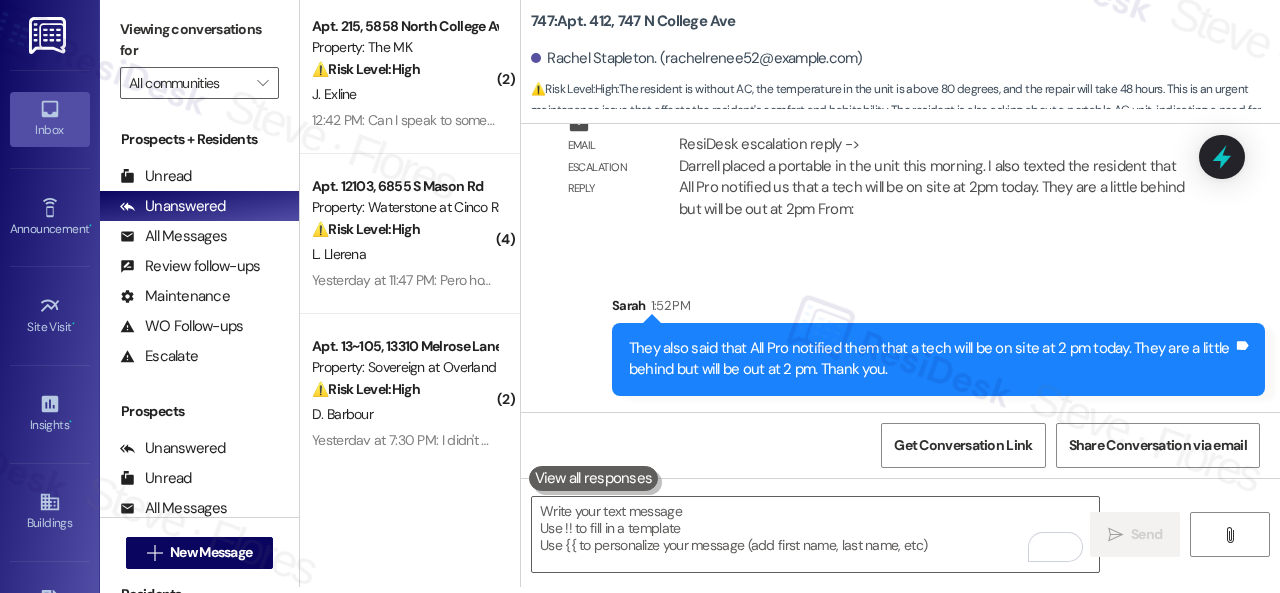 scroll, scrollTop: 8478, scrollLeft: 0, axis: vertical 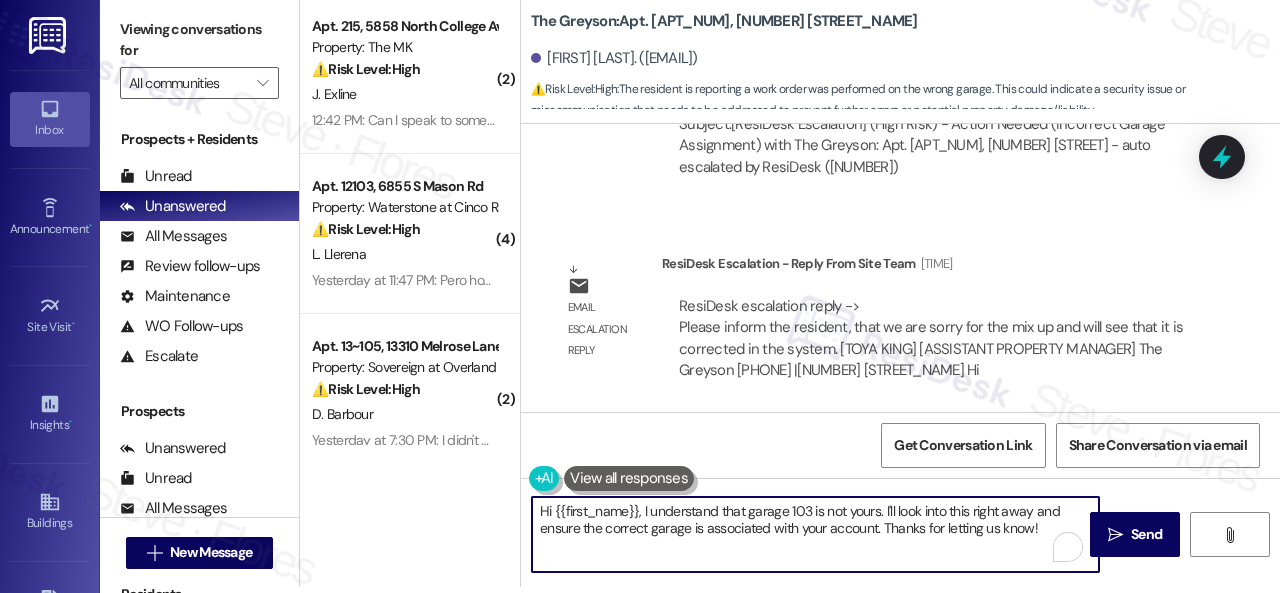 drag, startPoint x: 645, startPoint y: 517, endPoint x: 1183, endPoint y: 632, distance: 550.1536 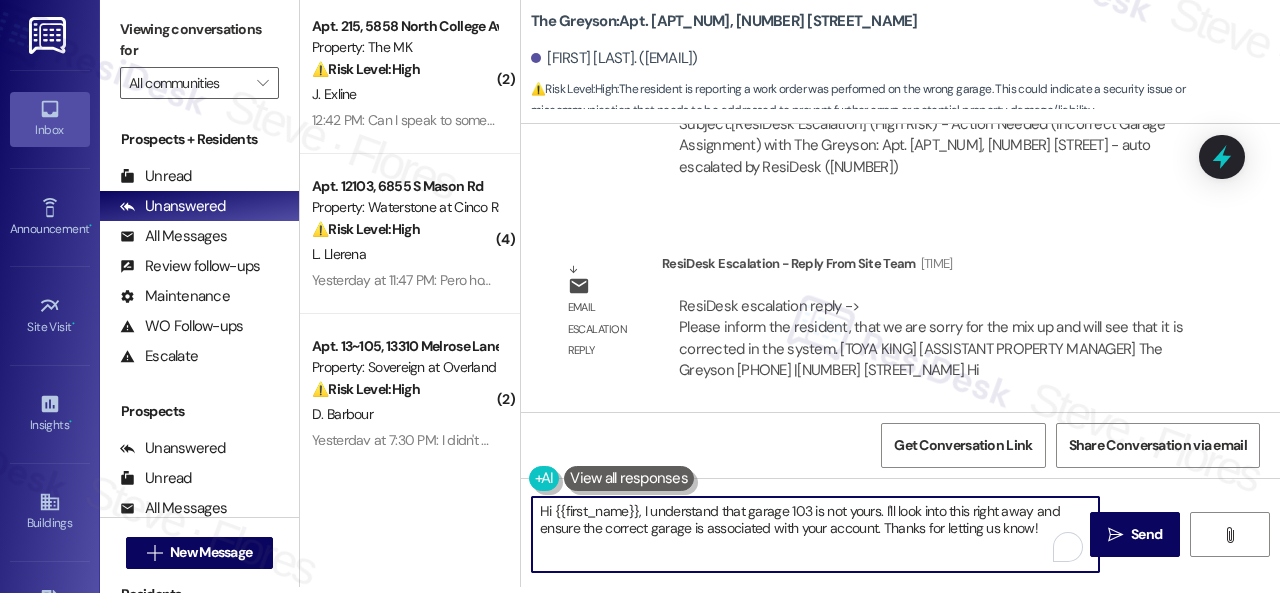 click on "Inbox   Go to Inbox Announcement   • Send A Text Announcement Site Visit   • Go to Site Visit Insights   • Go to Insights Buildings   Go to Buildings Leads   Go to Leads Templates   • Go to Templates Account   Go to Account Support   Go to Support Viewing conversations for All communities  Prospects + Residents Unread (0) Unread: Any message you haven't read yet will show up here Unanswered (0) Unanswered: ResiDesk identifies open questions and unanswered conversations so you can respond to them. All Messages (undefined) All Messages: This is your inbox. All of your tenant messages will show up here. Review follow-ups (undefined) Review follow-ups: ResiDesk identifies open review candidates and conversations so you can respond to them. Maintenance (undefined) Maintenance: ResiDesk identifies conversations around maintenance or work orders from the last 14 days so you can respond to them. WO Follow-ups (undefined) Escalate (undefined) Prospects Unanswered (0) Unread (0) All Messages (undefined) (0)" at bounding box center (640, 296) 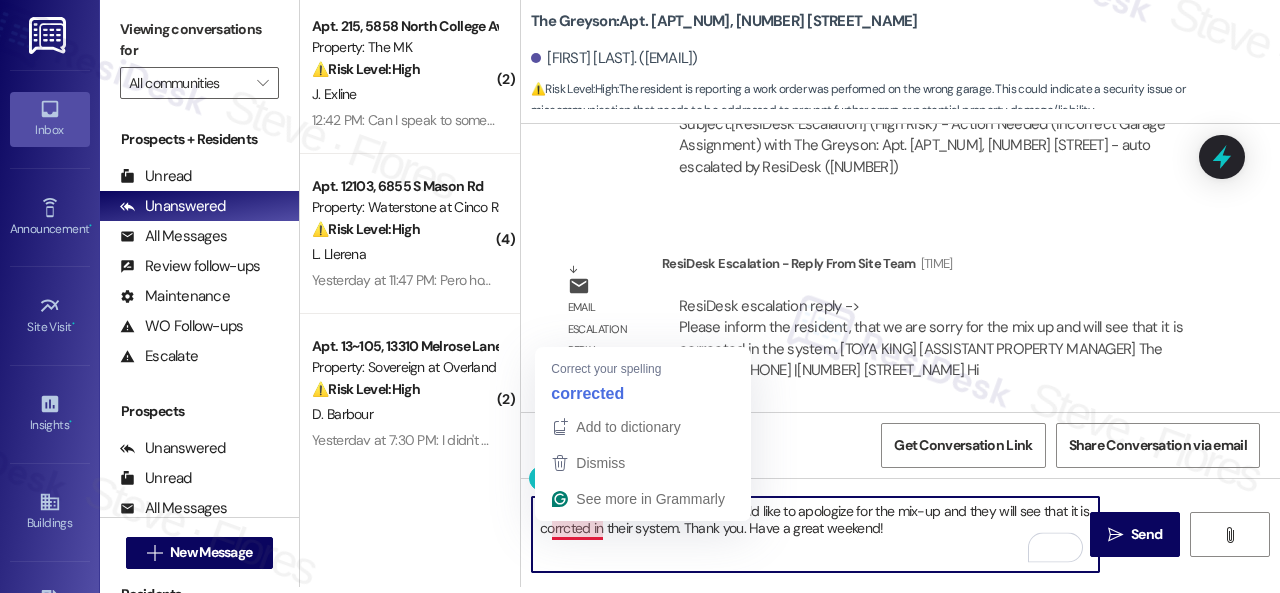 click on "Hi {{first_name}}, the site team would like to apologize for the mix-up and they will see that it is corrcted in their system. Thank you. Have a great weekend!" at bounding box center (815, 534) 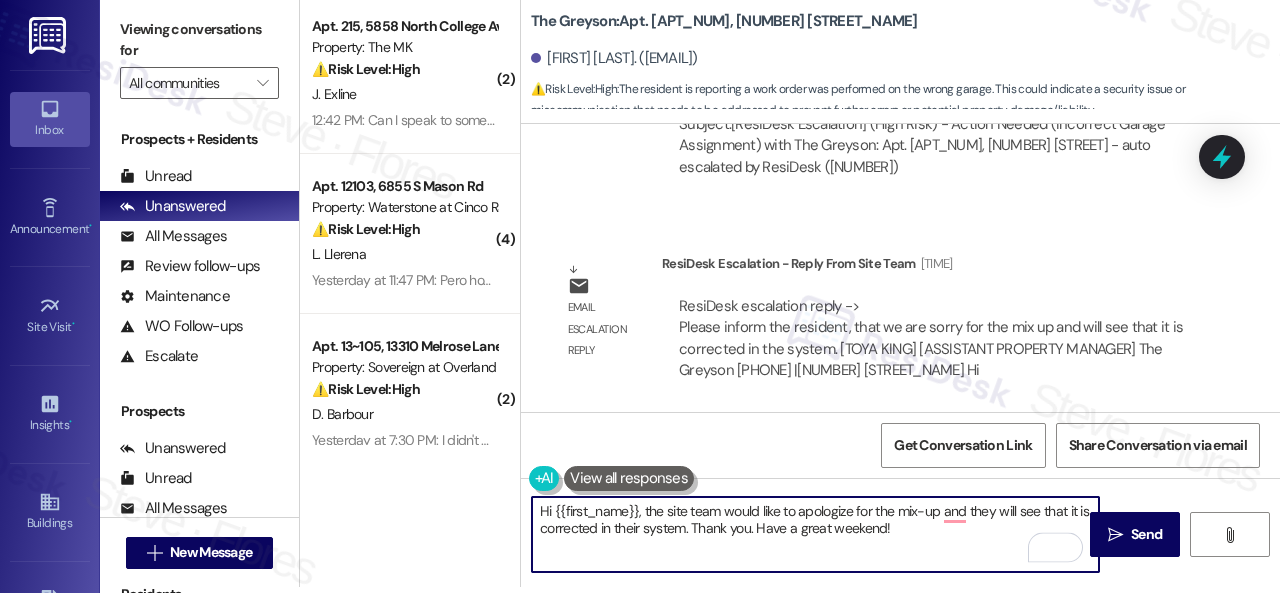click on "Hi {{first_name}}, the site team would like to apologize for the mix-up and they will see that it is corrected in their system. Thank you. Have a great weekend!" at bounding box center (815, 534) 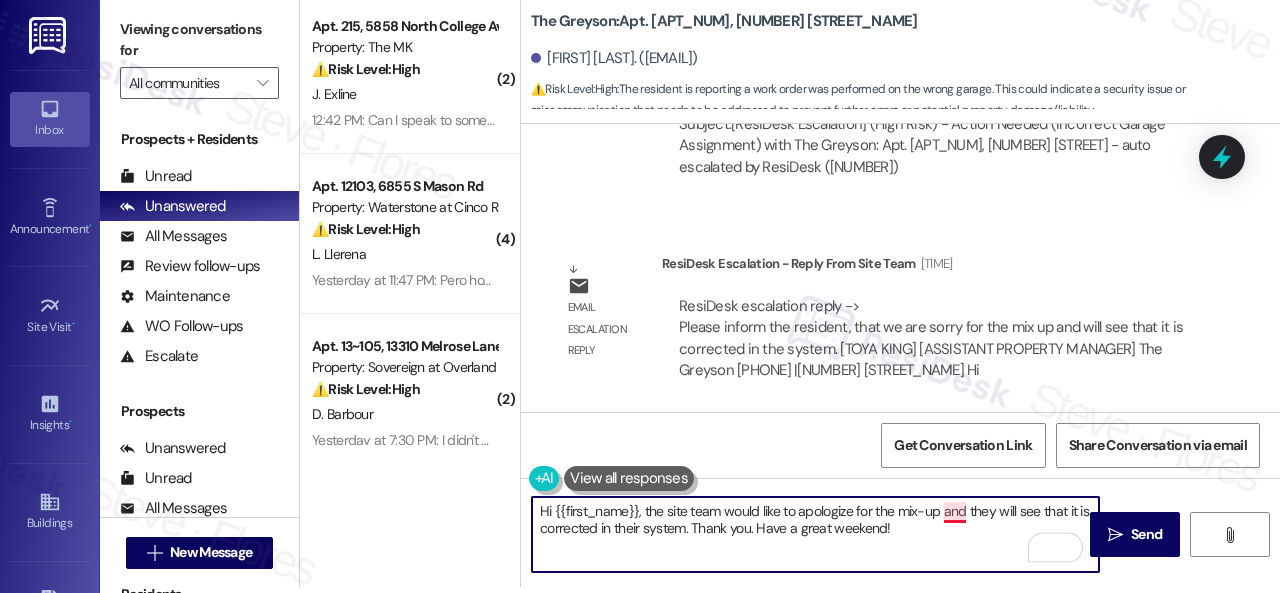 click on "Hi {{first_name}}, the site team would like to apologize for the mix-up and they will see that it is corrected in their system. Thank you. Have a great weekend!" at bounding box center (815, 534) 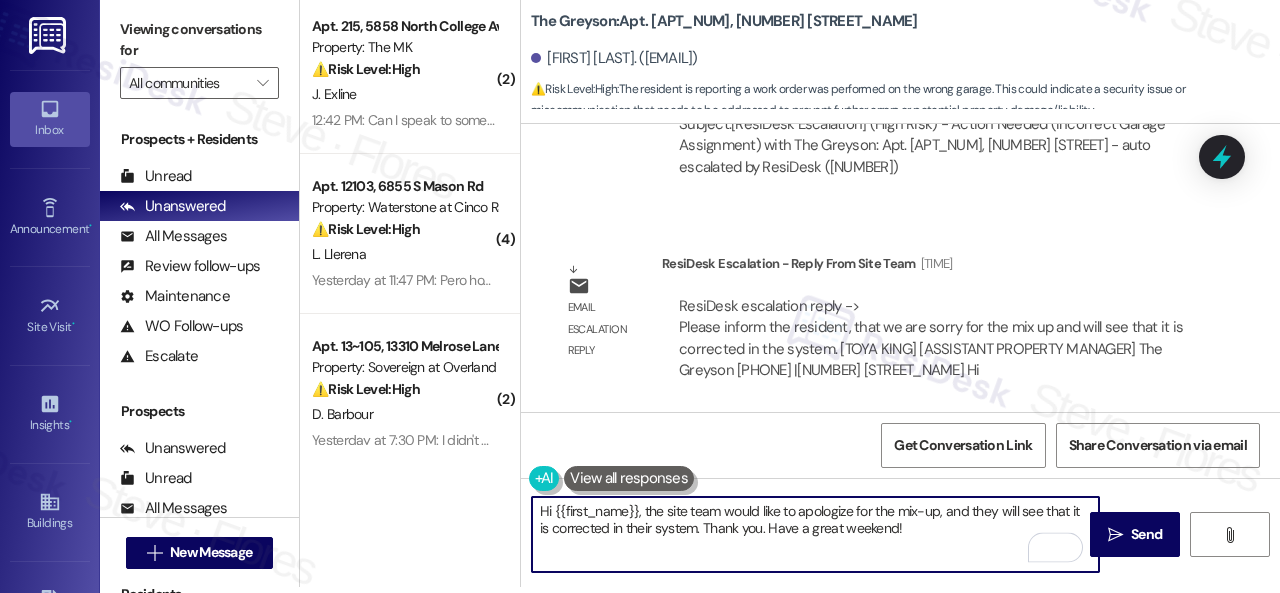 click on "Hi {{first_name}}, the site team would like to apologize for the mix-up, and they will see that it is corrected in their system. Thank you. Have a great weekend!" at bounding box center [815, 534] 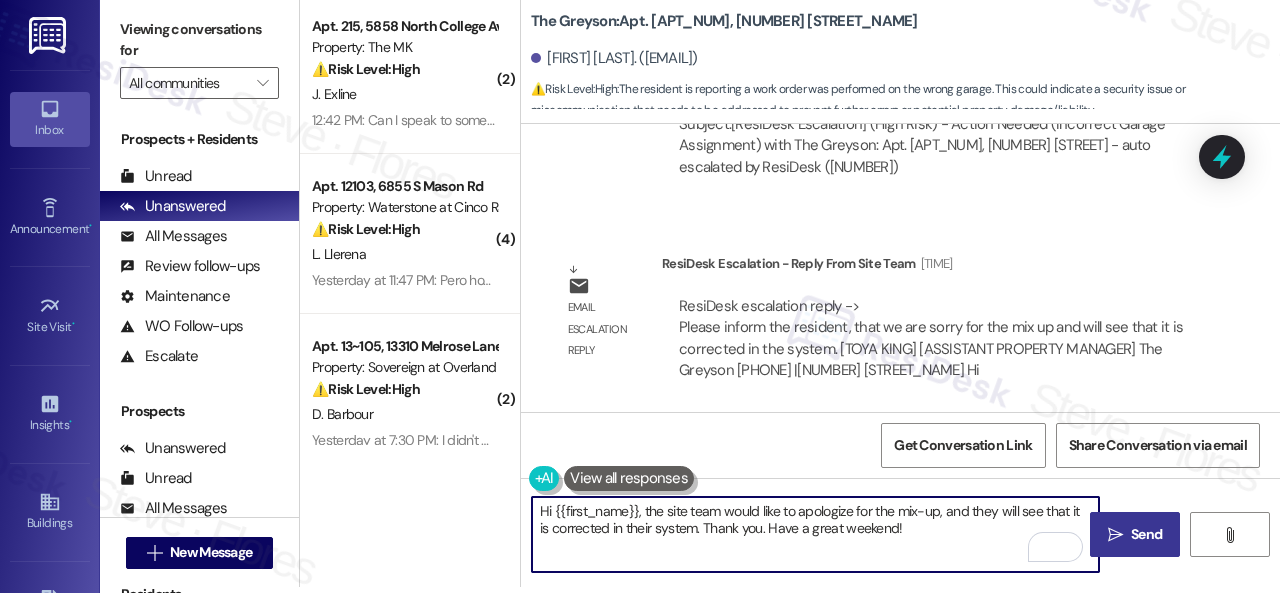 type on "Hi {{first_name}}, the site team would like to apologize for the mix-up, and they will see that it is corrected in their system. Thank you. Have a great weekend!" 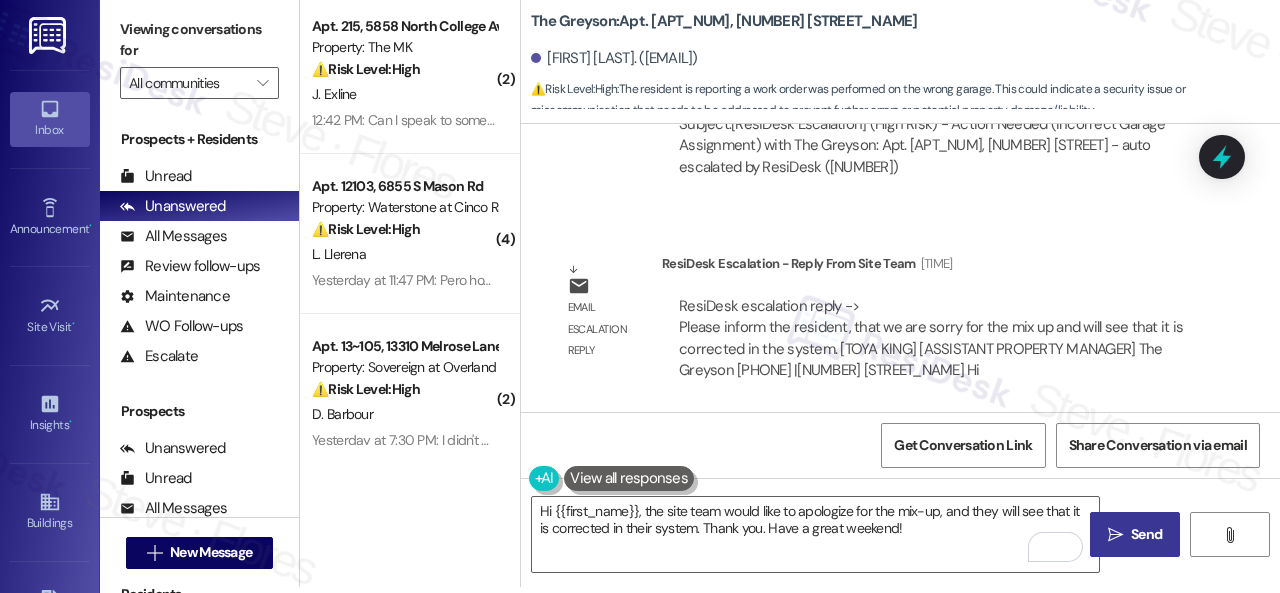 click on "Send" at bounding box center (1146, 534) 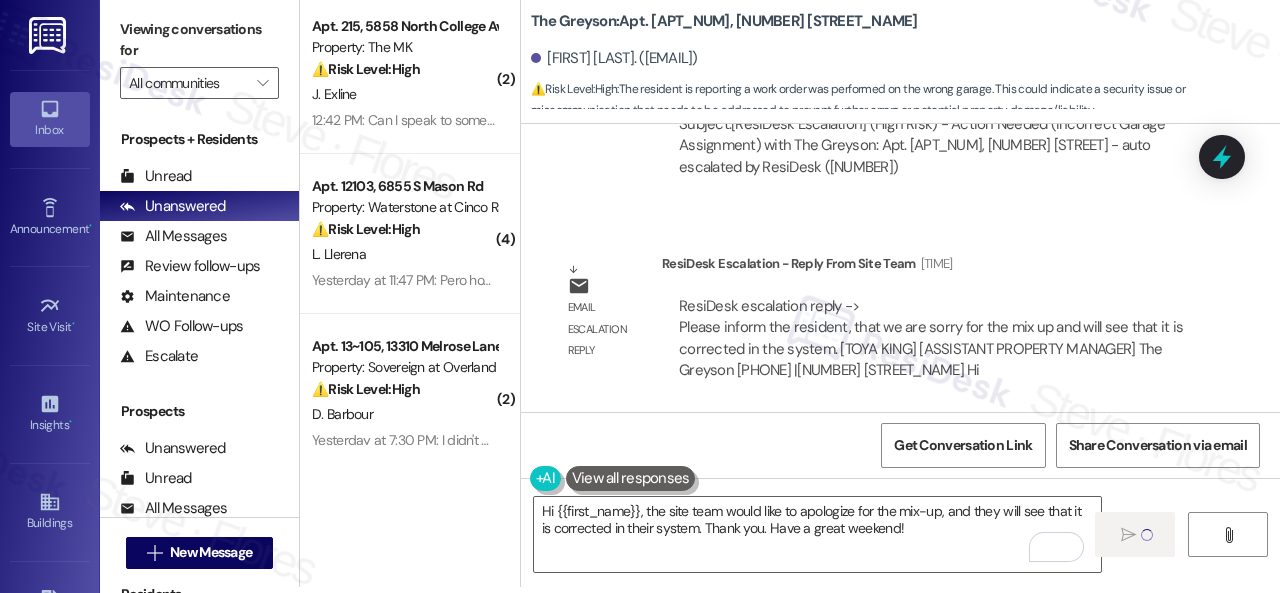 type 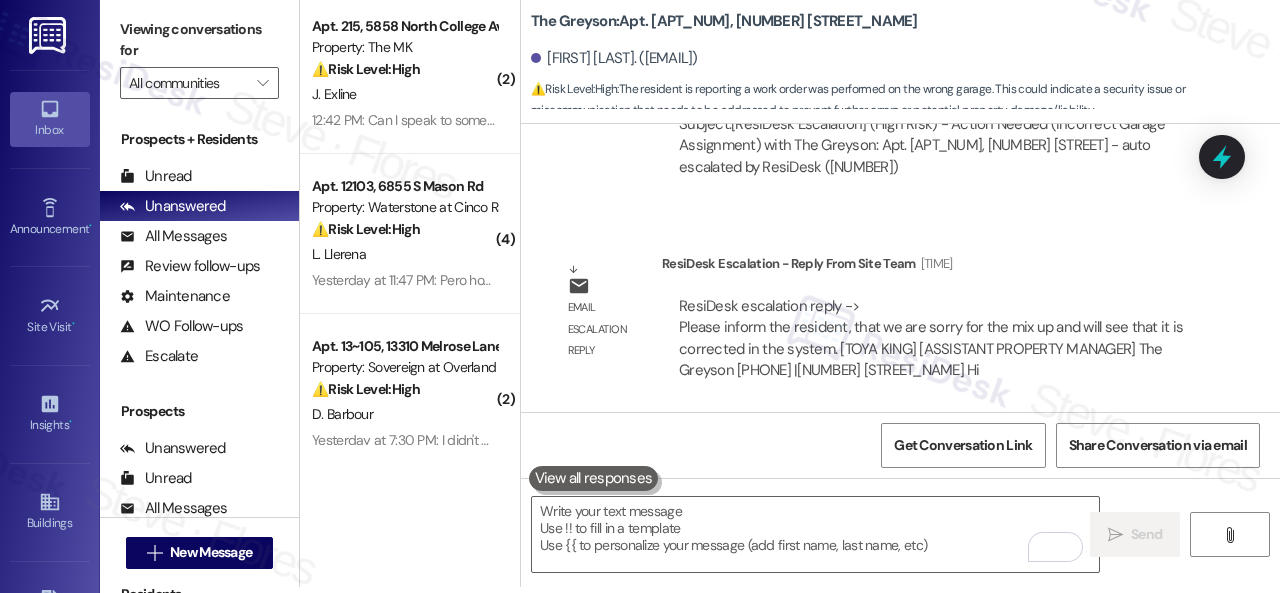 scroll, scrollTop: 0, scrollLeft: 0, axis: both 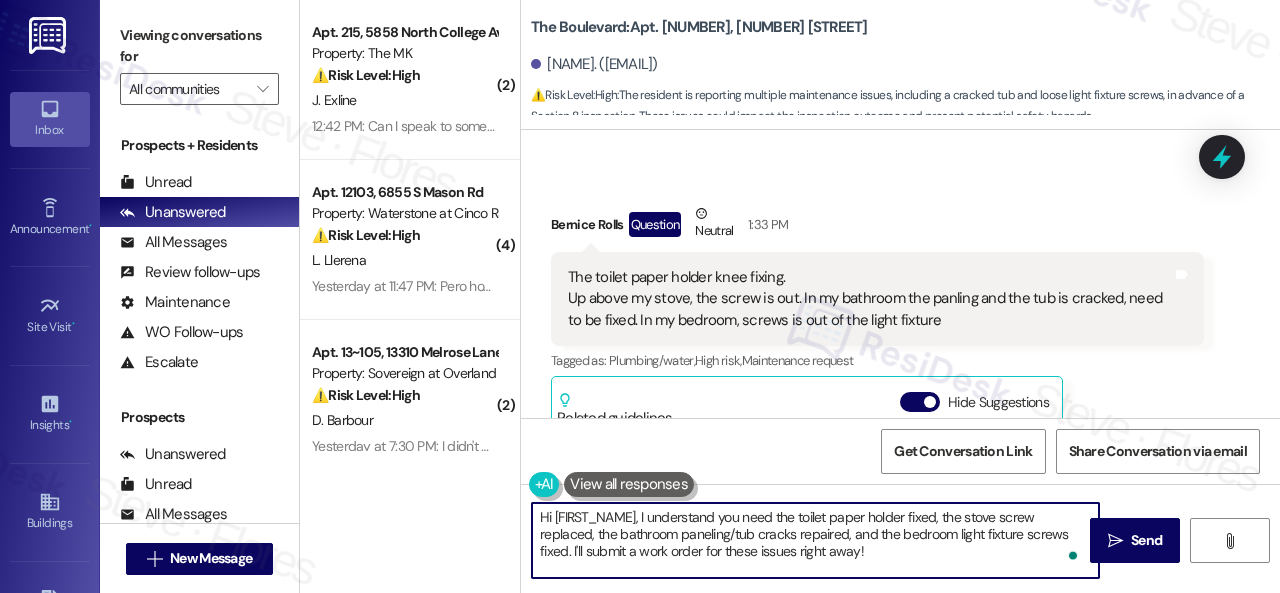 drag, startPoint x: 626, startPoint y: 555, endPoint x: 639, endPoint y: 554, distance: 13.038404 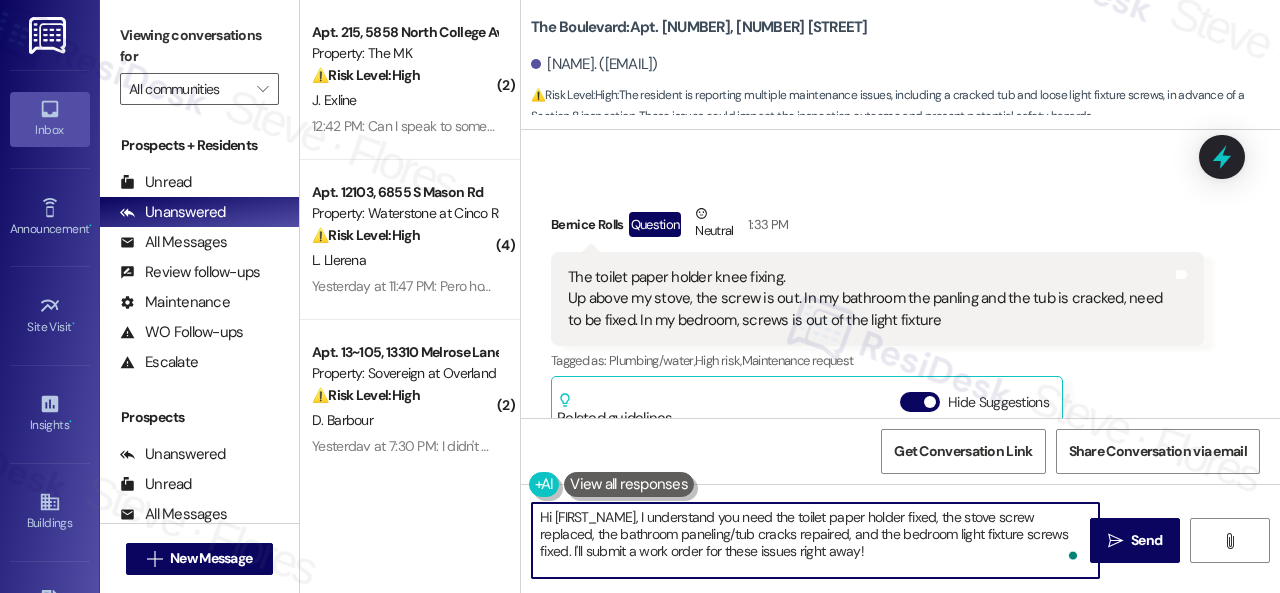 click on "Hi [FIRST_NAME], I understand you need the toilet paper holder fixed, the stove screw replaced, the bathroom paneling/tub cracks repaired, and the bedroom light fixture screws fixed. I'll submit a work order for these issues right away!" at bounding box center [815, 540] 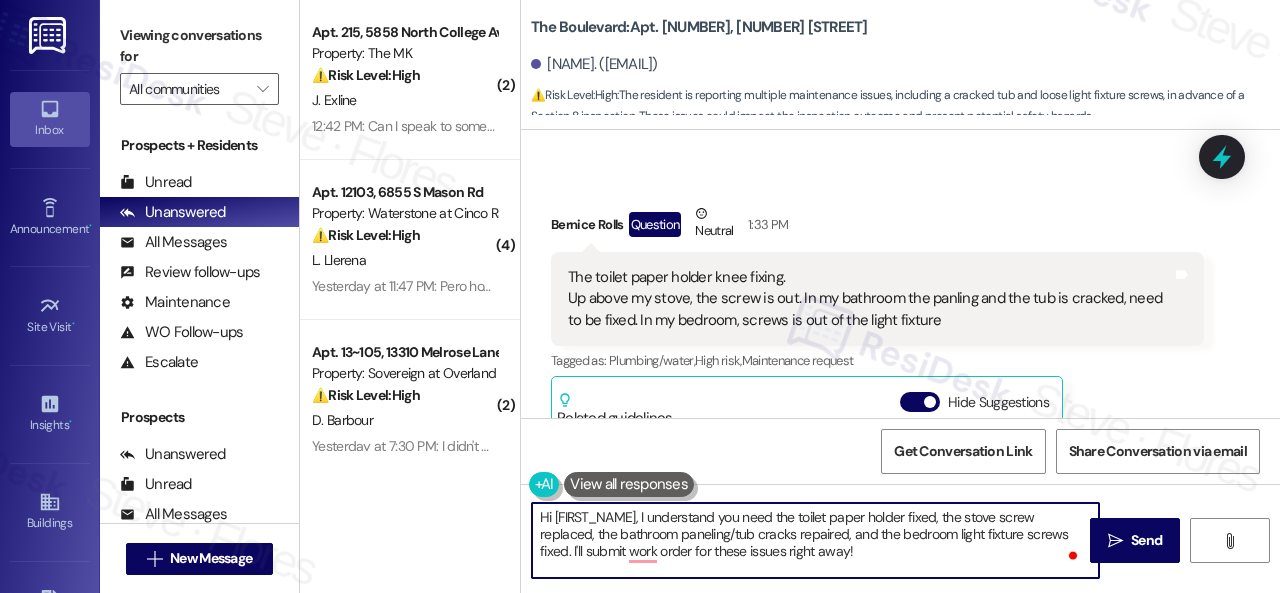 click on "Hi [FIRST_NAME], I understand you need the toilet paper holder fixed, the stove screw replaced, the bathroom paneling/tub cracks repaired, and the bedroom light fixture screws fixed. I'll submit work order for these issues right away!" at bounding box center (815, 540) 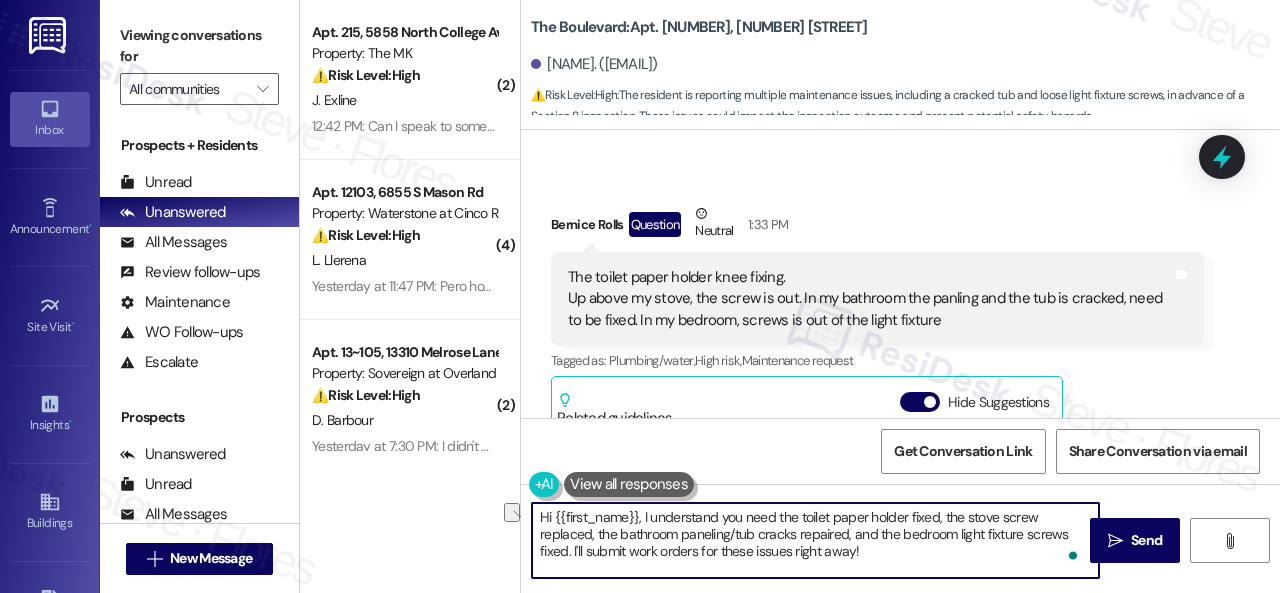 drag, startPoint x: 794, startPoint y: 551, endPoint x: 875, endPoint y: 559, distance: 81.394104 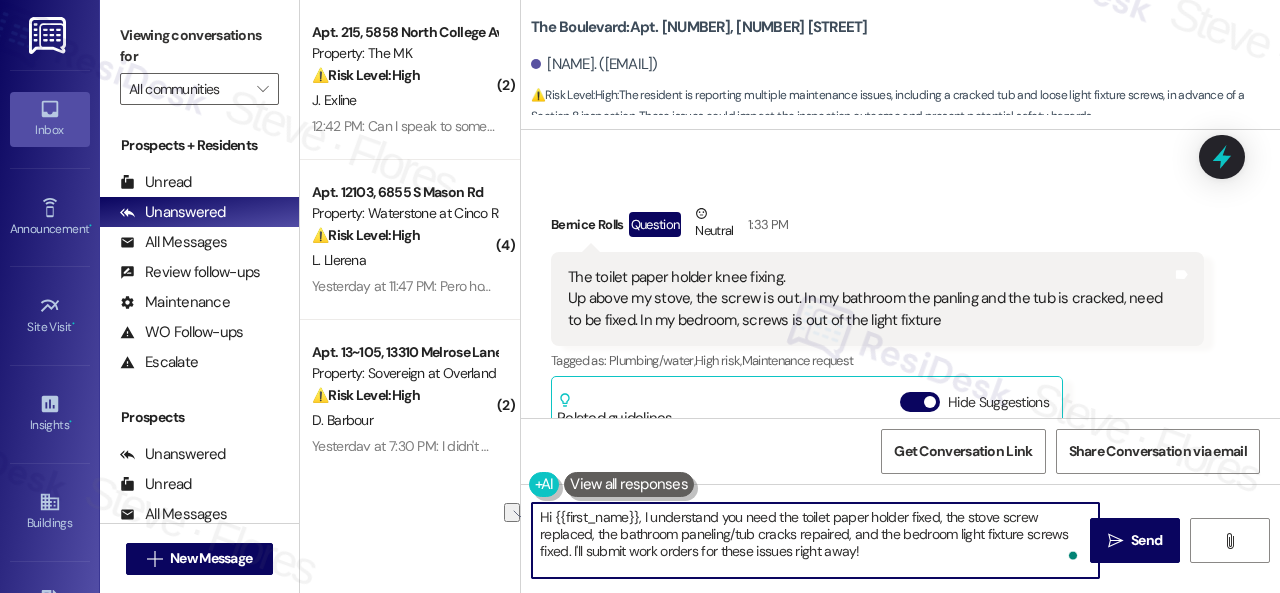 click on "Hi {{first_name}}, I understand you need the toilet paper holder fixed, the stove screw replaced, the bathroom paneling/tub cracks repaired, and the bedroom light fixture screws fixed. I'll submit work orders for these issues right away!" at bounding box center [815, 540] 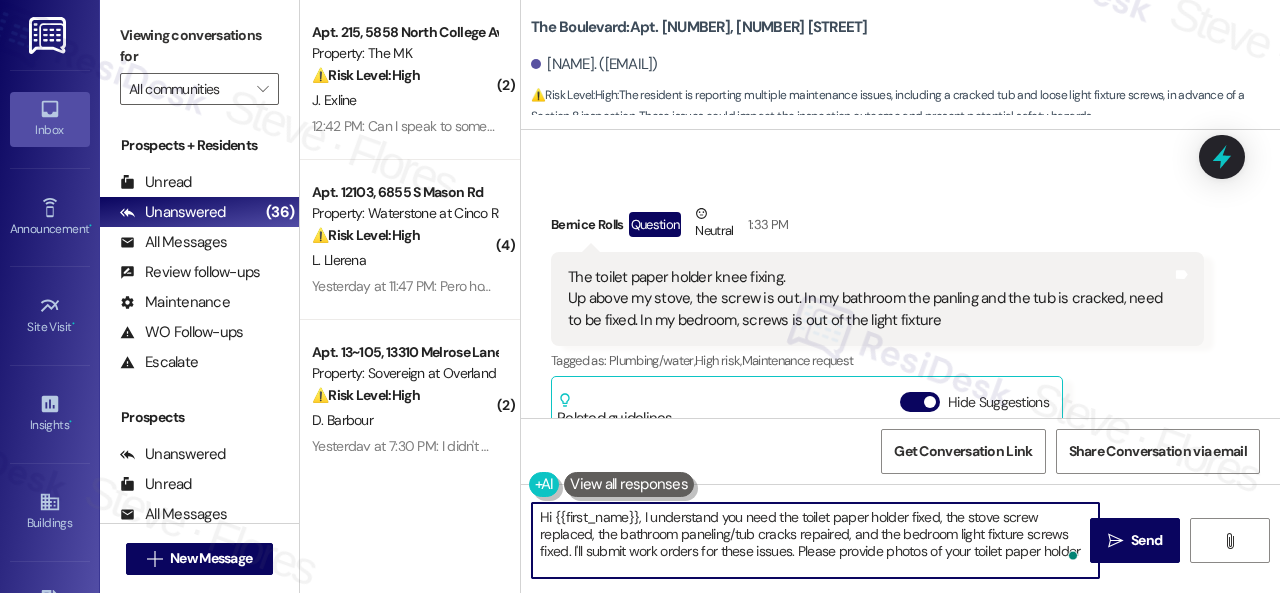 type on "Hi {{first_name}}, I understand you need the toilet paper holder fixed, the stove screw replaced, the bathroom paneling/tub cracks repaired, and the bedroom light fixture screws fixed. I'll submit work orders for these issues. Please provide photos of your toilet paper holder" 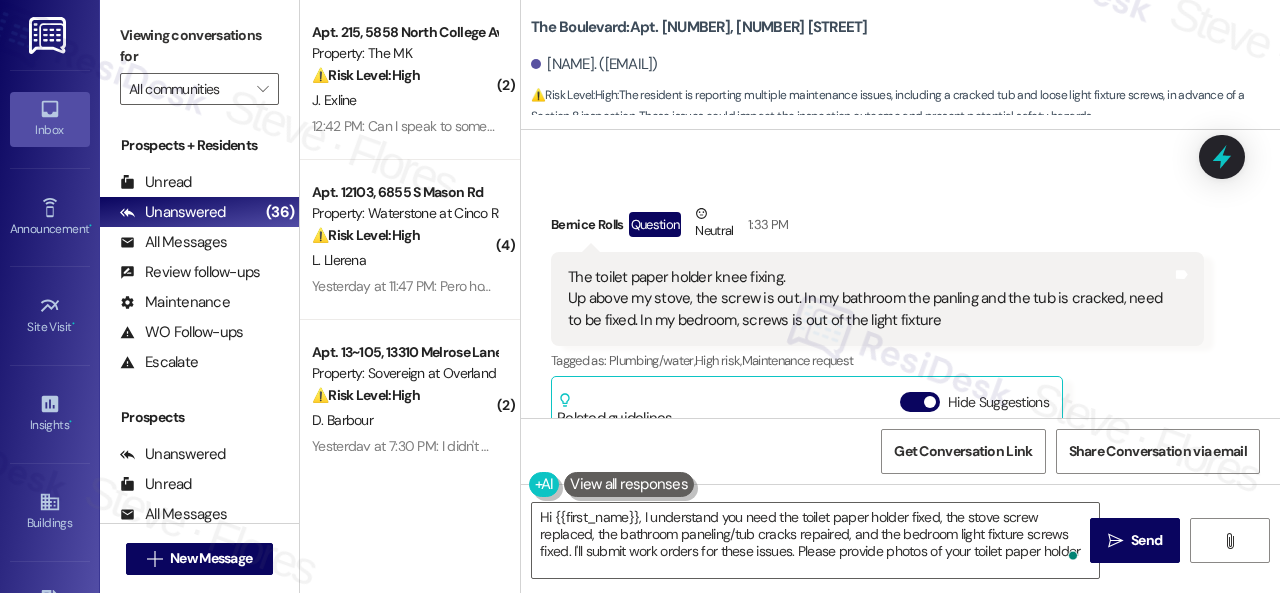 click on "Get Conversation Link Share Conversation via email" at bounding box center [900, 451] 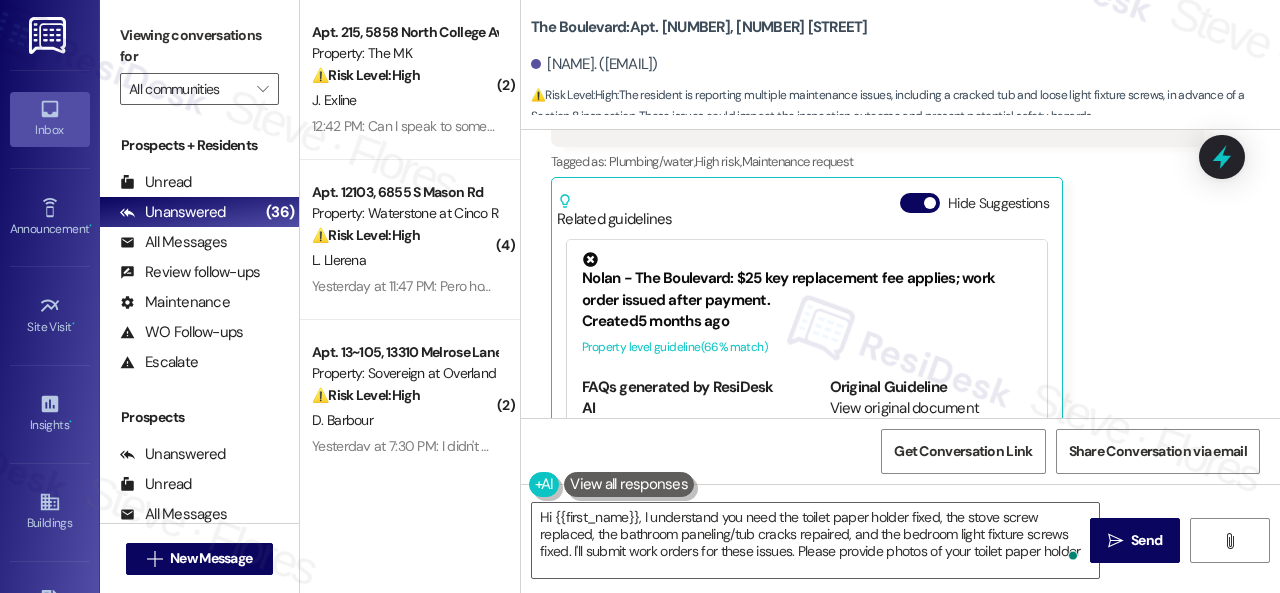 scroll, scrollTop: 20746, scrollLeft: 0, axis: vertical 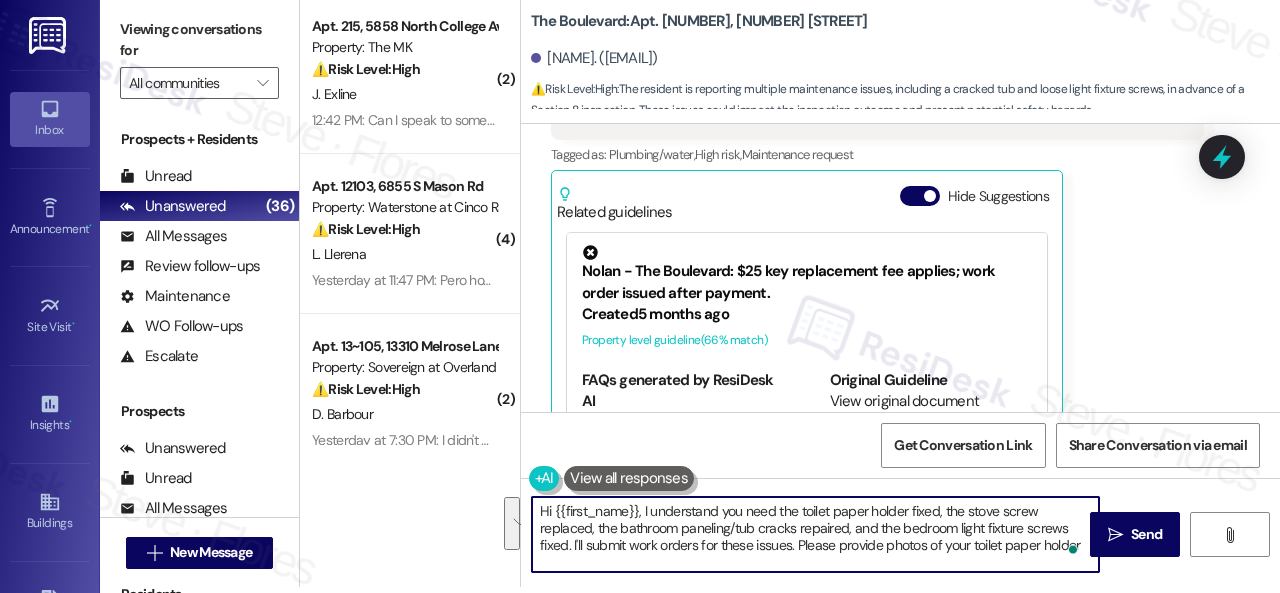 drag, startPoint x: 534, startPoint y: 518, endPoint x: 1229, endPoint y: 619, distance: 702.3005 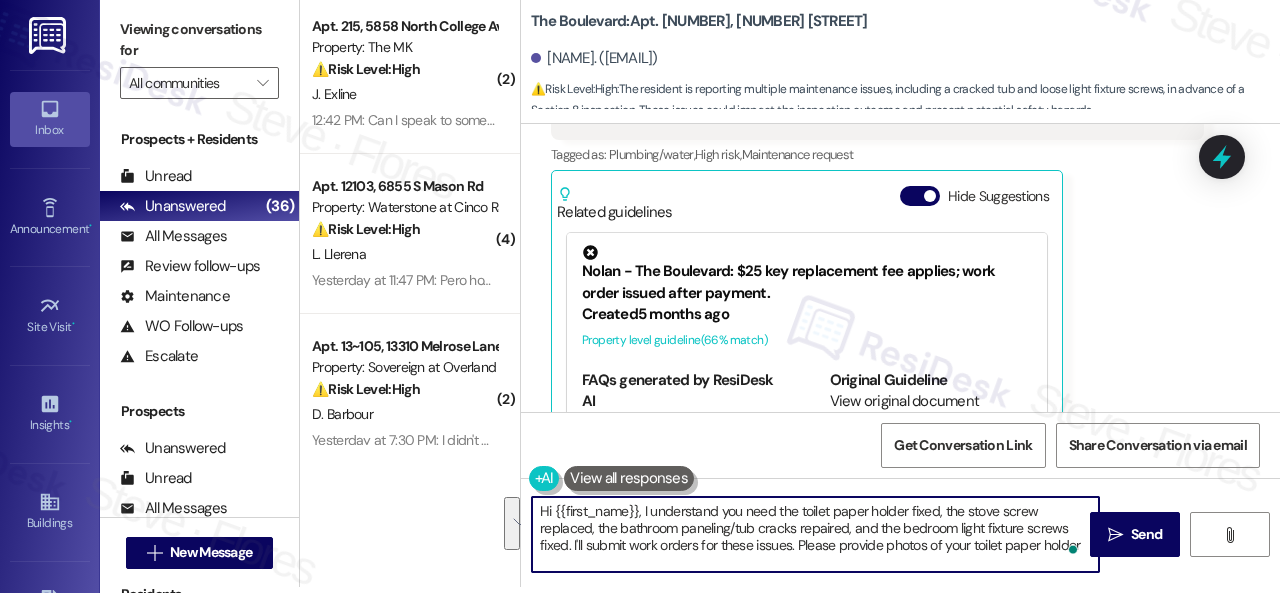 click on "Inbox   Go to Inbox Announcement   • Send A Text Announcement Site Visit   • Go to Site Visit Insights   • Go to Insights Buildings   Go to Buildings Leads   Go to Leads Templates   • Go to Templates Account   Go to Account Support   Go to Support Viewing conversations for All communities  Prospects + Residents Unread (0) Unread: Any message you haven't read yet will show up here Unanswered (36) Unanswered: ResiDesk identifies open questions and unanswered conversations so you can respond to them. All Messages (undefined) All Messages: This is your inbox. All of your tenant messages will show up here. Review follow-ups (undefined) Review follow-ups: ResiDesk identifies open review candidates and conversations so you can respond to them. Maintenance (undefined) Maintenance: ResiDesk identifies conversations around maintenance or work orders from the last 14 days so you can respond to them. WO Follow-ups (undefined) Escalate (undefined) Prospects Unanswered (0) Unread (0) All Messages (undefined) (0)" at bounding box center (640, 296) 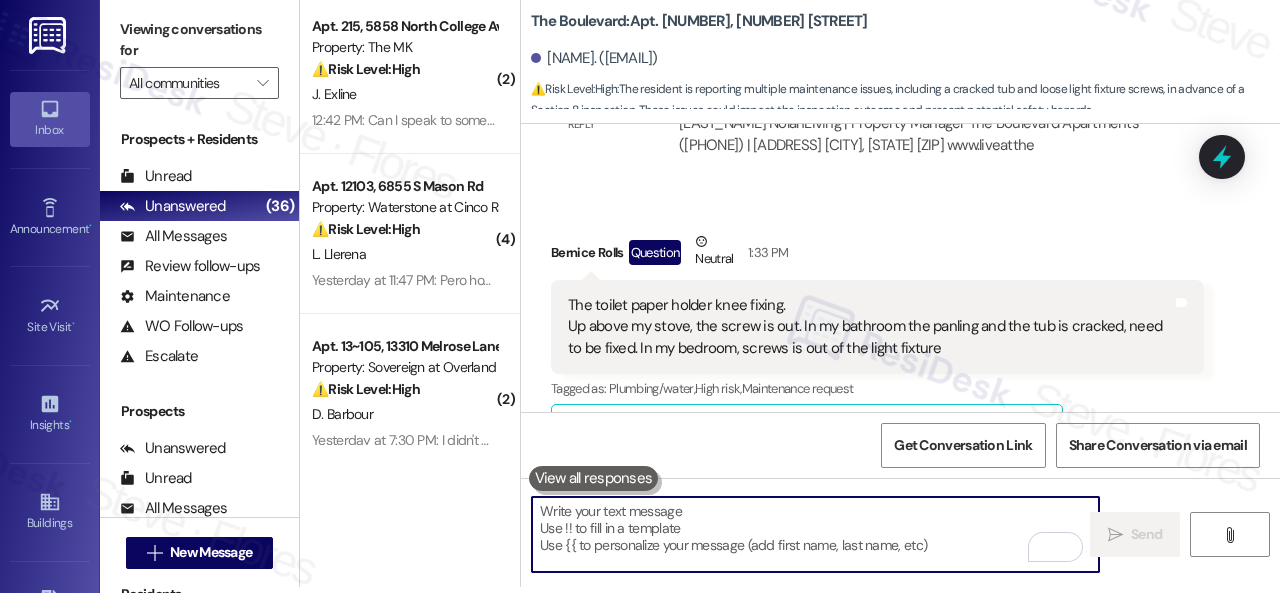 scroll, scrollTop: 20546, scrollLeft: 0, axis: vertical 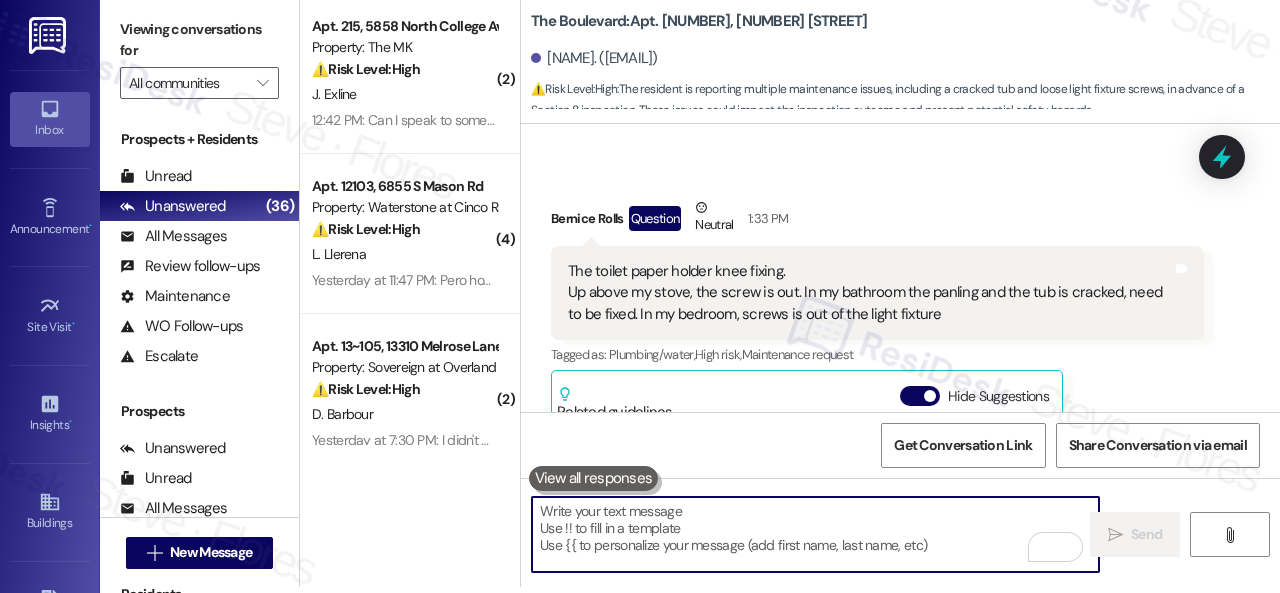 click at bounding box center [815, 534] 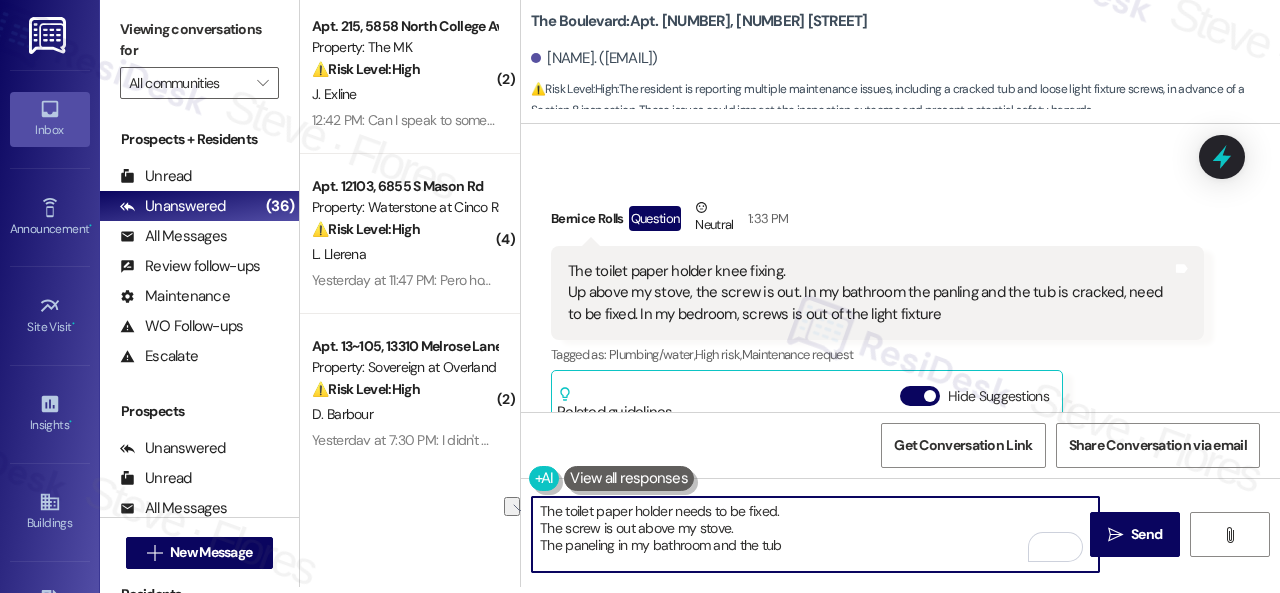 drag, startPoint x: 616, startPoint y: 549, endPoint x: 705, endPoint y: 545, distance: 89.08984 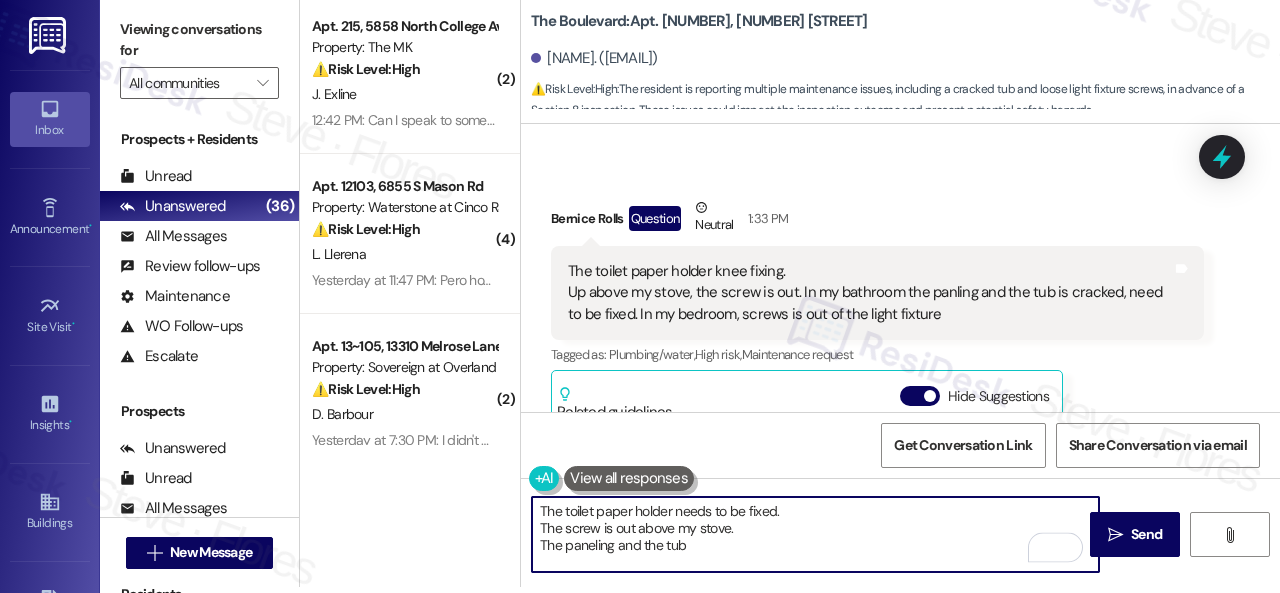 click on "The toilet paper holder needs to be fixed.
The screw is out above my stove.
The paneling and the tub" at bounding box center (815, 534) 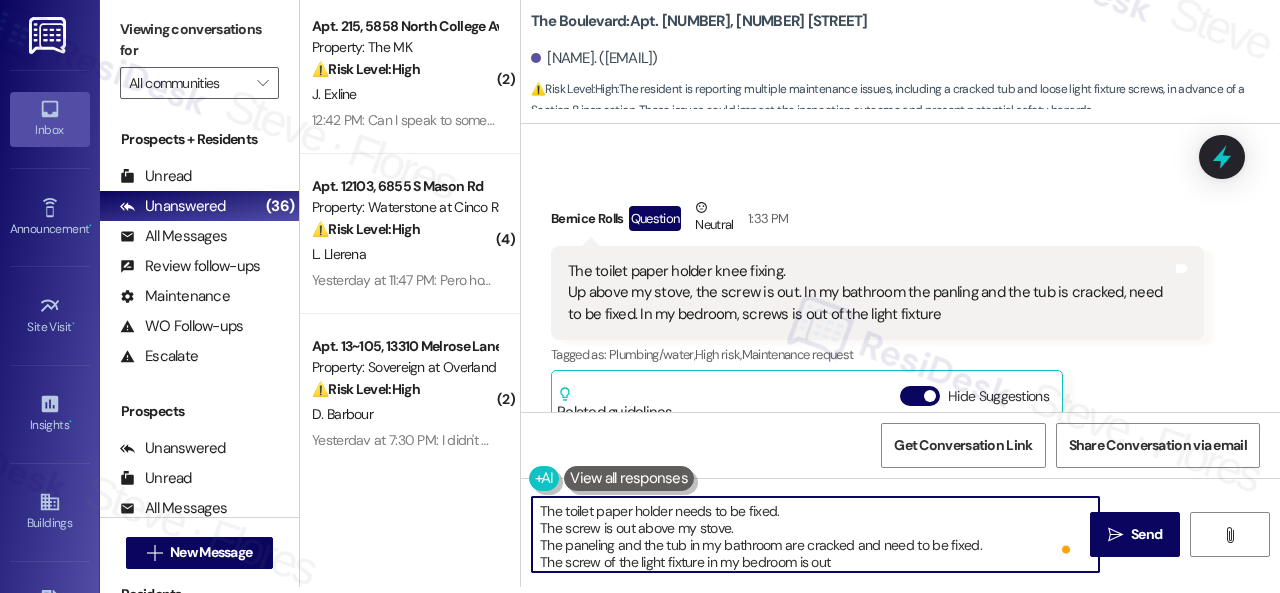 type on "The toilet paper holder needs to be fixed.
The screw is out above my stove.
The paneling and the tub in my bathroom are cracked and need to be fixed.
The screw of the light fixture in my bedroom is out." 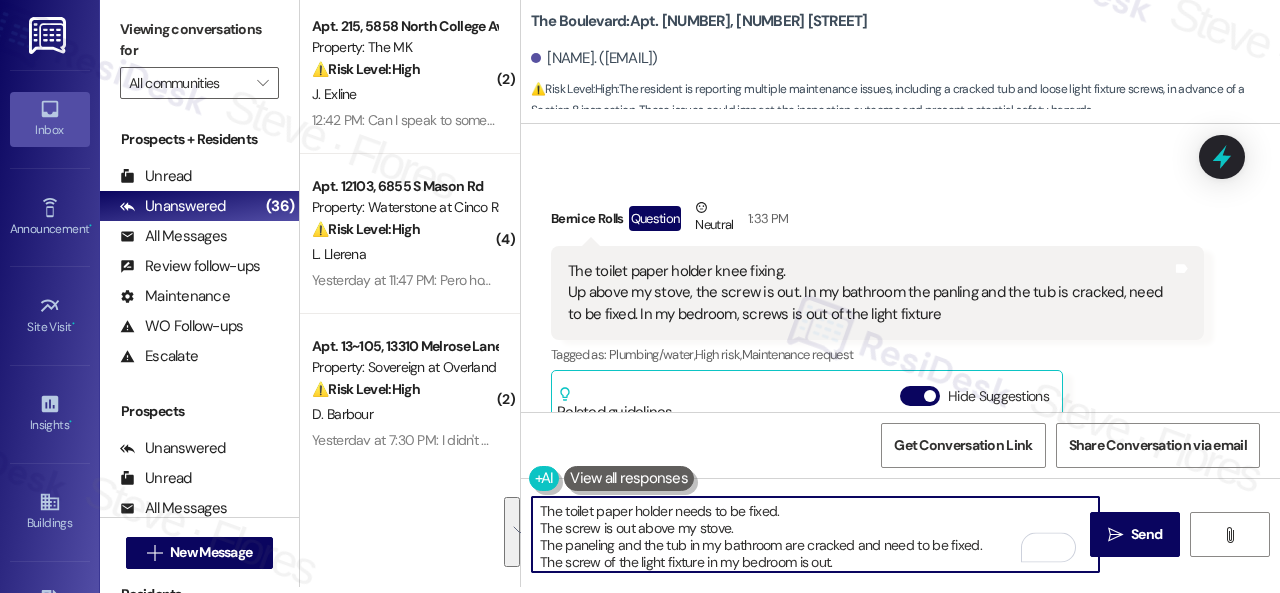 drag, startPoint x: 853, startPoint y: 563, endPoint x: 506, endPoint y: 489, distance: 354.80276 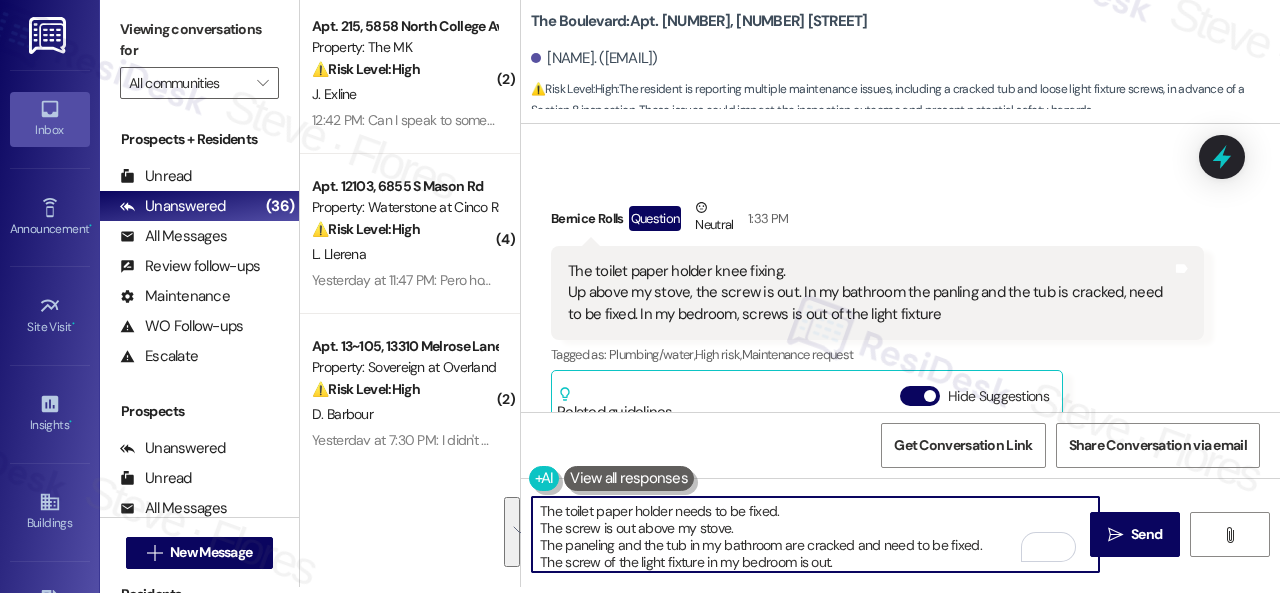 type 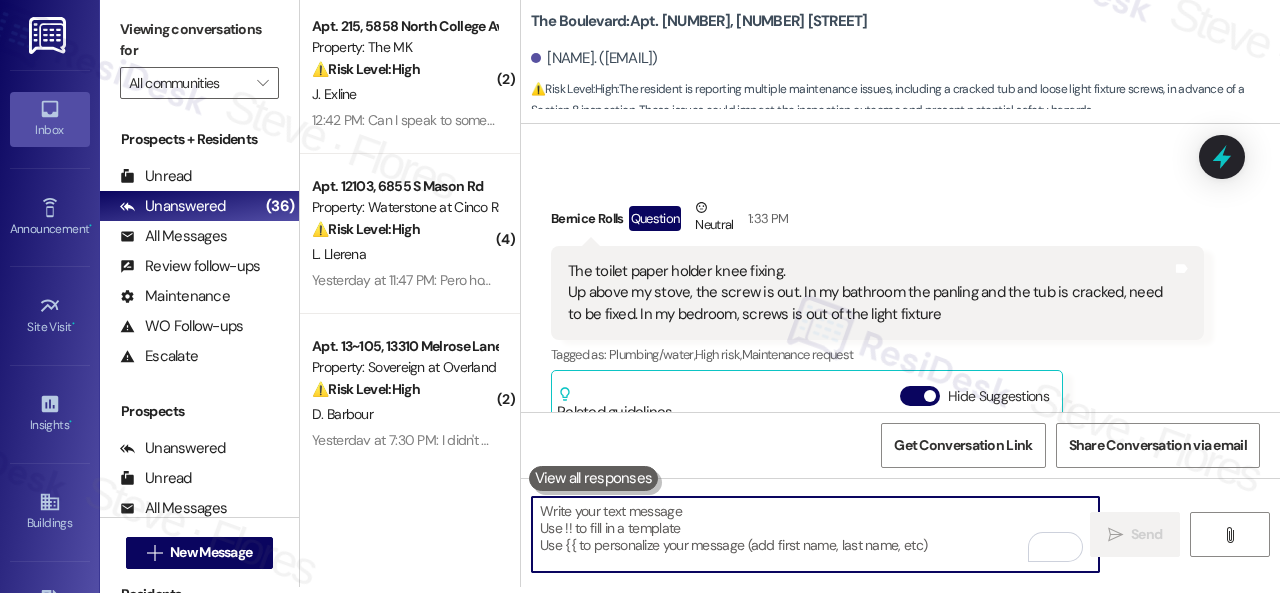 click on "Received via SMS [NAME] Question   Neutral [TIME] The toilet paper holder knee fixing.
Up above my stove, the screw is out. In my bathroom the panling and the tub is cracked, need to be fixed. In my bedroom, screws is out of the light fixture Tags and notes Tagged as:   Plumbing/water ,  Click to highlight conversations about Plumbing/water High risk ,  Click to highlight conversations about High risk Maintenance request Click to highlight conversations about Maintenance request  Related guidelines Hide Suggestions Nolan - The Boulevard: $[NUMBER] key replacement fee applies; work order issued after payment.
Created  5 months ago Property level guideline  ( 66 % match) FAQs generated by ResiDesk AI How much is the key replacement fee? The key replacement fee is $[NUMBER]. What do I need to do to get a replacement key? You need to pay the $[NUMBER] key replacement fee on your account, and then a work order for replacement can be put in. Where do I pay the key replacement fee? Is the $[NUMBER] fee refundable?" at bounding box center (900, 416) 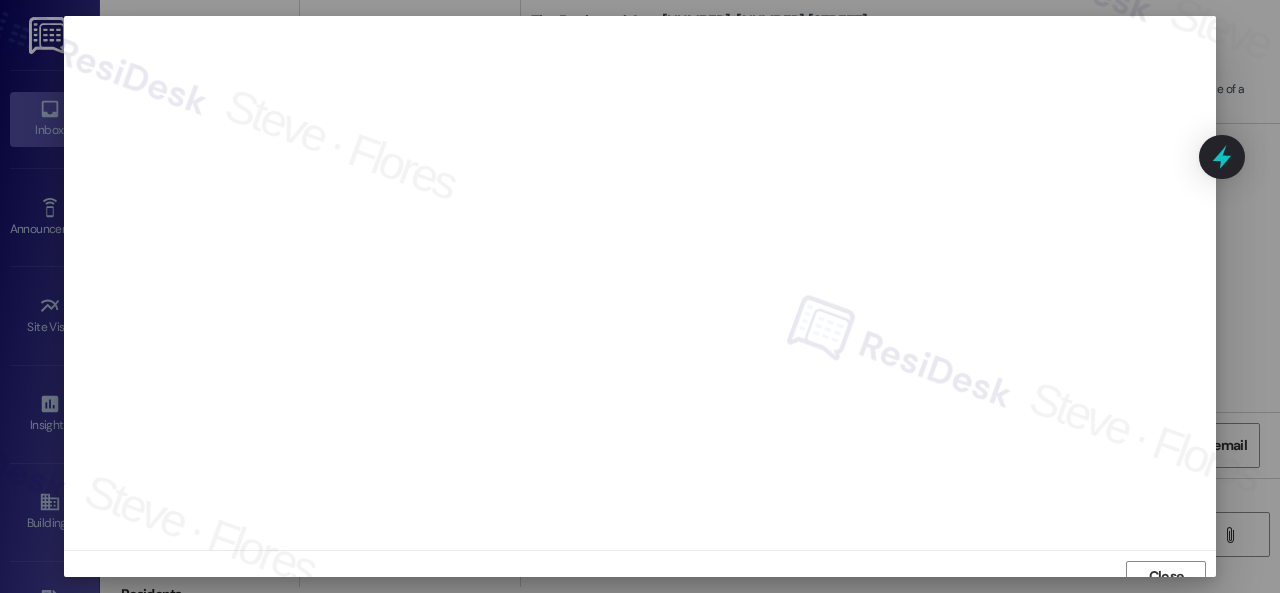 scroll, scrollTop: 15, scrollLeft: 0, axis: vertical 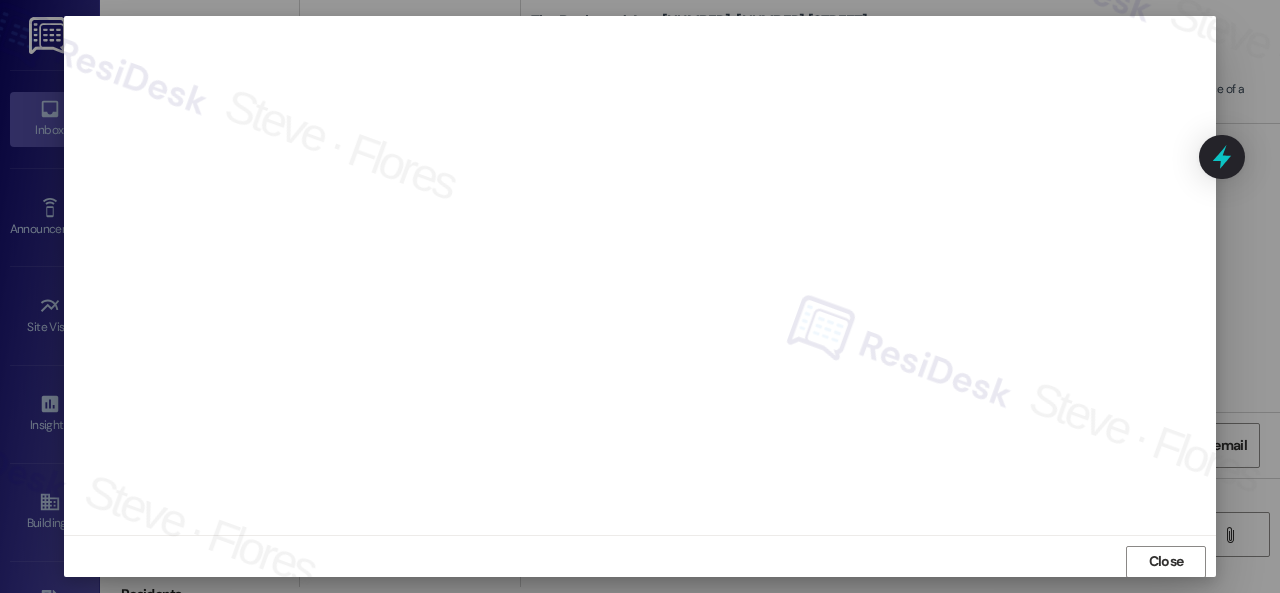 type 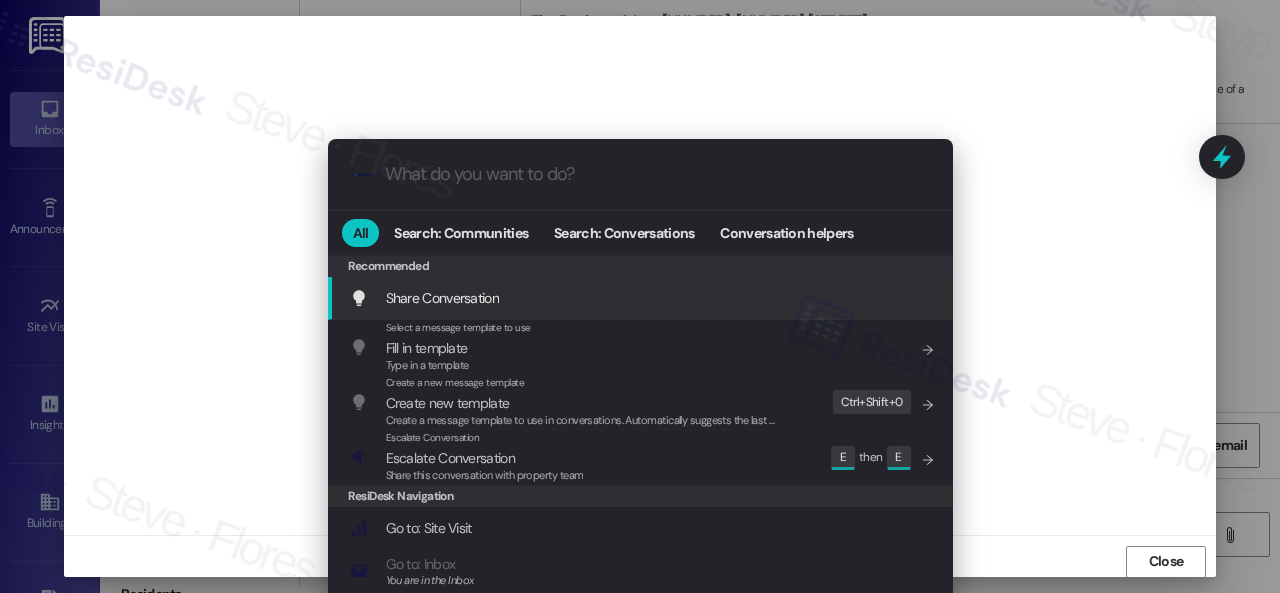 click at bounding box center (656, 174) 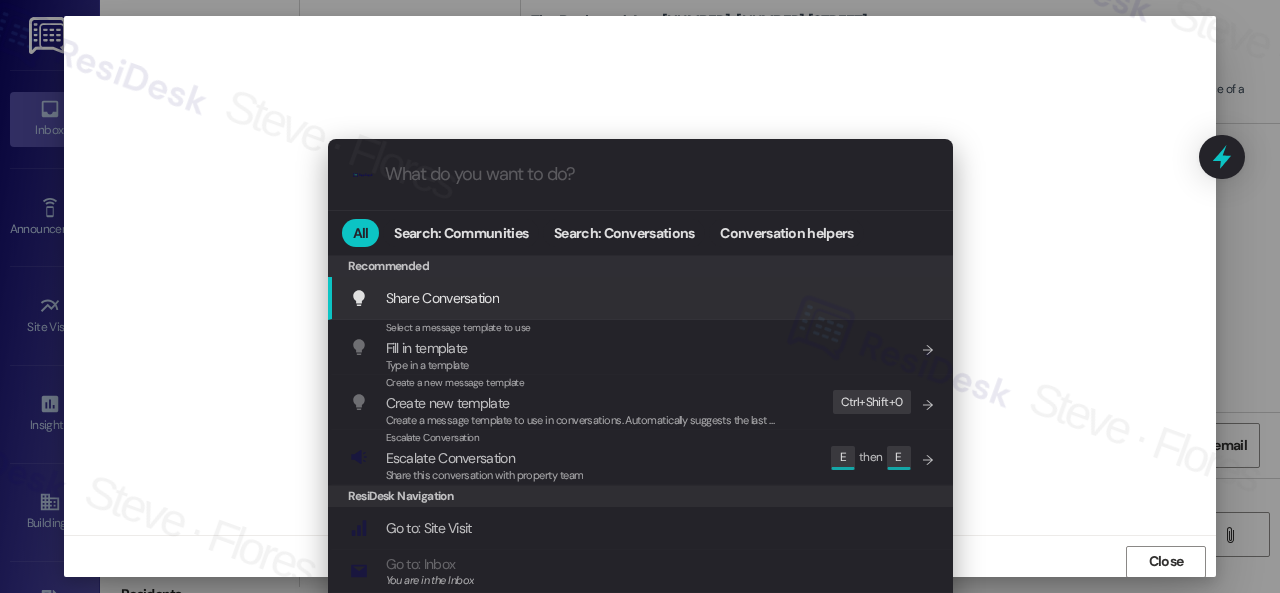 click on ".cls-1{fill:#0a055f;}.cls-2{fill:#0cc4c4;} resideskLogoBlueOrange All Search: Communities Search: Conversations Conversation helpers Recommended Recommended Share Conversation Add shortcut Select a message template to use Fill in template Type in a template Add shortcut Create a new message template Create new template Create a message template to use in conversations. Automatically suggests the last message you sent. Edit Ctrl+ Shift+ 0 Escalate Conversation Escalate Conversation Share this conversation with property team Edit E then E ResiDesk Navigation Go to: Site Visit Add shortcut Go to: Inbox You are in the Inbox Add shortcut Go to: Settings Add shortcut Go to: Message Templates Add shortcut Go to: Buildings Add shortcut Help Getting Started: What you can do with ResiDesk Add shortcut Settings Powered by Command AI Ctrl+ K" at bounding box center [640, 296] 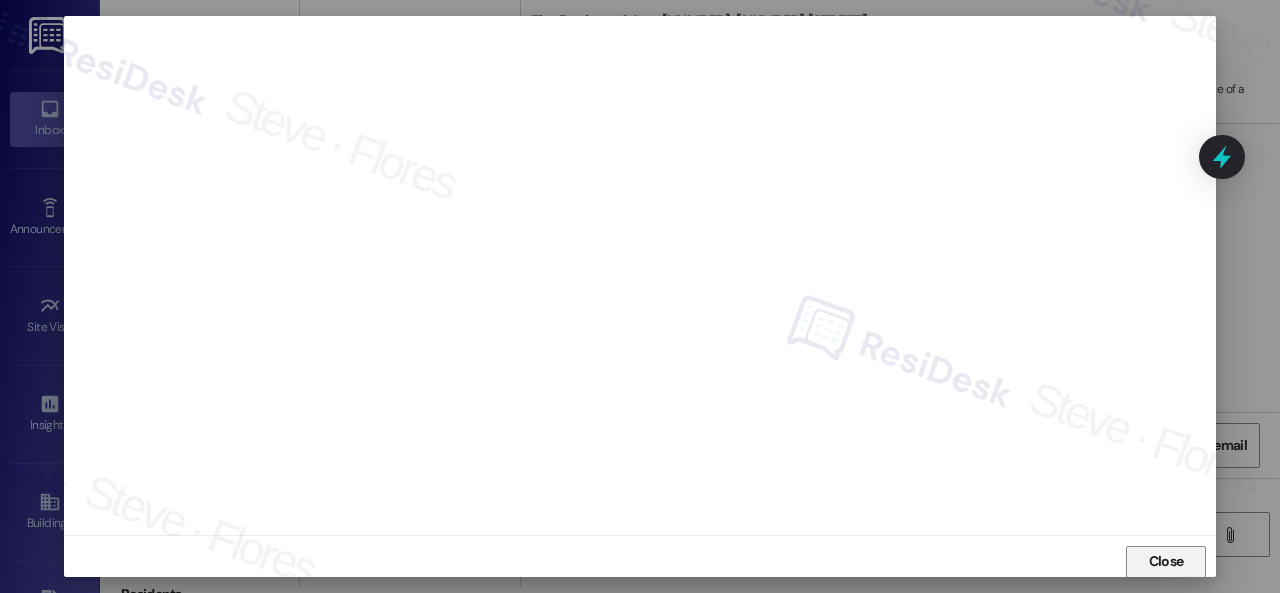 click on "Close" at bounding box center [1166, 561] 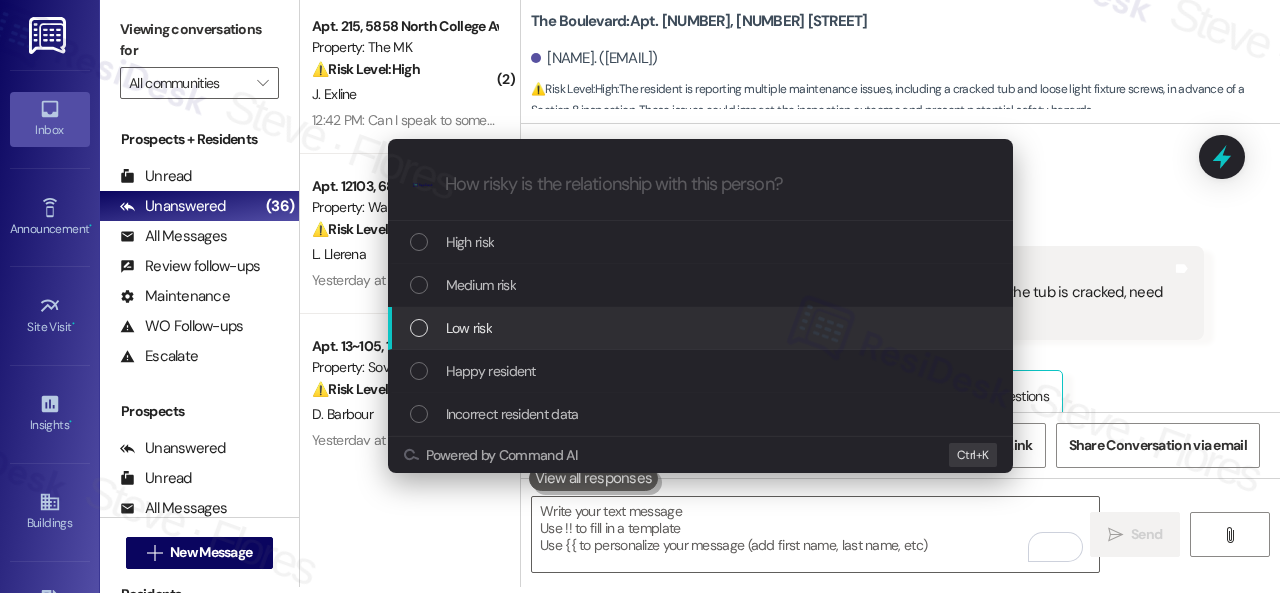 click on "Escalate Conversation How risky is the relationship with this person? Topics (e.g. broken fridge, delayed service) Any messages to highlight in the email? .cls-1{fill:#0a055f;}.cls-2{fill:#0cc4c4;} resideskLogoBlueOrange High risk Medium risk Low risk Happy resident Incorrect resident data Powered by Command AI Ctrl+ K" at bounding box center [640, 296] 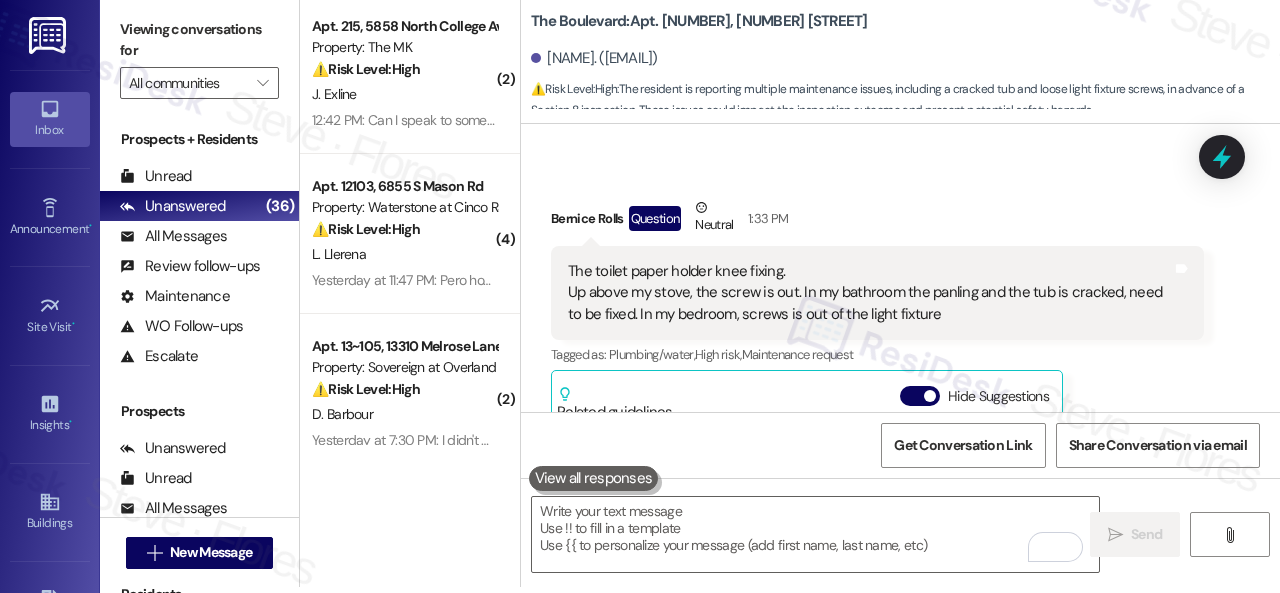 click on "The toilet paper holder knee fixing.
Up above my stove, the screw is out. In my bathroom the panling and the tub is cracked, need to be fixed. In my bedroom, screws is out of the light fixture Tags and notes Tagged as: Plumbing/water , Click to highlight conversations about Plumbing/water High risk , Click to highlight conversations about High risk Maintenance request Click to highlight conversations about Maintenance request Related guidelines Hide Suggestions Nolan - The Boulevard: $25 key replacement fee applies; work order issued after payment. Created 5 months ago Property level guideline ( 66 % match) FAQs generated by ResiDesk AI How much is the key replacement fee? The key replacement fee is $25. What do I need to get a replacement key? You need to pay the $25 key replacement fee on your account, and then a work order for replacement can be put in. Where do I pay the key replacement fee? Can I get a replacement key without paying the fee?" at bounding box center [877, 431] 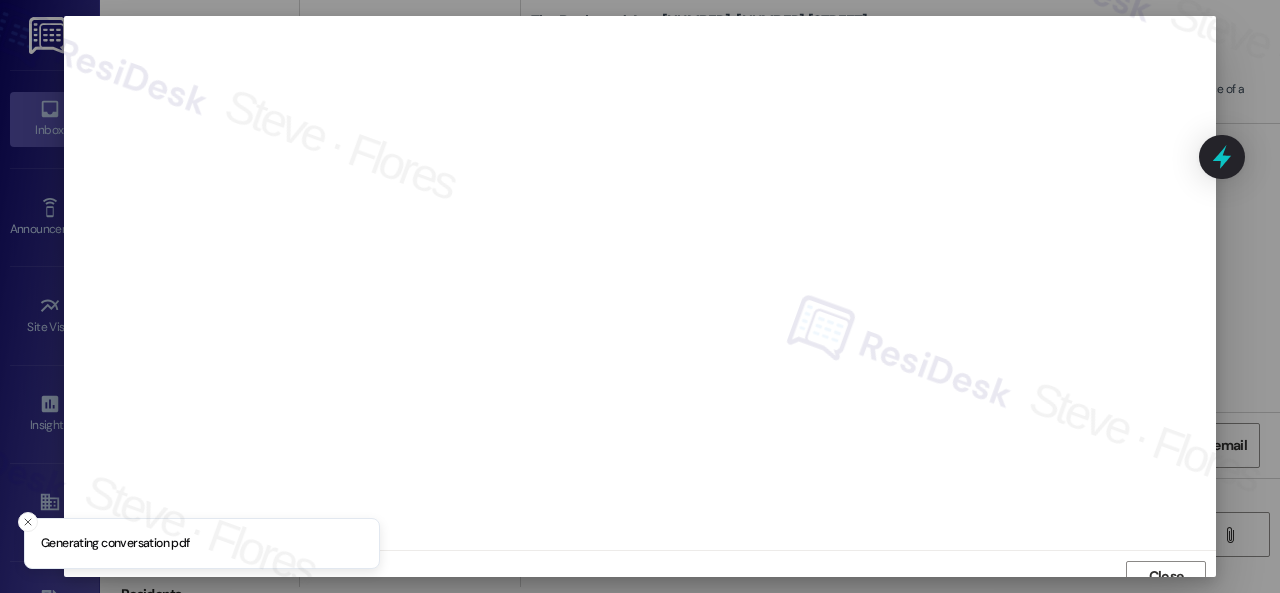 scroll, scrollTop: 15, scrollLeft: 0, axis: vertical 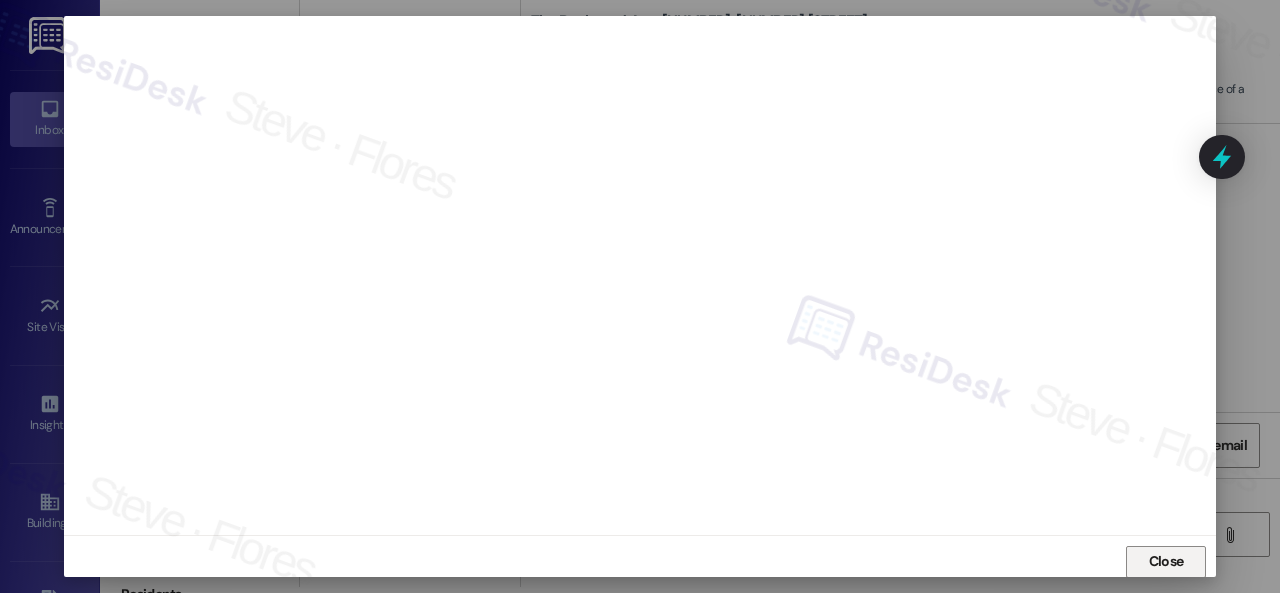 click on "Close" at bounding box center (1166, 561) 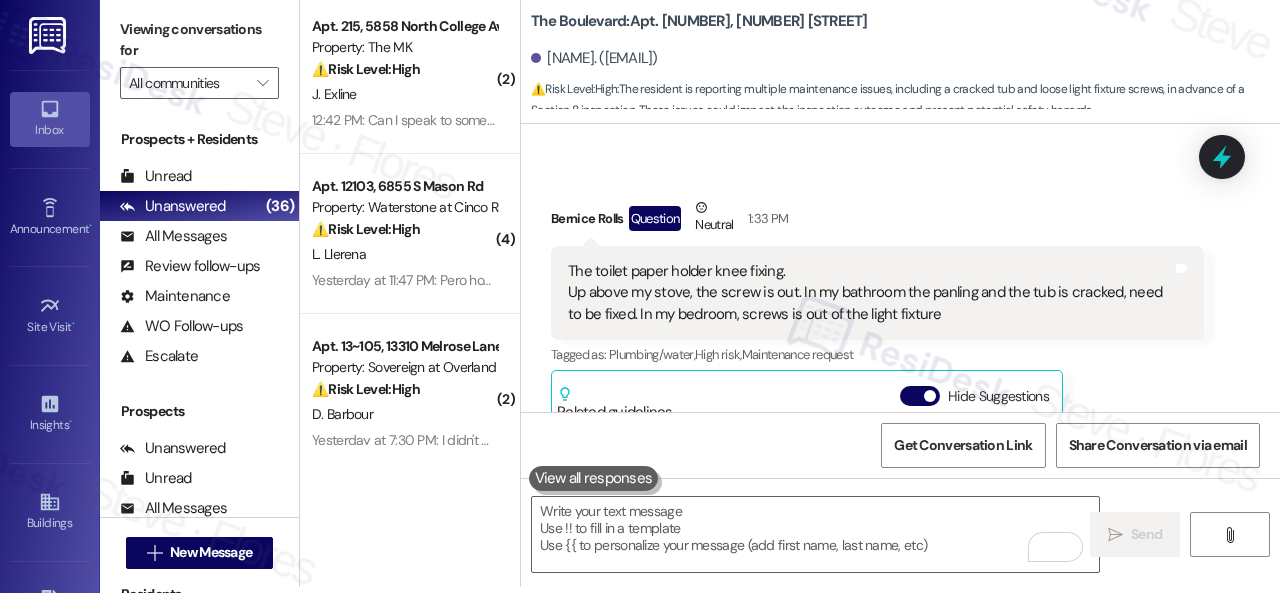 click on "[FIRST_NAME] Rolls Question   Neutral [TIME]" at bounding box center (877, 221) 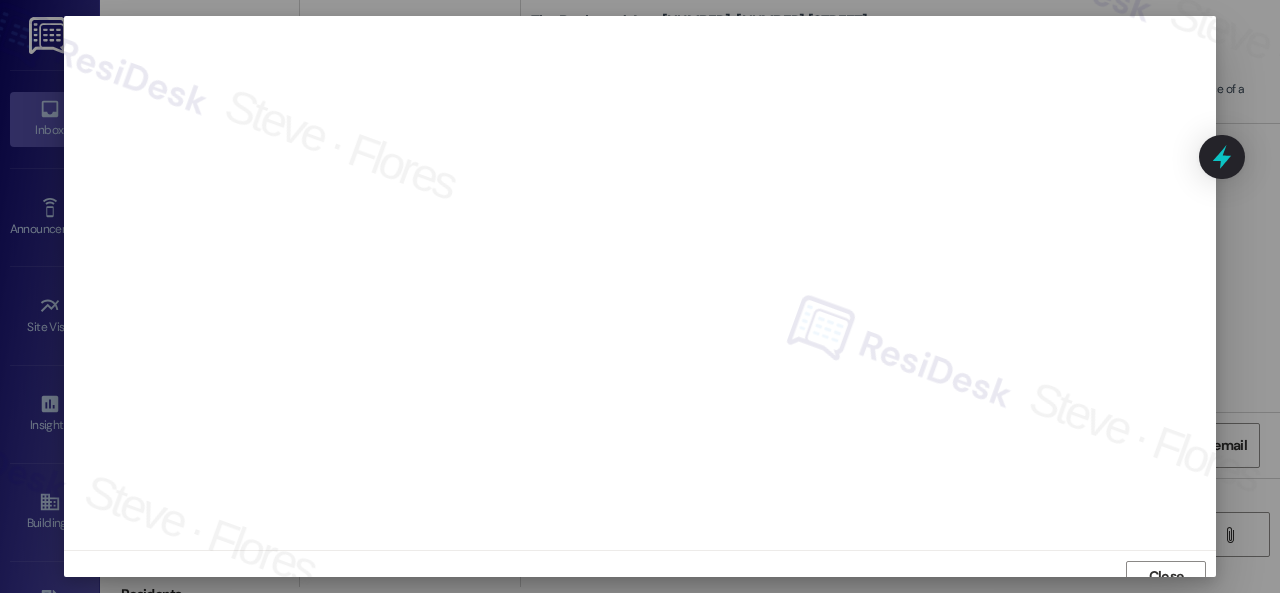 scroll, scrollTop: 15, scrollLeft: 0, axis: vertical 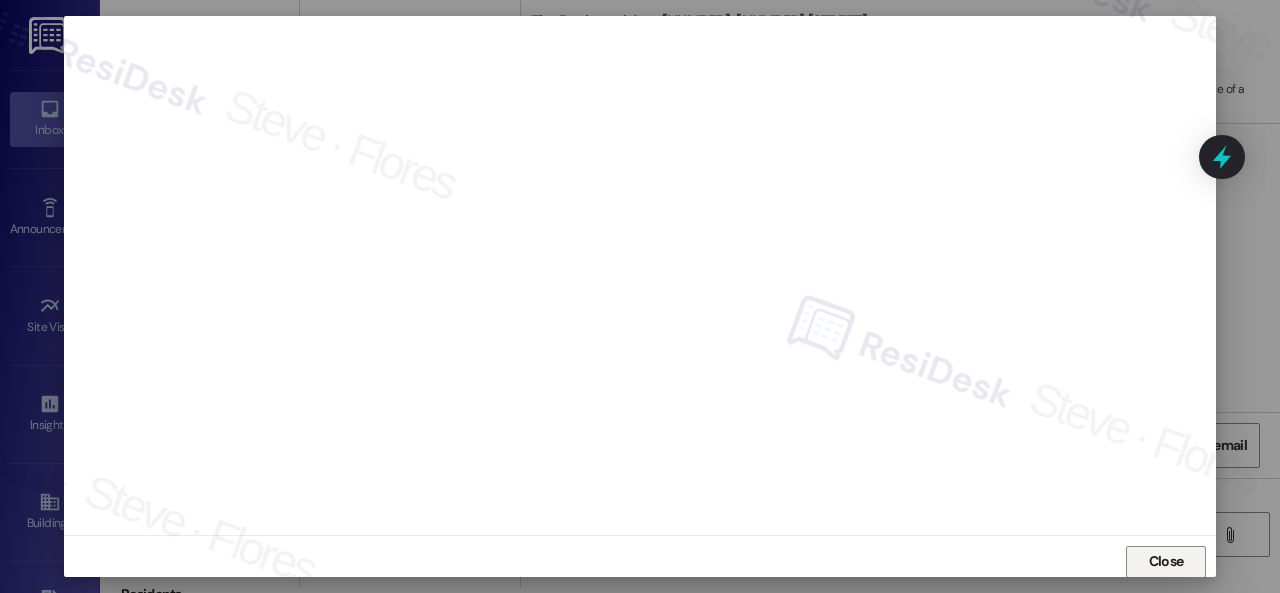 click on "Close" at bounding box center [1166, 561] 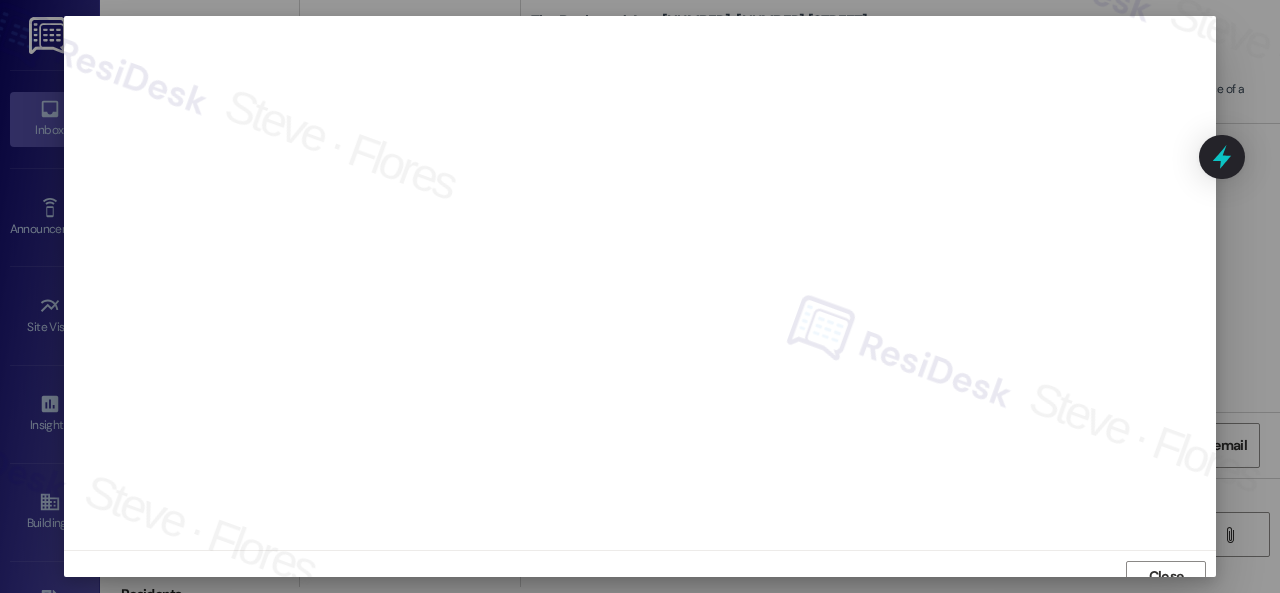 scroll, scrollTop: 15, scrollLeft: 0, axis: vertical 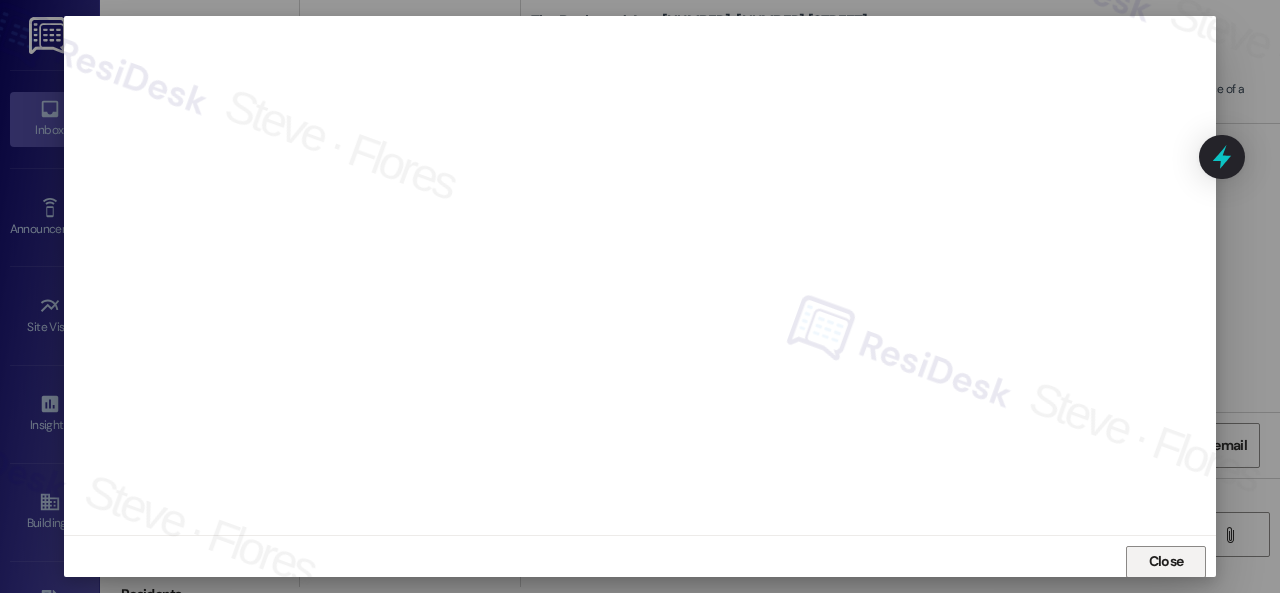 click on "Close" at bounding box center (1166, 561) 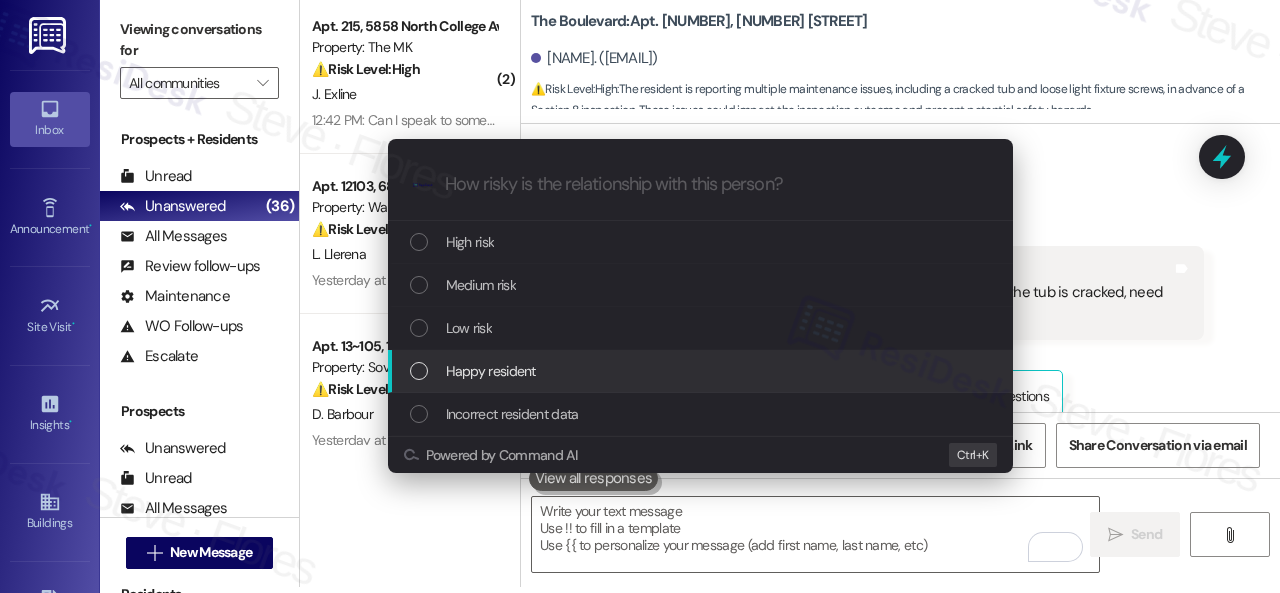 click on "Escalate Conversation How risky is the relationship with this person? Topics (e.g. broken fridge, delayed service) Any messages to highlight in the email? .cls-1{fill:#0a055f;}.cls-2{fill:#0cc4c4;} resideskLogoBlueOrange High risk Medium risk Low risk Happy resident Incorrect resident data Powered by Command AI Ctrl+ K" at bounding box center (640, 296) 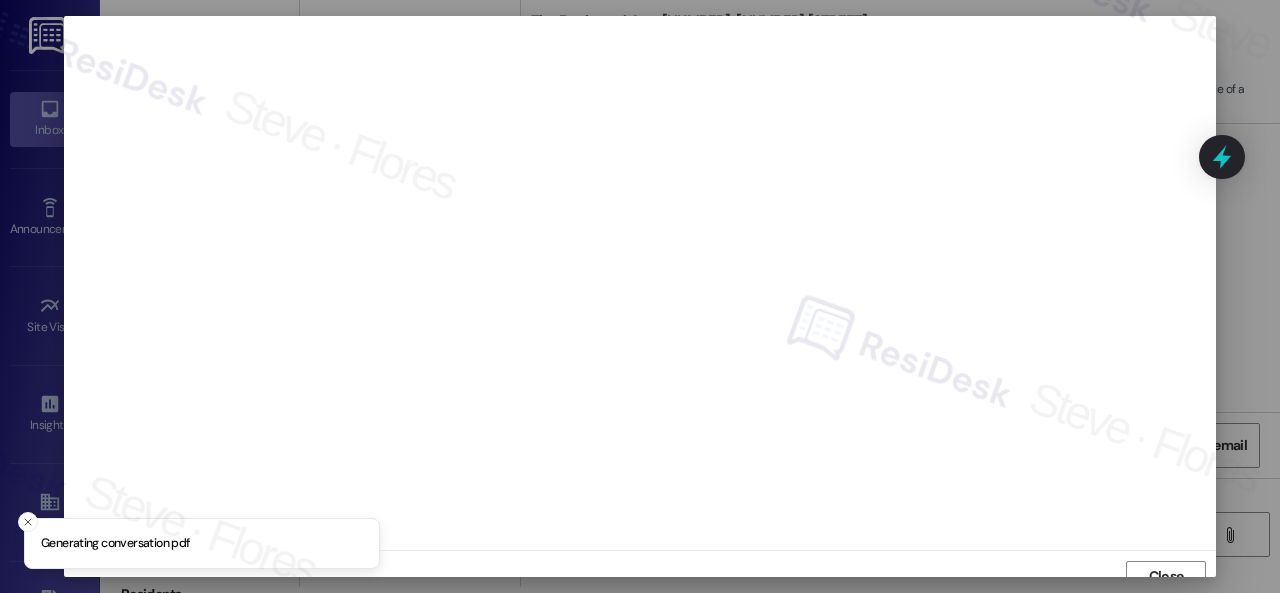scroll, scrollTop: 15, scrollLeft: 0, axis: vertical 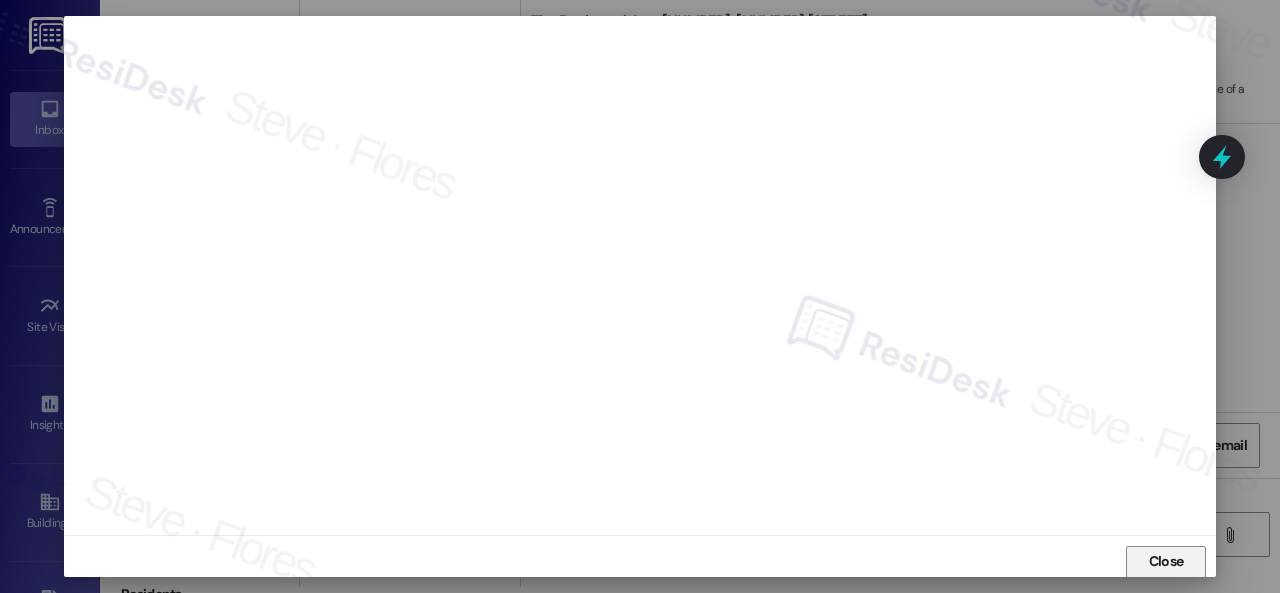 click on "Close" at bounding box center [1166, 561] 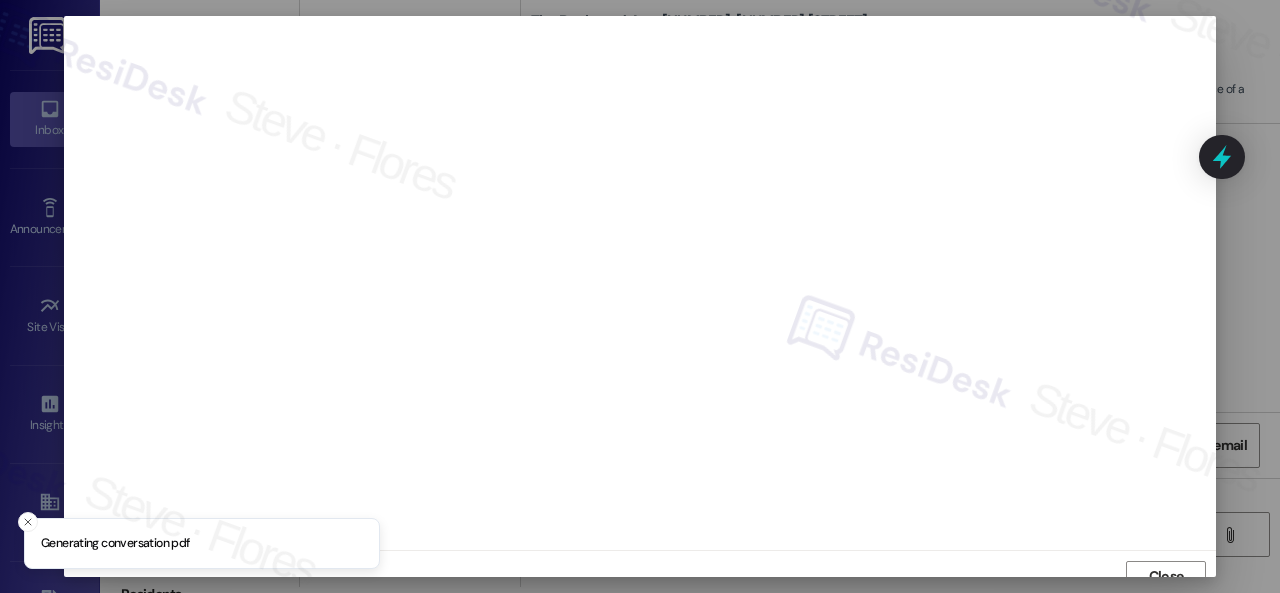 scroll, scrollTop: 15, scrollLeft: 0, axis: vertical 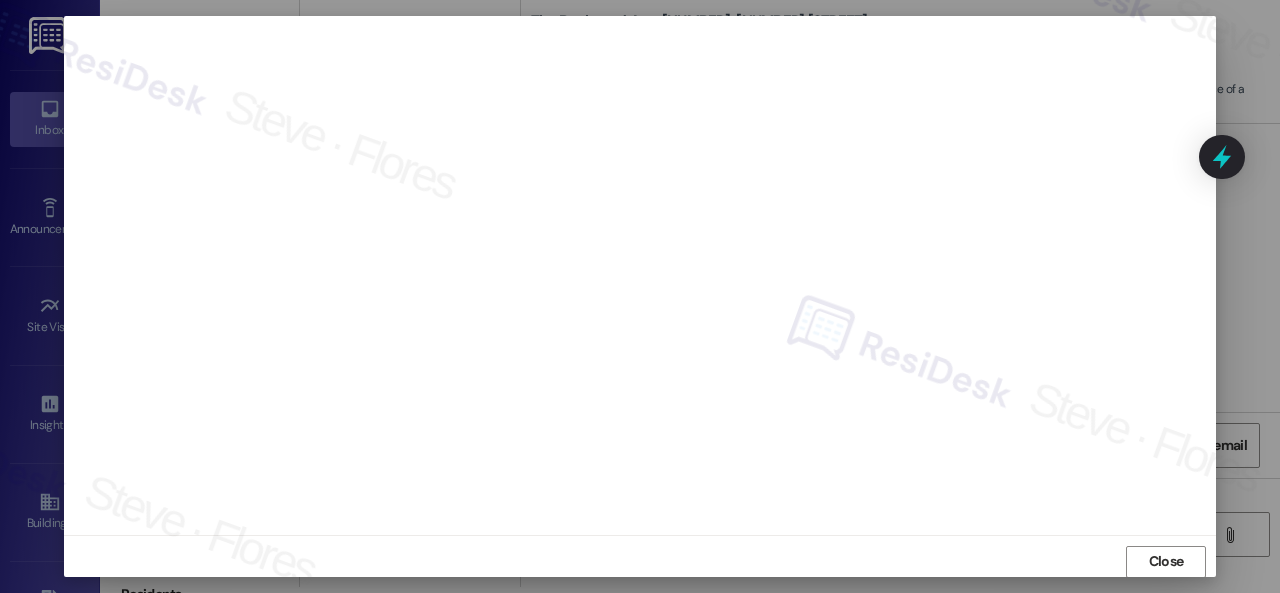 drag, startPoint x: 1146, startPoint y: 568, endPoint x: 1066, endPoint y: 568, distance: 80 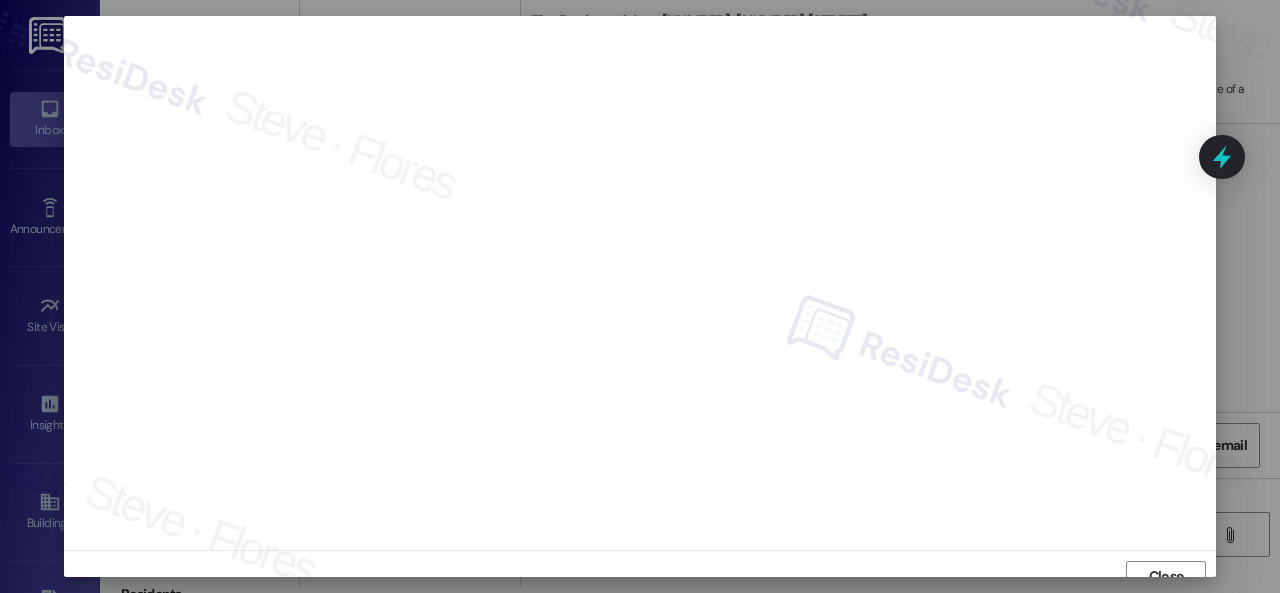 scroll, scrollTop: 15, scrollLeft: 0, axis: vertical 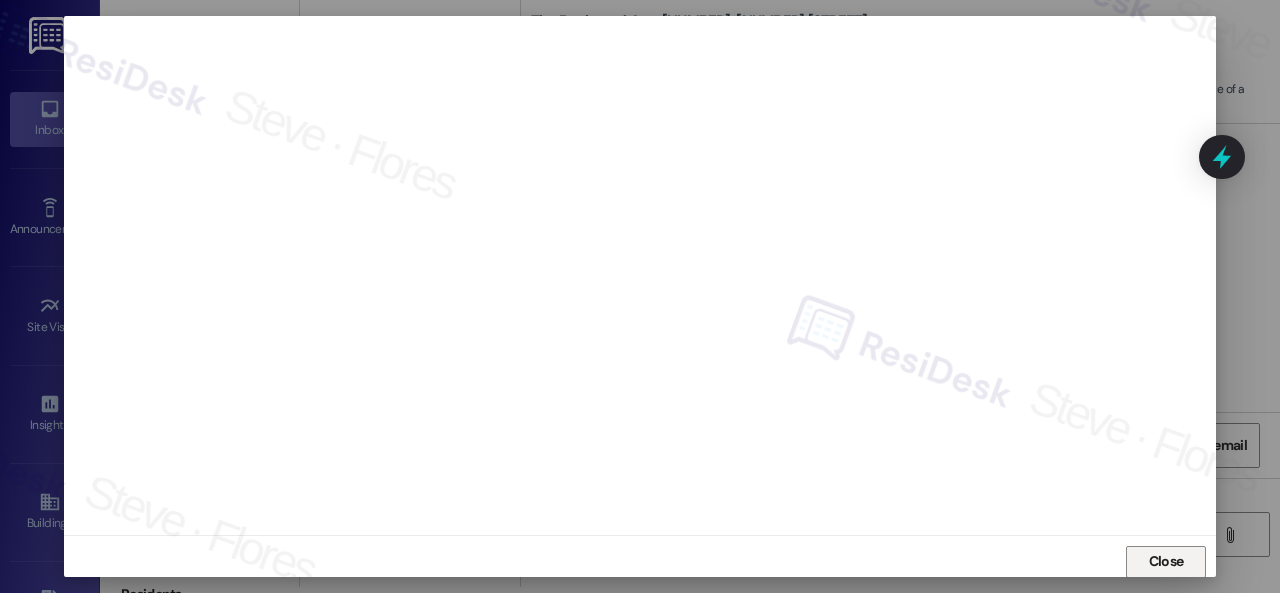 click on "Close" at bounding box center [1166, 561] 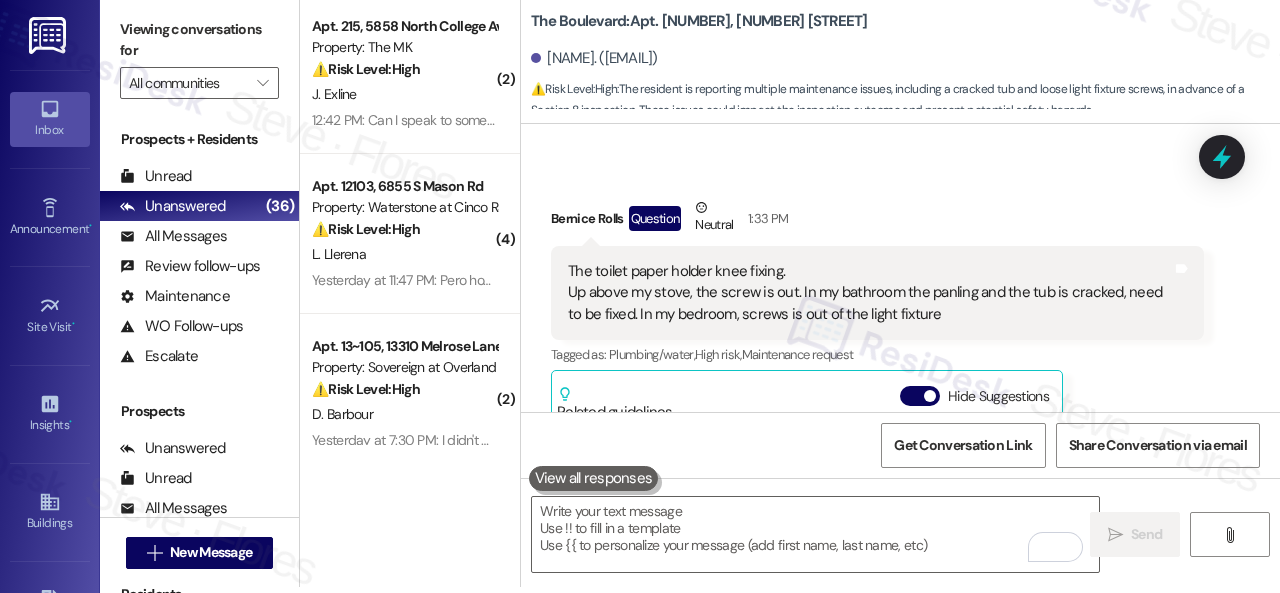 click on "Get Conversation Link Share Conversation via email" at bounding box center [900, 445] 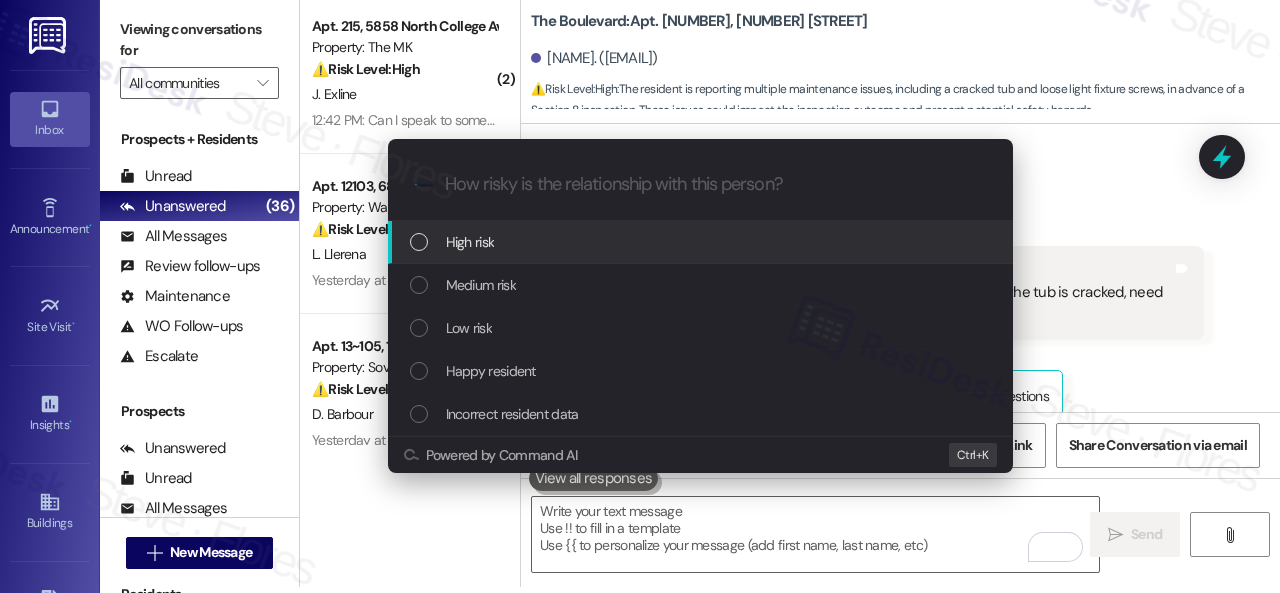 click on "High risk" at bounding box center (470, 242) 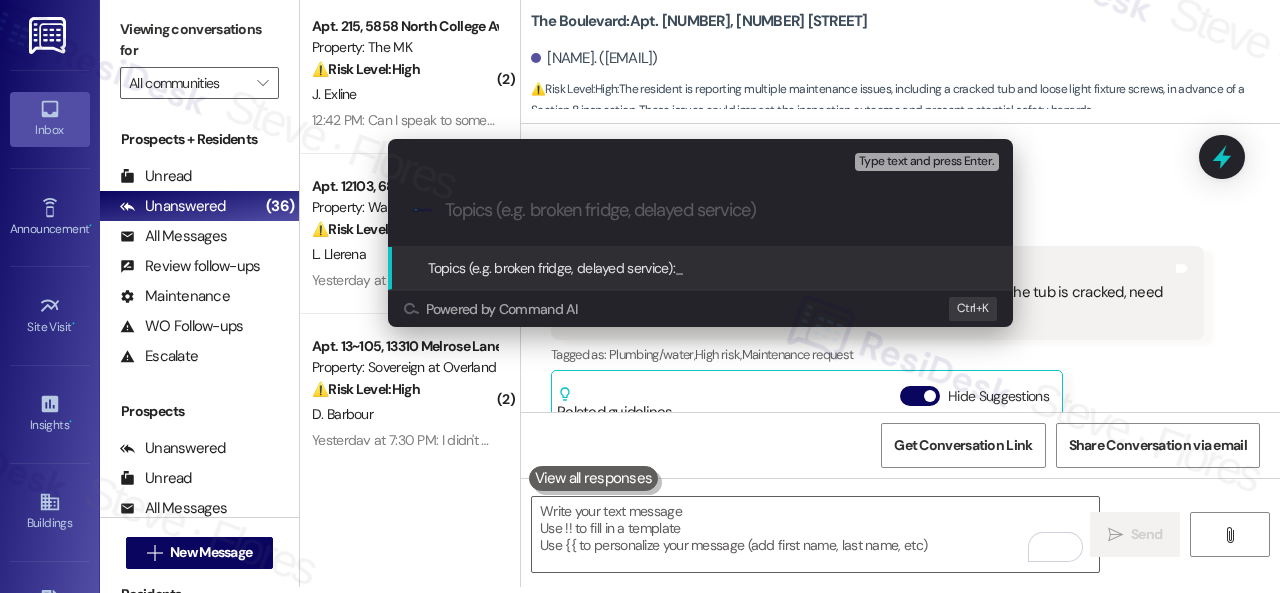 paste on "Work Orders filed by ResiDesk [NUMBER], [NUMBER], [NUMBER] & [NUMBER]" 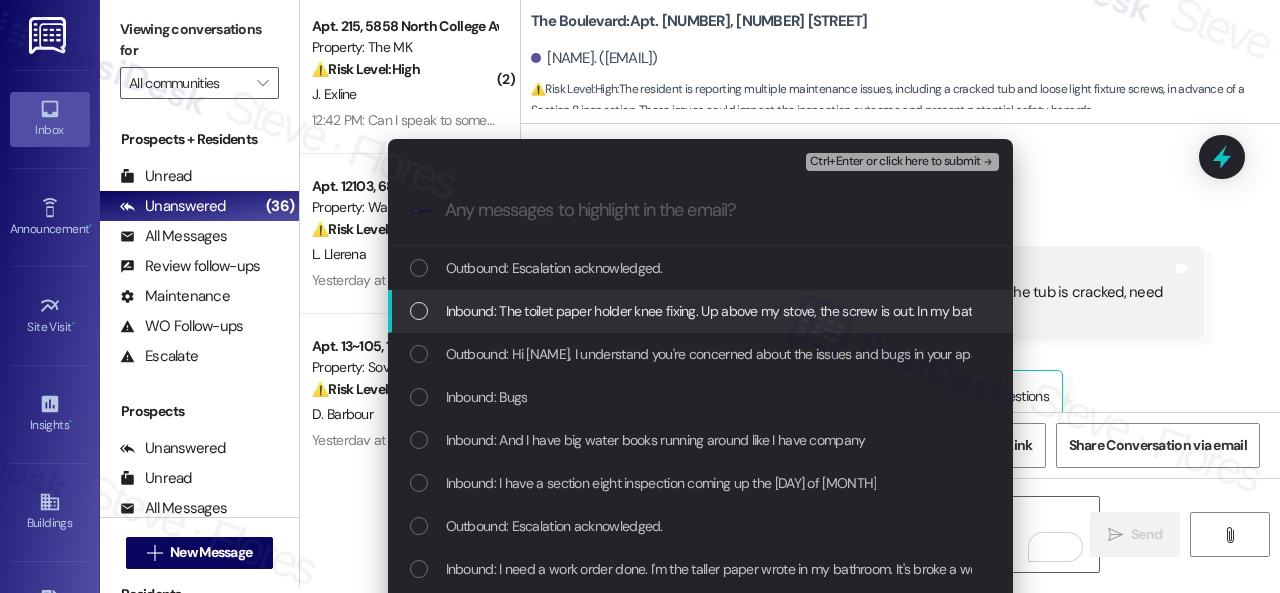 click on "Inbound: The  toilet paper holder knee fixing.
Up above my stove, the screw is out. In my bathroom the panling and the tub is cracked, need to be fixed. In my bedroom, screws is out of the light fixture" at bounding box center (1019, 311) 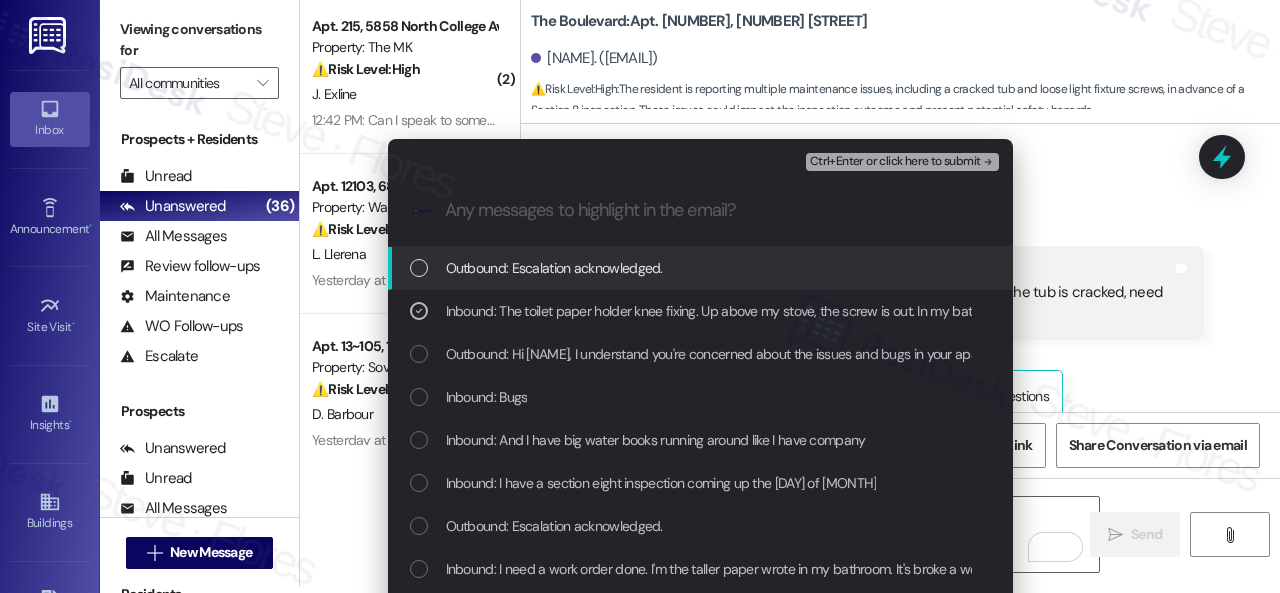 click on "Ctrl+Enter or click here to submit" at bounding box center [895, 162] 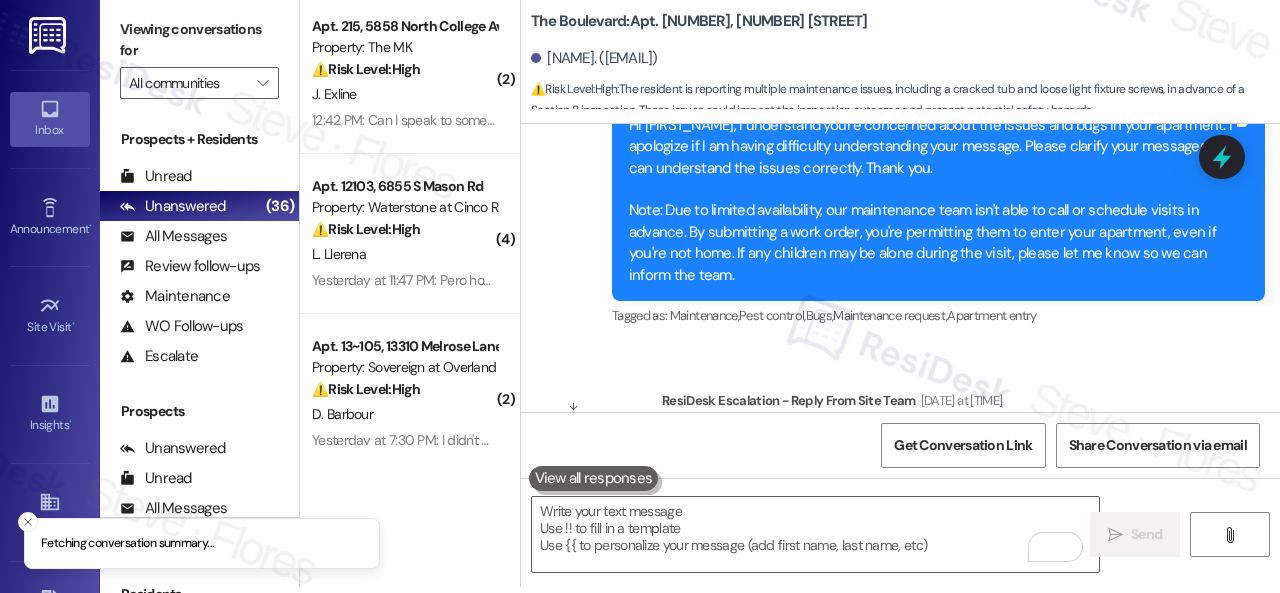 scroll, scrollTop: 20146, scrollLeft: 0, axis: vertical 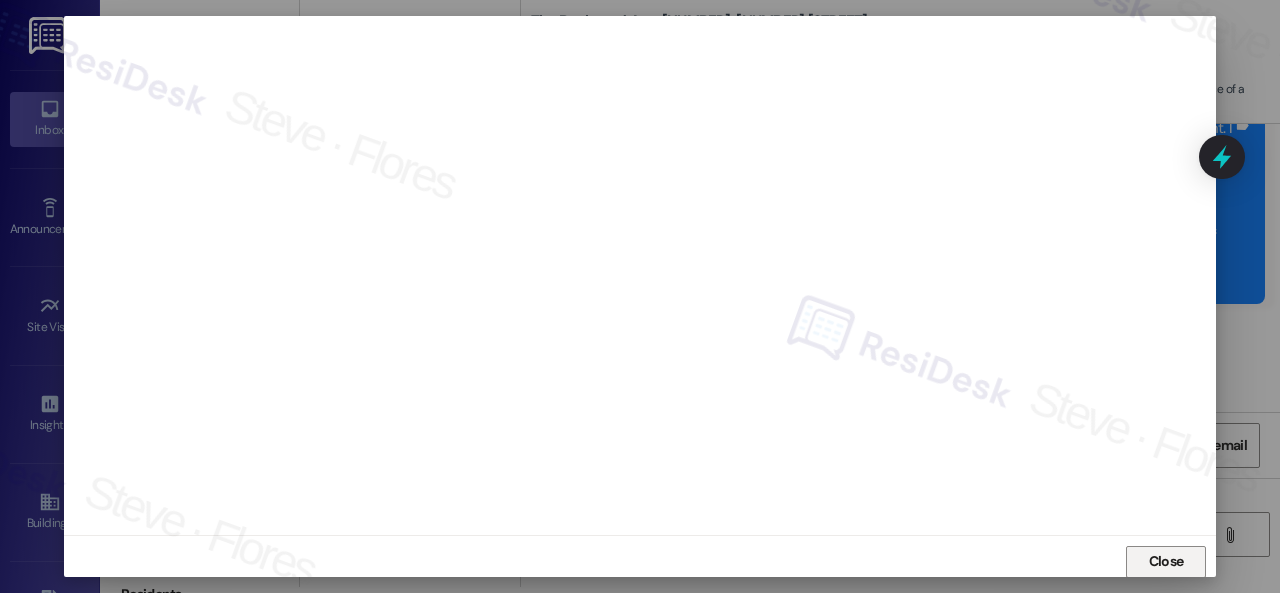 click on "Close" at bounding box center [1166, 561] 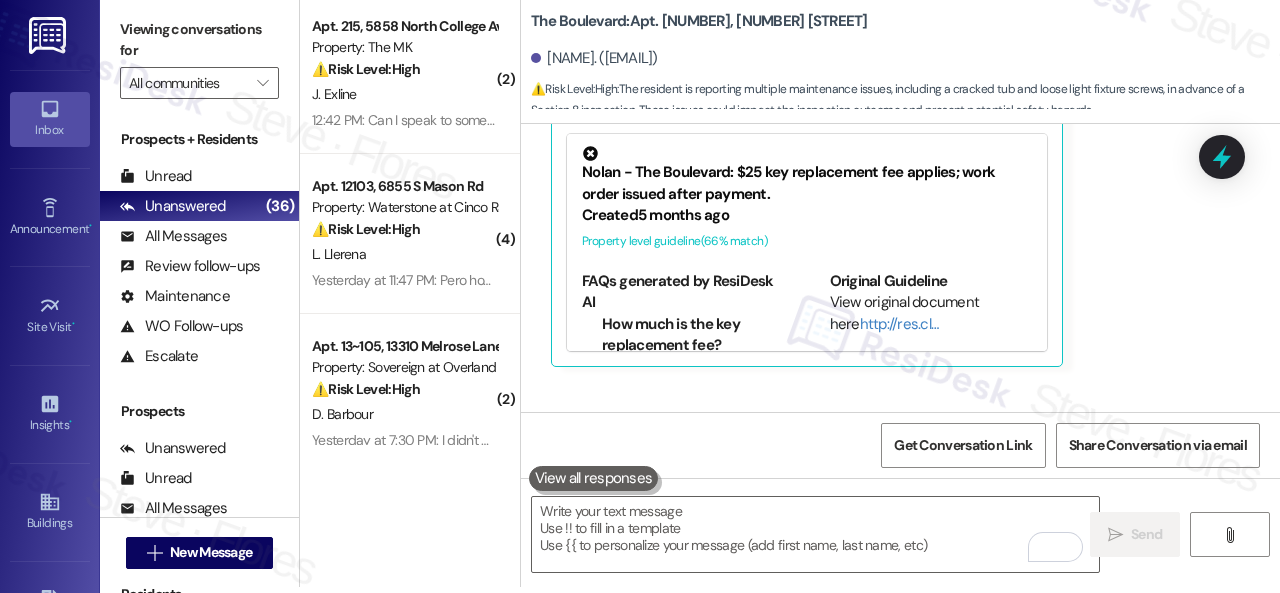 scroll, scrollTop: 20846, scrollLeft: 0, axis: vertical 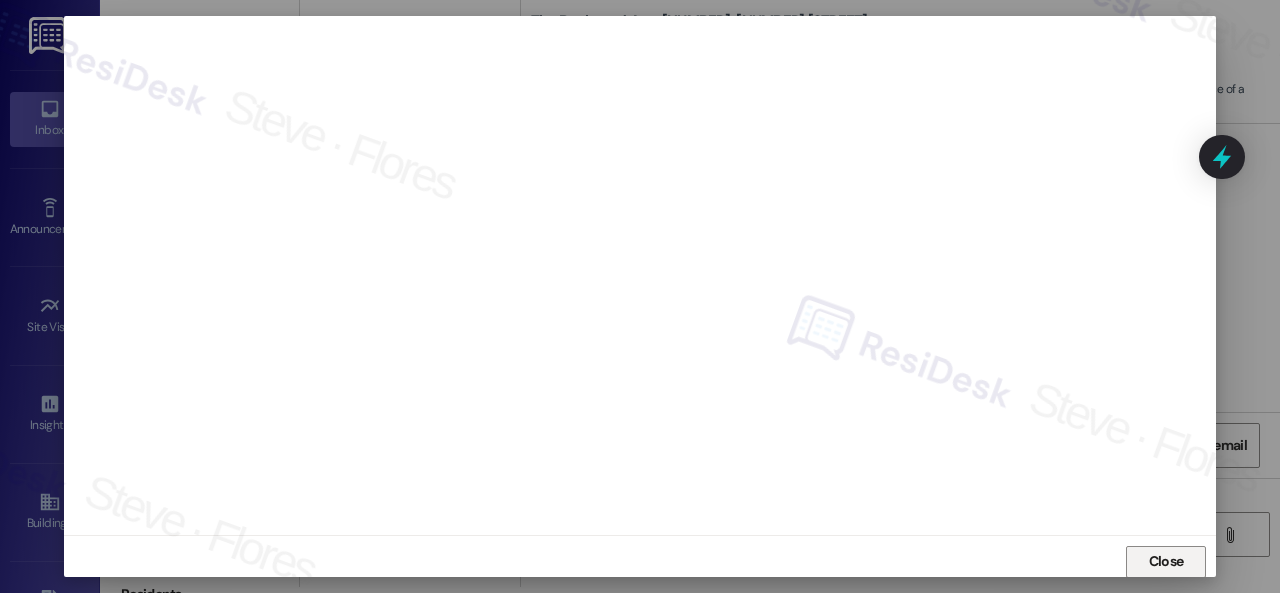 click on "Close" at bounding box center [1166, 561] 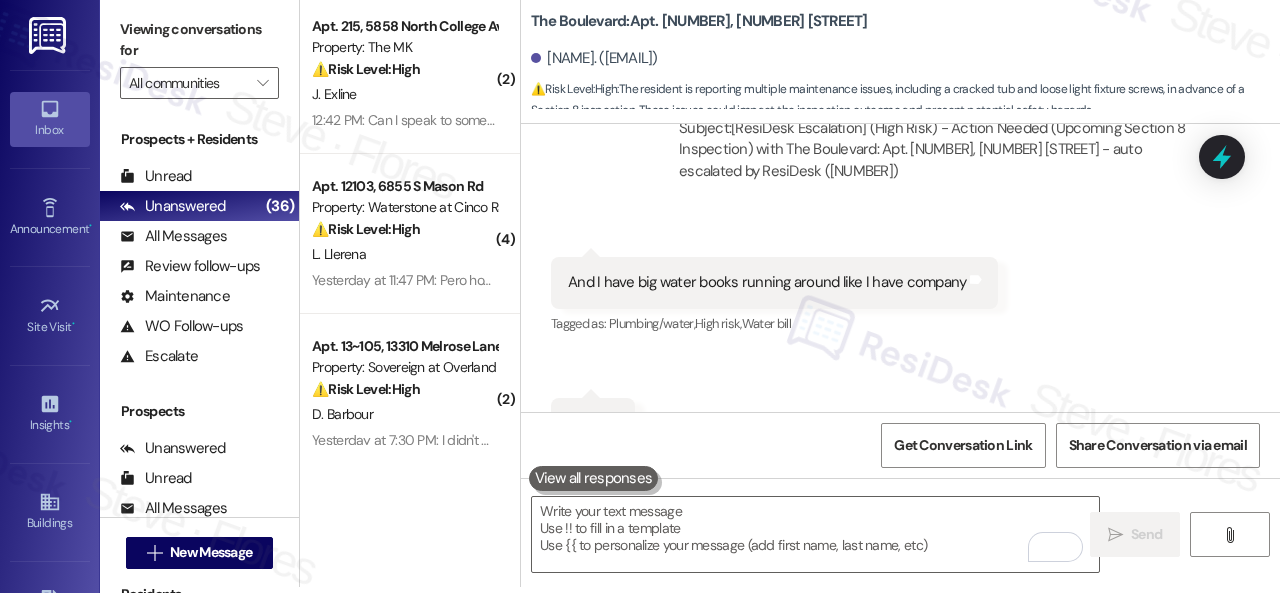 click on "Received via SMS [TIME] [FIRST_NAME] [LAST_NAME] [MONTH] [DAY], [YEAR] at [TIME] And I have big water books running around like I have company Tags and notes Tagged as:   Plumbing/water ,  Click to highlight conversations about Plumbing/water High risk ,  Click to highlight conversations about High risk Water bill Click to highlight conversations about Water bill Received via SMS [TIME] [FIRST_NAME] [LAST_NAME] [MONTH] [DAY], [YEAR] at [TIME] Bugs Tags and notes Tagged as:   Bugs Click to highlight conversations about Bugs" at bounding box center (900, 353) 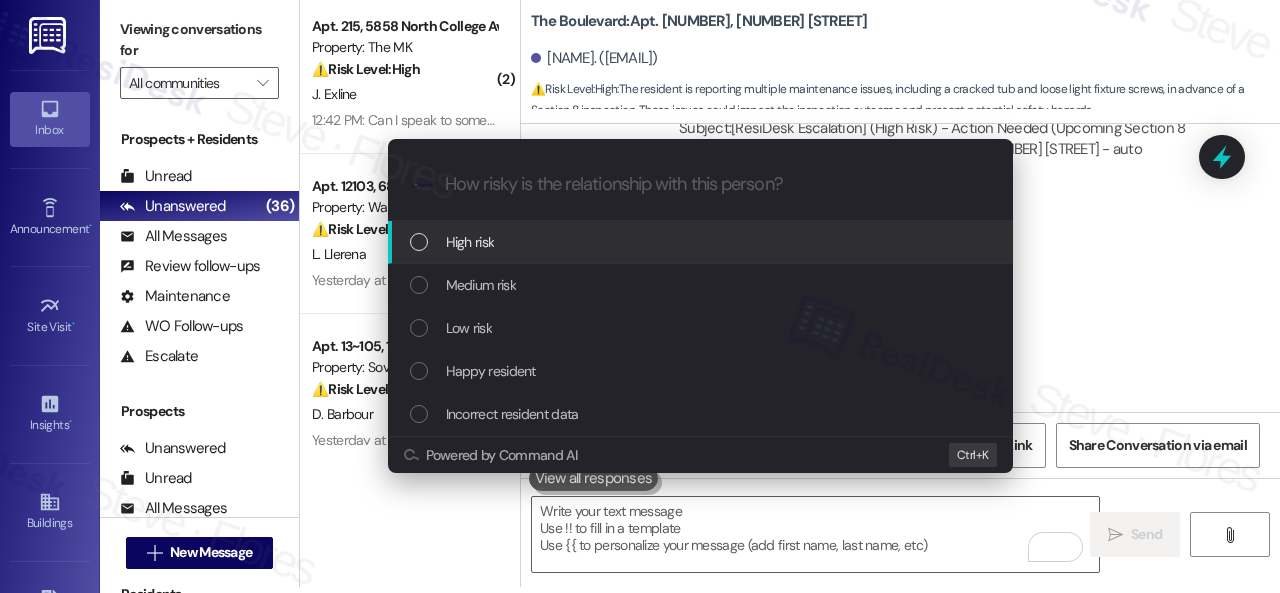 click on "High risk" at bounding box center (470, 242) 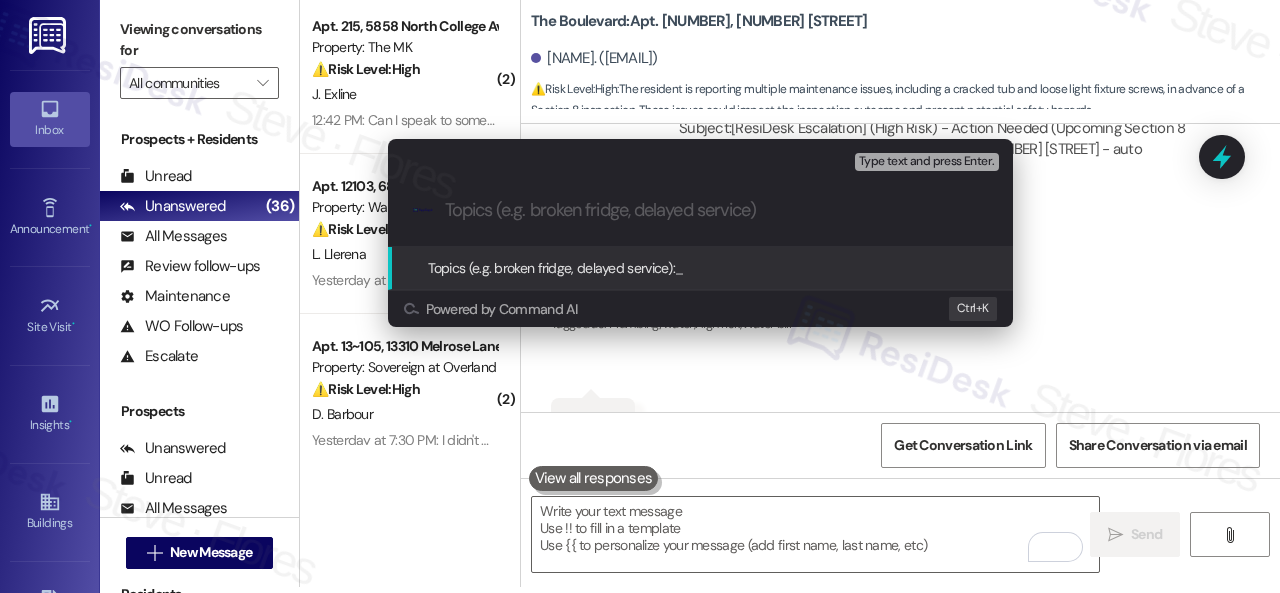 paste on "Work Orders filed by ResiDesk [NUMBER], [NUMBER], [NUMBER], [NUMBER] & [NUMBER]" 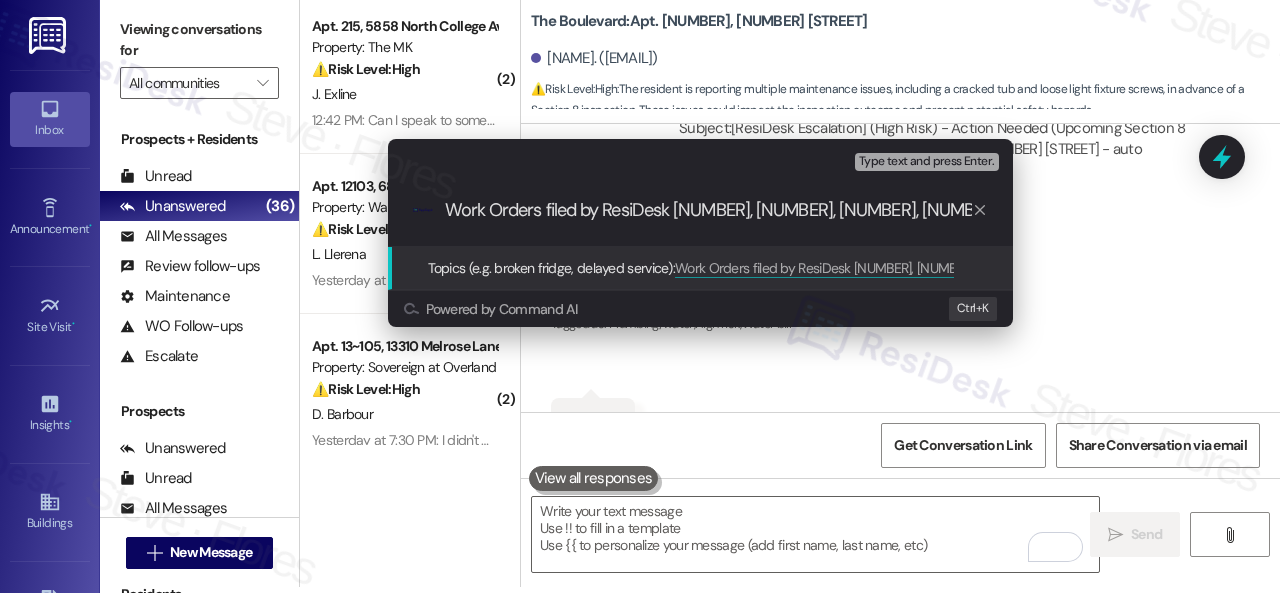 scroll, scrollTop: 0, scrollLeft: 36, axis: horizontal 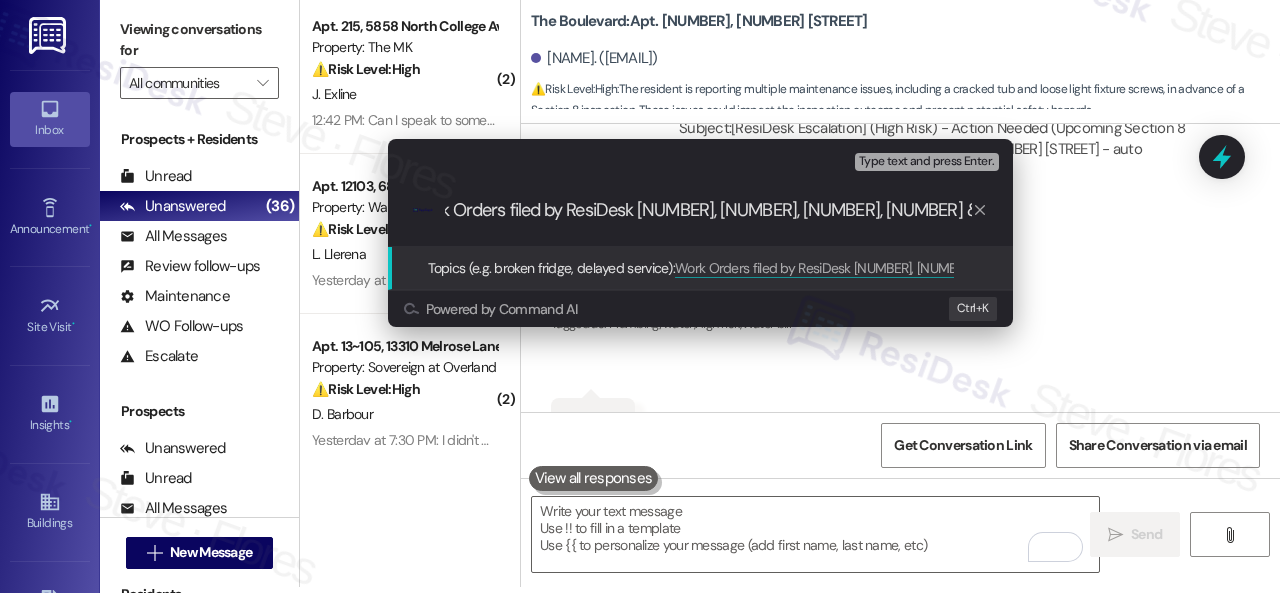 type 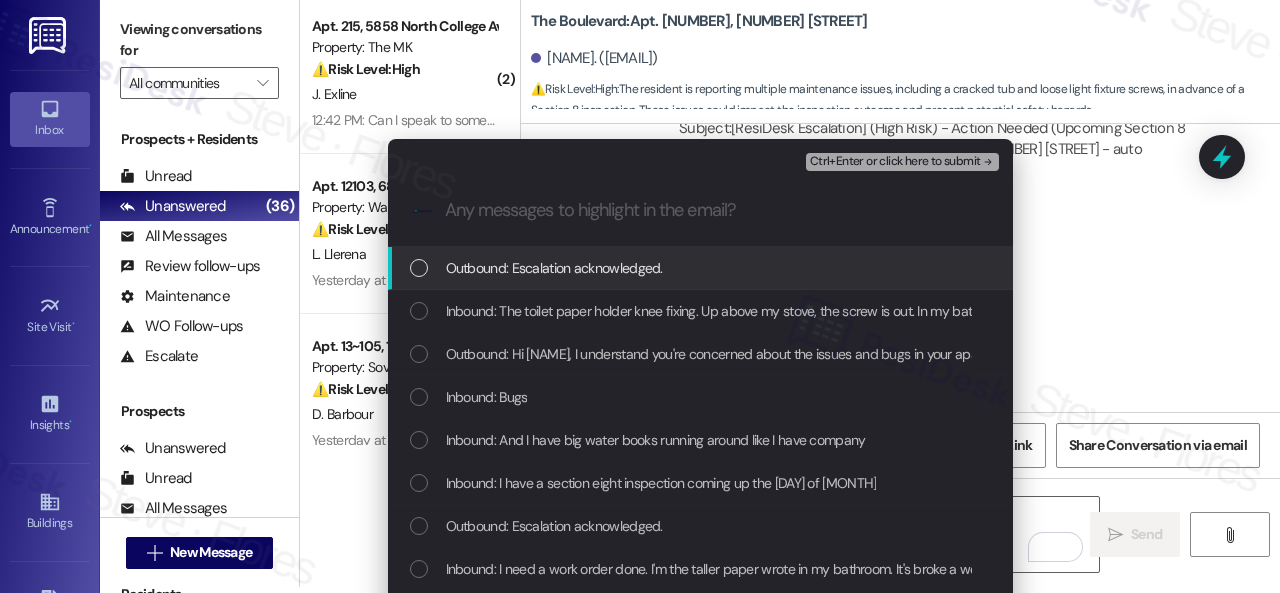 scroll, scrollTop: 0, scrollLeft: 0, axis: both 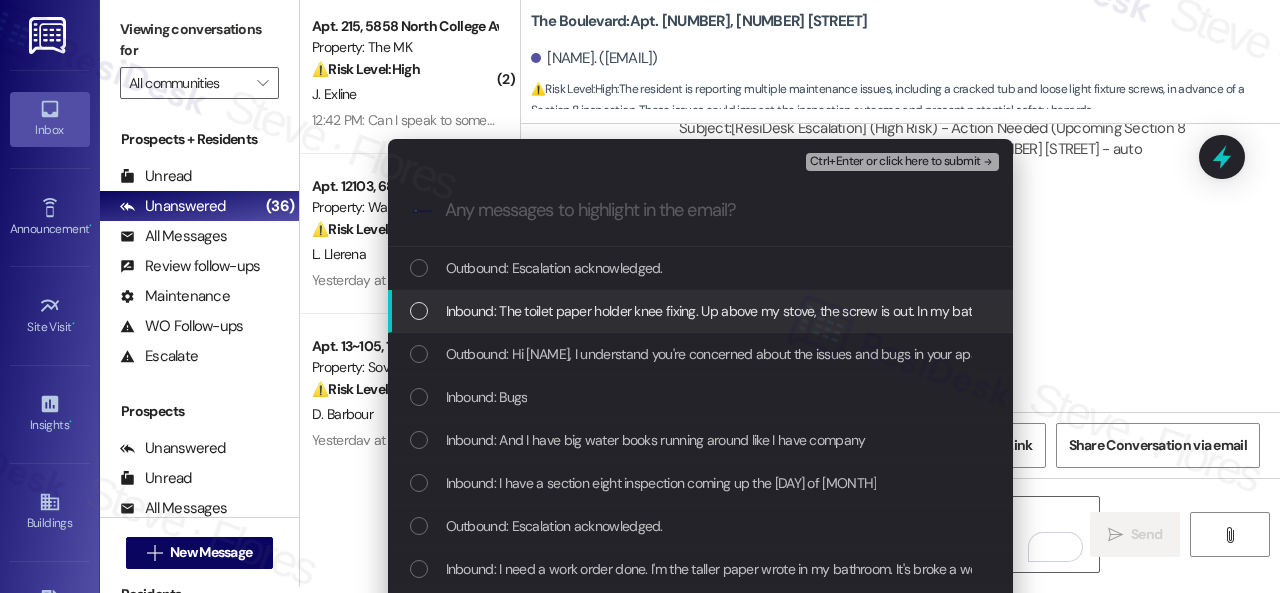 click on "Inbound: The  toilet paper holder knee fixing.
Up above my stove, the screw is out. In my bathroom the panling and the tub is cracked, need to be fixed. In my bedroom, screws is out of the light fixture" at bounding box center [1019, 311] 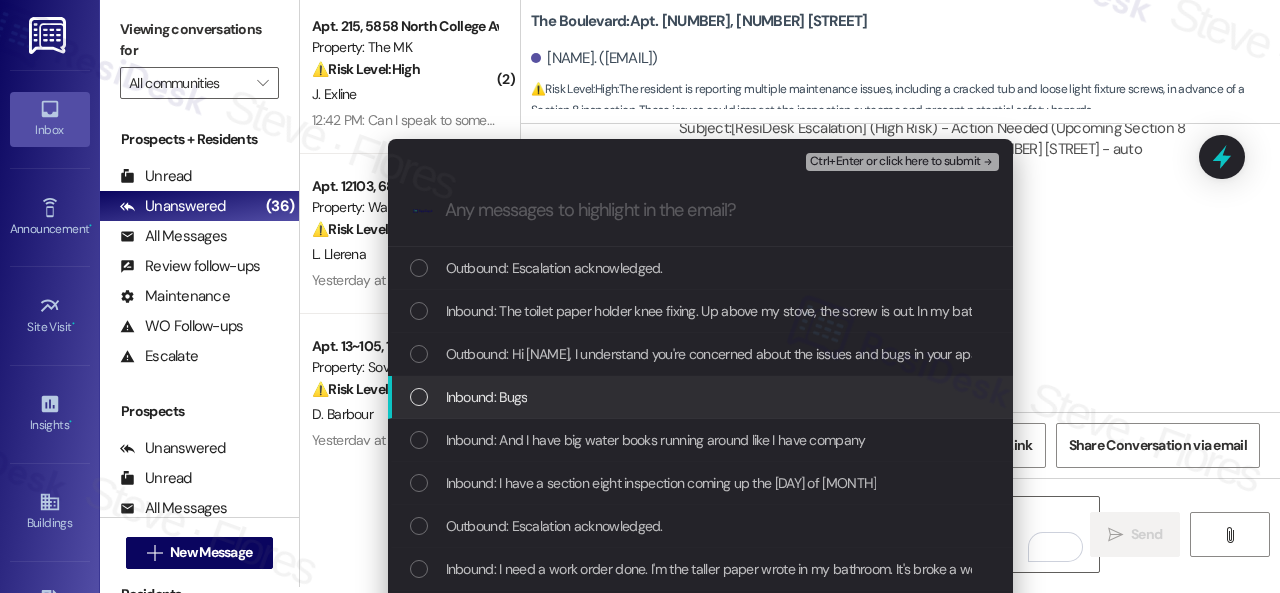 click on "Inbound: Bugs" at bounding box center [487, 397] 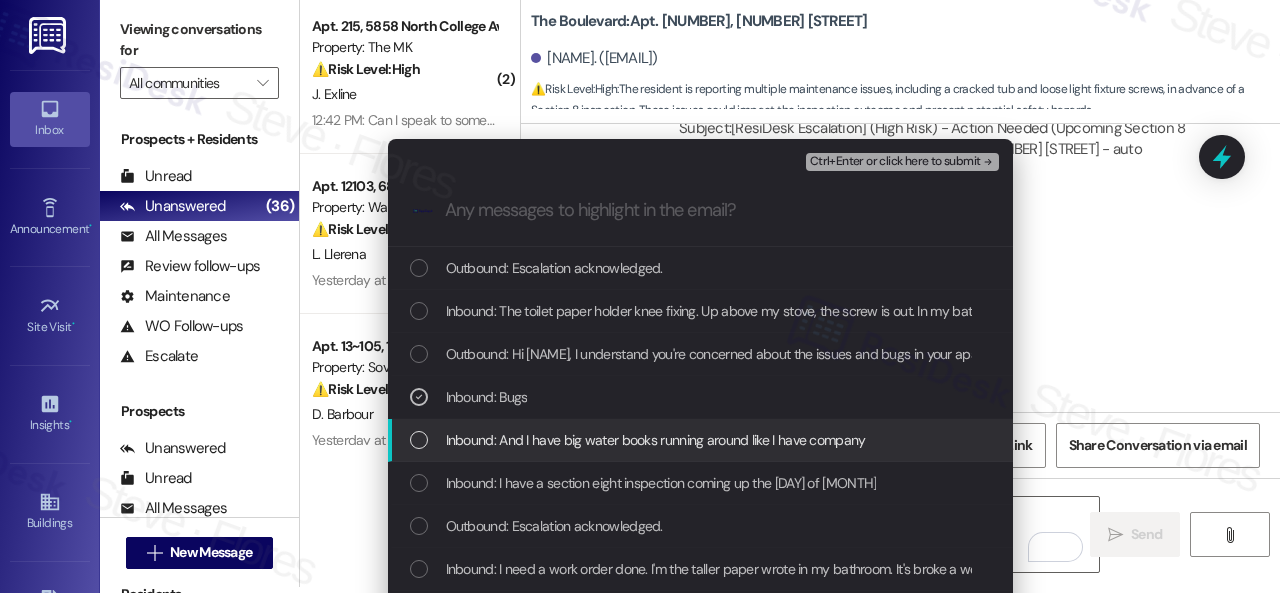 click on "Inbound: And I have big water books running around like I have company" at bounding box center (656, 440) 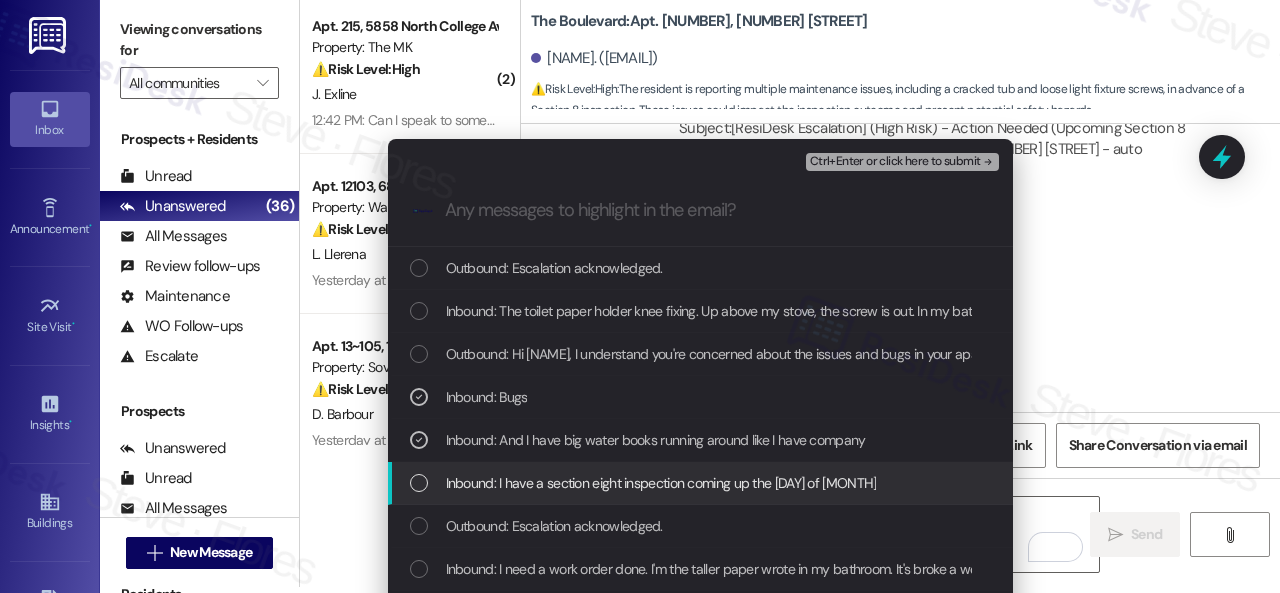 click on "Inbound: I have a section eight inspection coming up the [DAY] of [MONTH]" at bounding box center [661, 483] 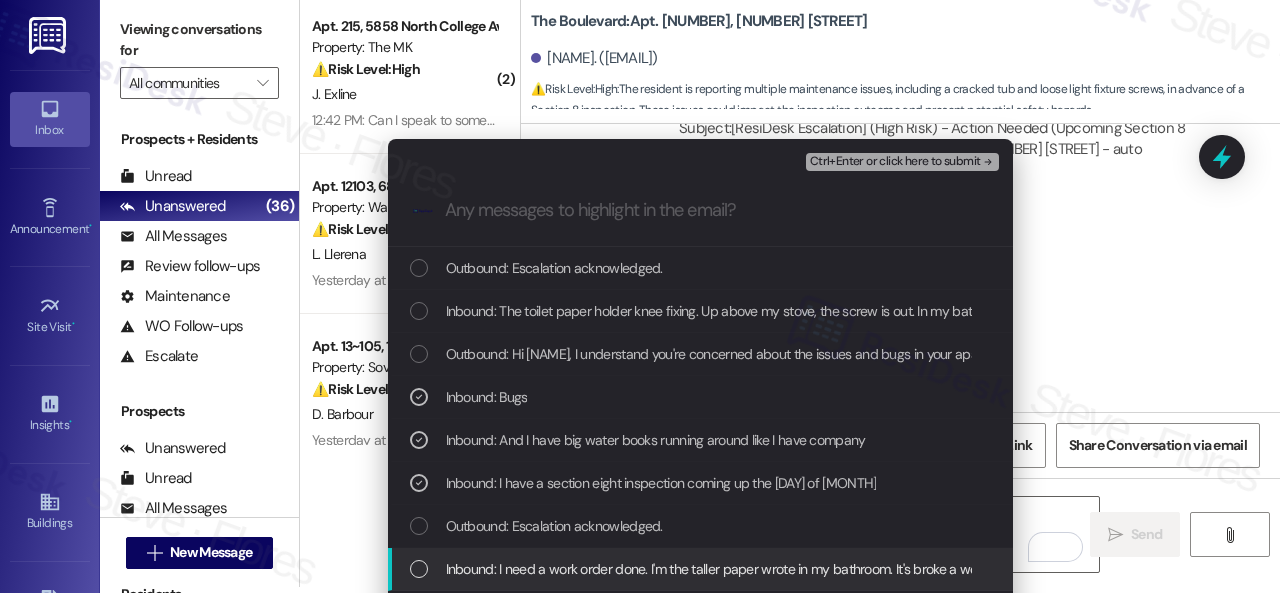 click on "Inbound: I need a work order done. I'm the taller paper wrote in my bathroom. It's broke a work order on a screw is out an inventing thing. Oh, my stove and last belief, I have screws out.
Am I light fan in my room? In my sink in the bathroom, it's not fixed. Thank you" at bounding box center [1199, 569] 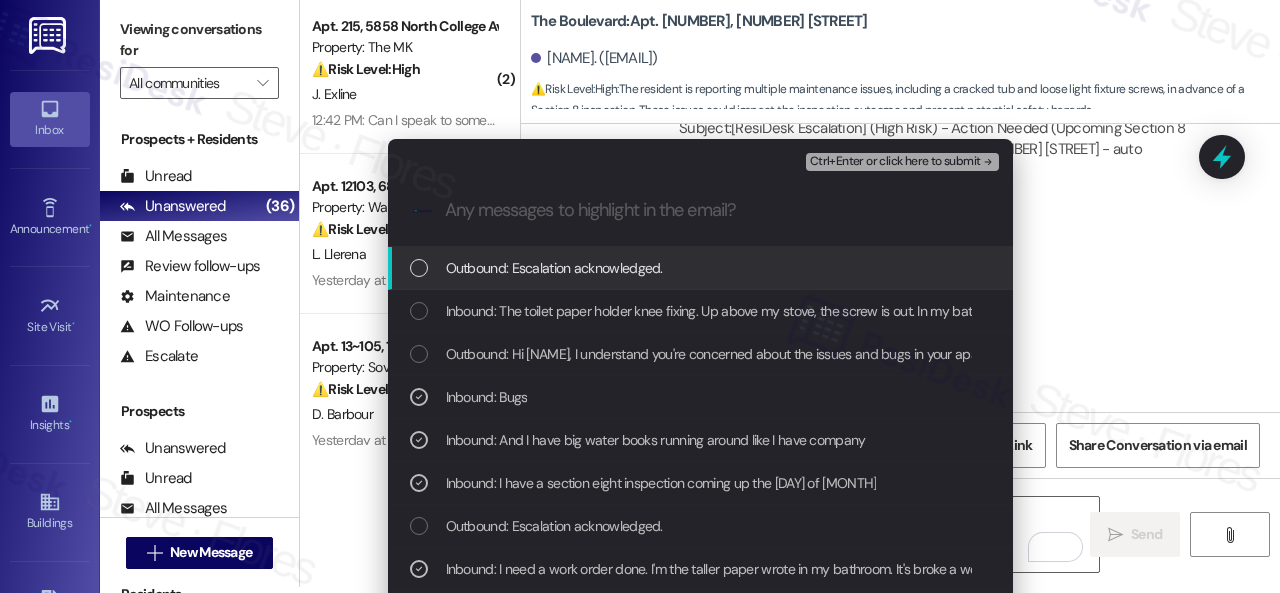 click on "Ctrl+Enter or click here to submit" at bounding box center (895, 162) 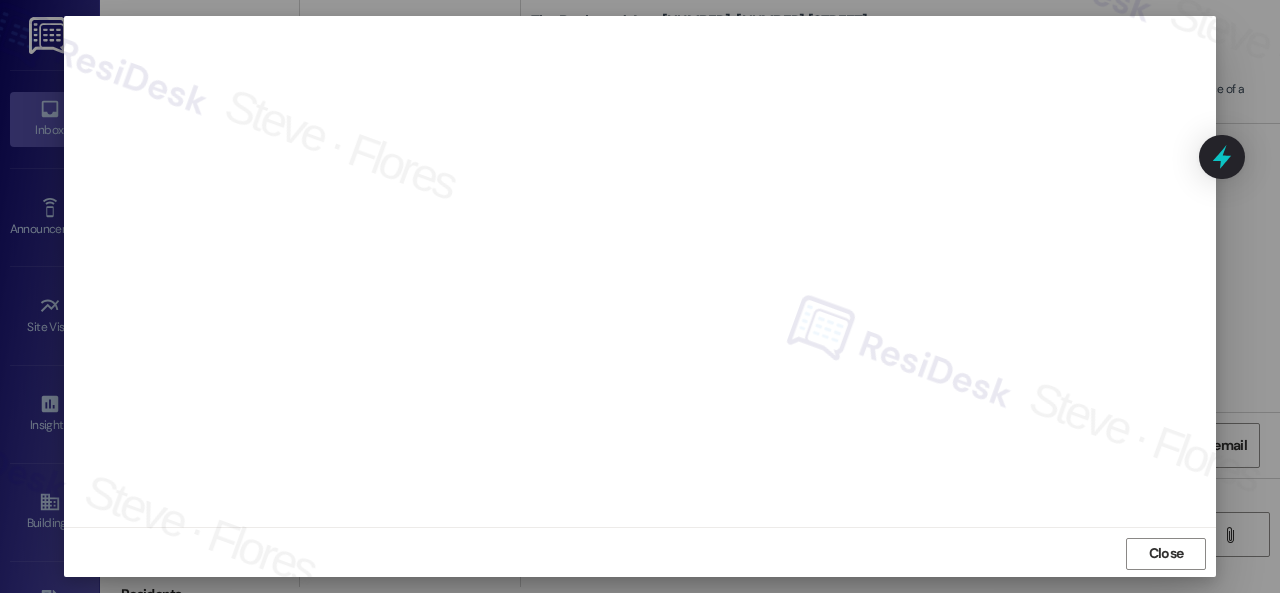 scroll, scrollTop: 25, scrollLeft: 0, axis: vertical 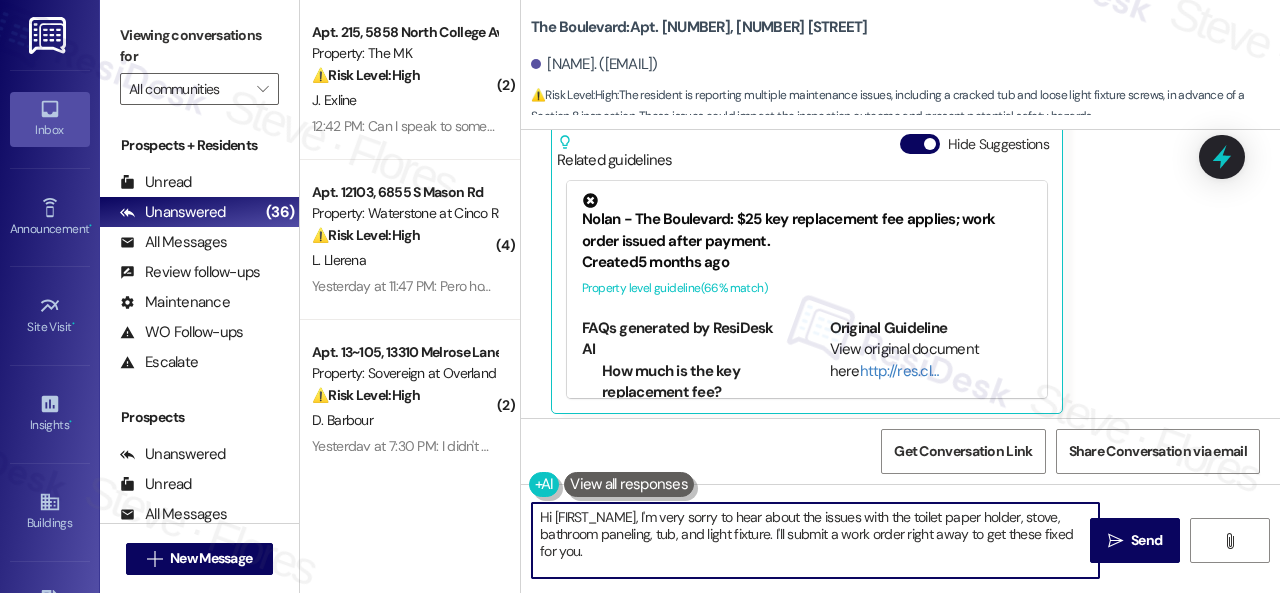 drag, startPoint x: 522, startPoint y: 515, endPoint x: 500, endPoint y: 511, distance: 22.36068 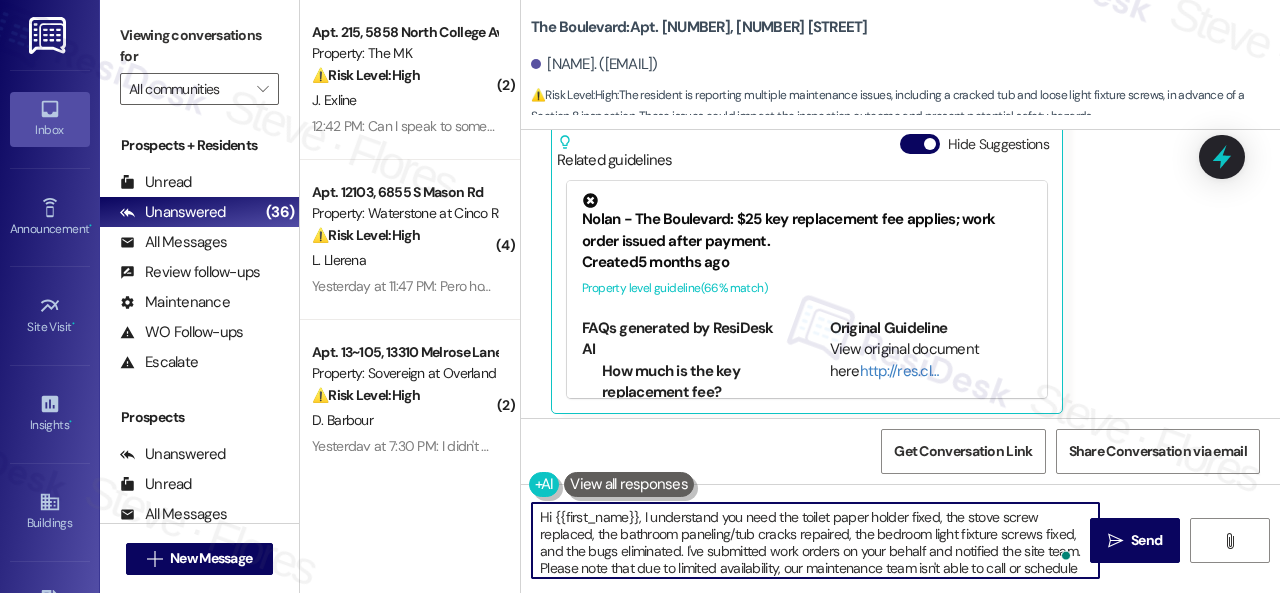 scroll, scrollTop: 50, scrollLeft: 0, axis: vertical 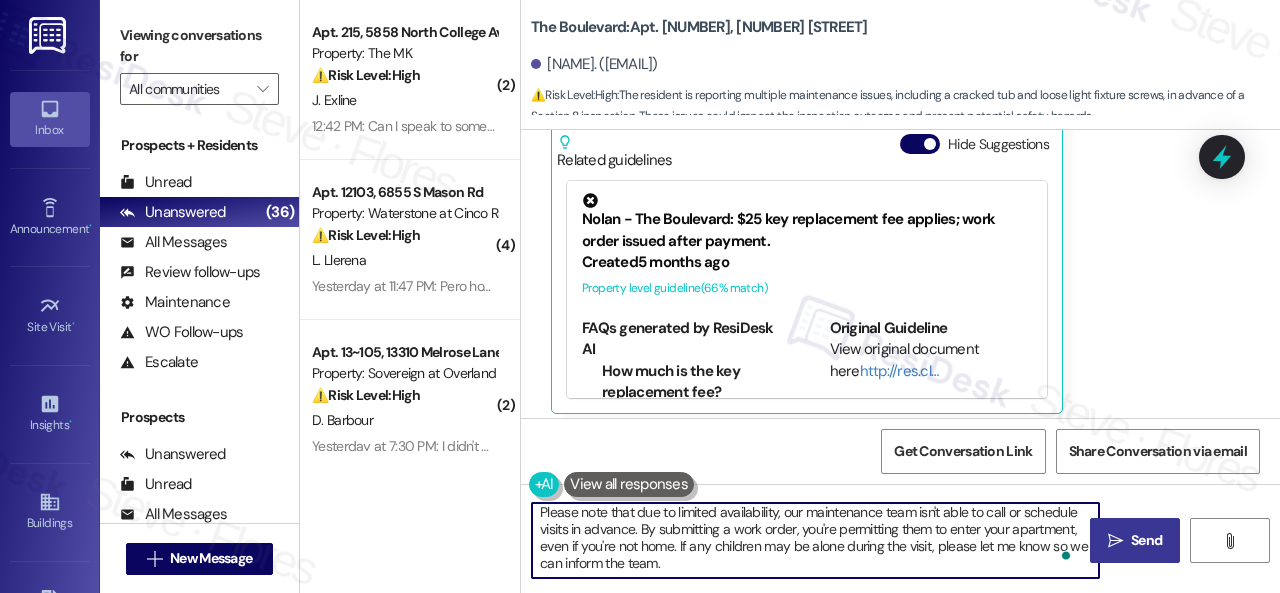 type on "Hi {{first_name}}, I understand you need the toilet paper holder fixed, the stove screw replaced, the bathroom paneling/tub cracks repaired, the bedroom light fixture screws fixed, and the bugs eliminated. I've submitted work orders on your behalf and notified the site team. Please note that due to limited availability, our maintenance team isn't able to call or schedule visits in advance. By submitting a work order, you're permitting them to enter your apartment, even if you're not home. If any children may be alone during the visit, please let me know so we can inform the team." 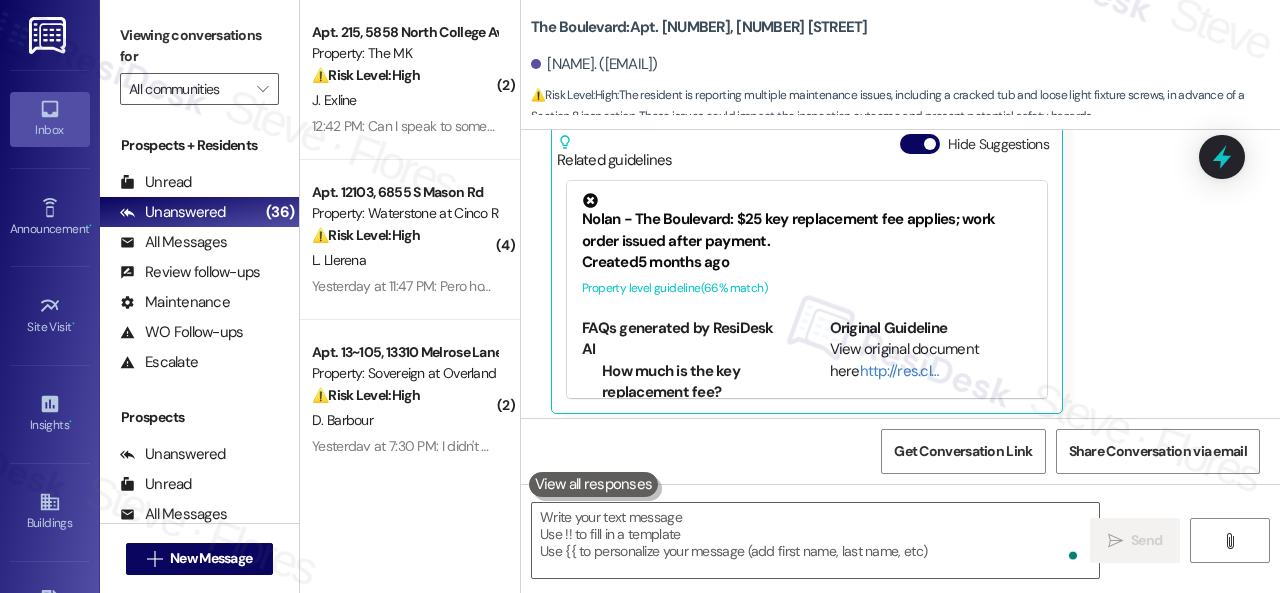 scroll, scrollTop: 0, scrollLeft: 0, axis: both 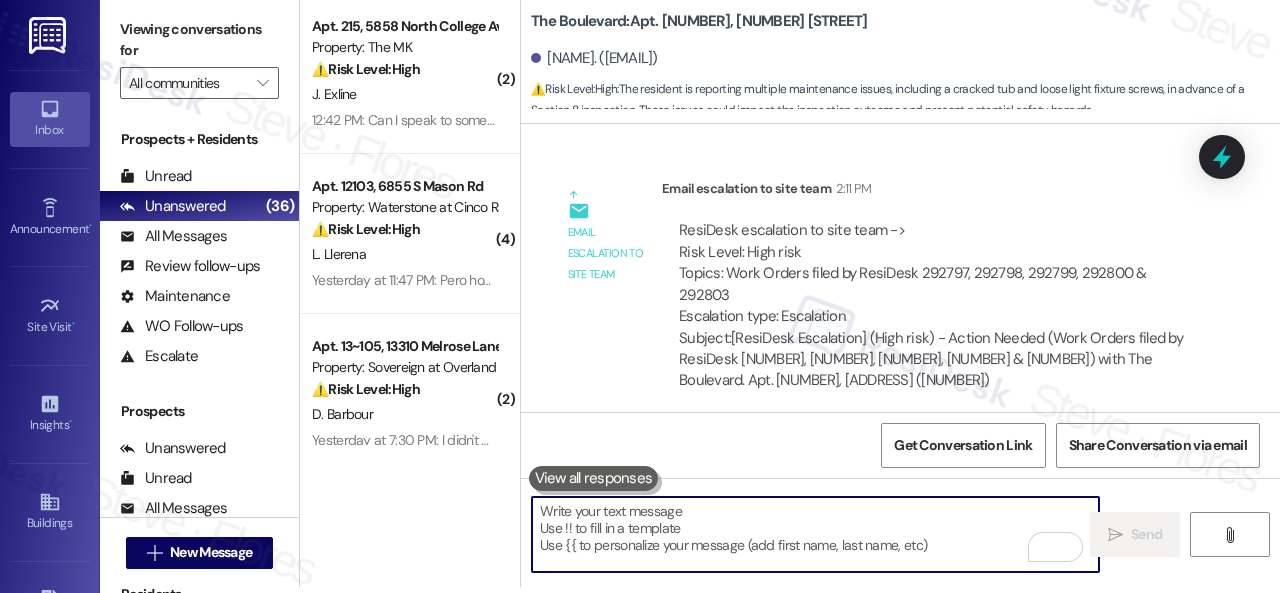 click at bounding box center [815, 534] 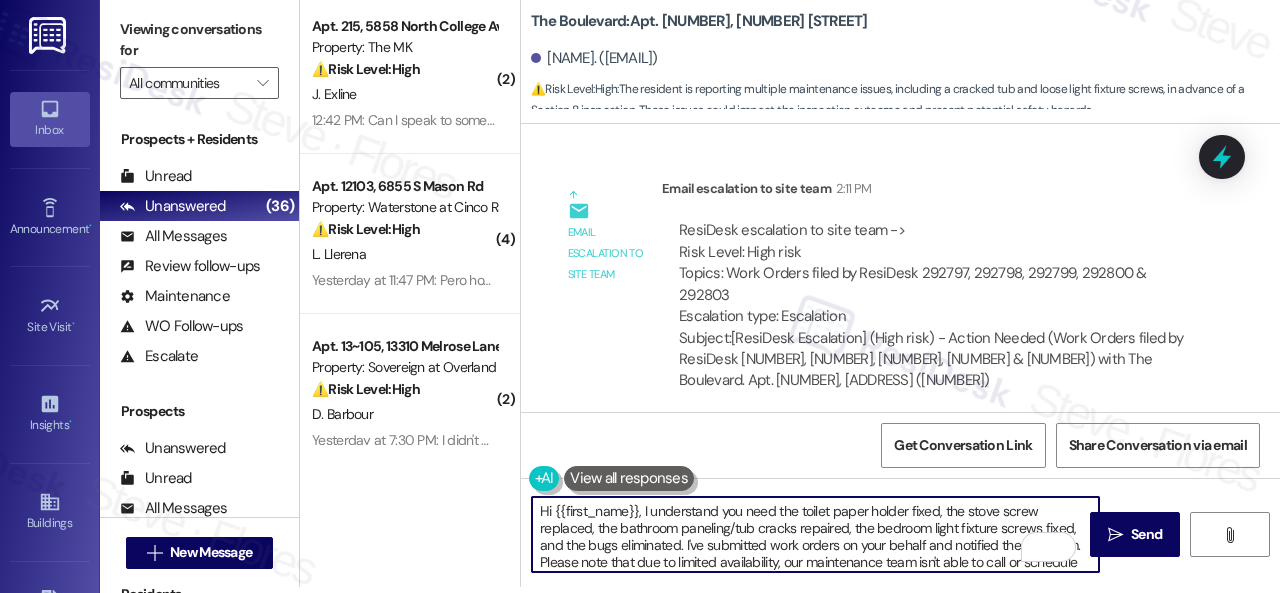 scroll, scrollTop: 50, scrollLeft: 0, axis: vertical 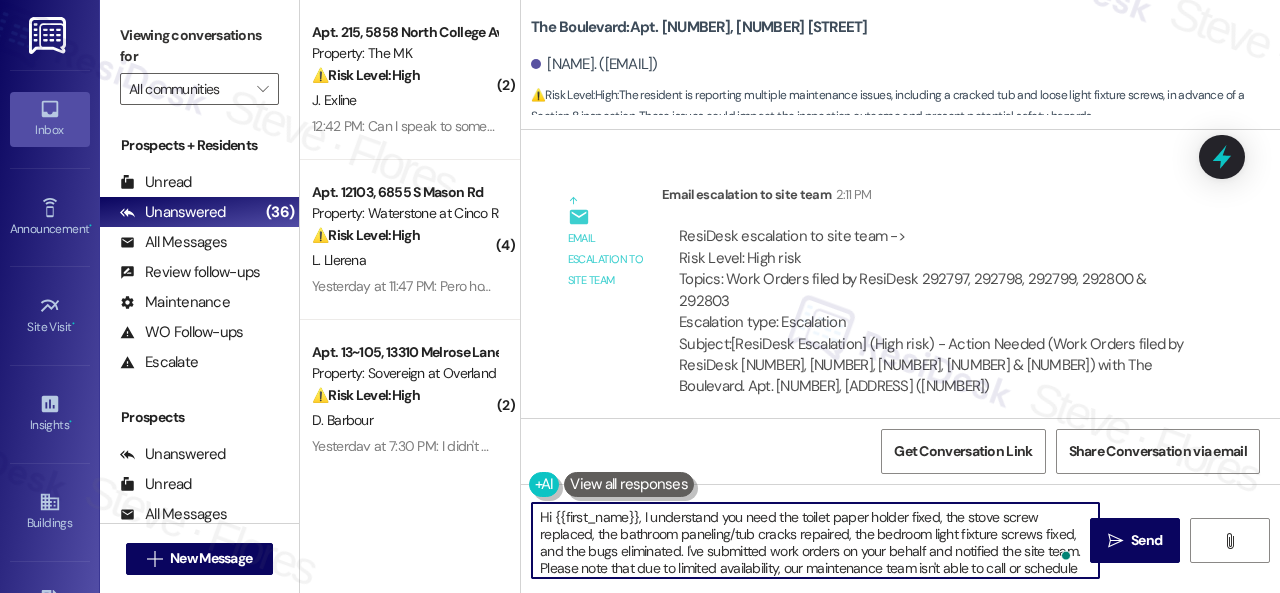 drag, startPoint x: 618, startPoint y: 551, endPoint x: 680, endPoint y: 553, distance: 62.03225 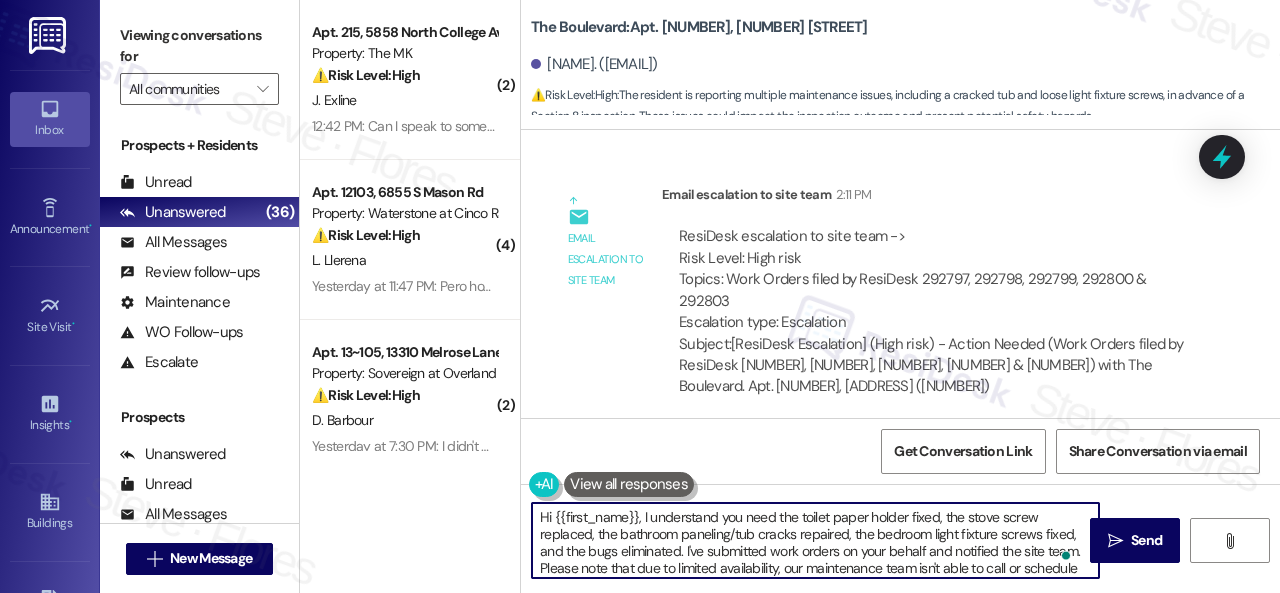 click on "Hi {{first_name}}, I understand you need the toilet paper holder fixed, the stove screw replaced, the bathroom paneling/tub cracks repaired, the bedroom light fixture screws fixed, and the bugs eliminated. I've submitted work orders on your behalf and notified the site team. Please note that due to limited availability, our maintenance team isn't able to call or schedule visits in advance. By submitting a work order, you're permitting them to enter your apartment, even if you're not home. If any children may be alone during the visit, please let me know so we can inform the team." at bounding box center (815, 540) 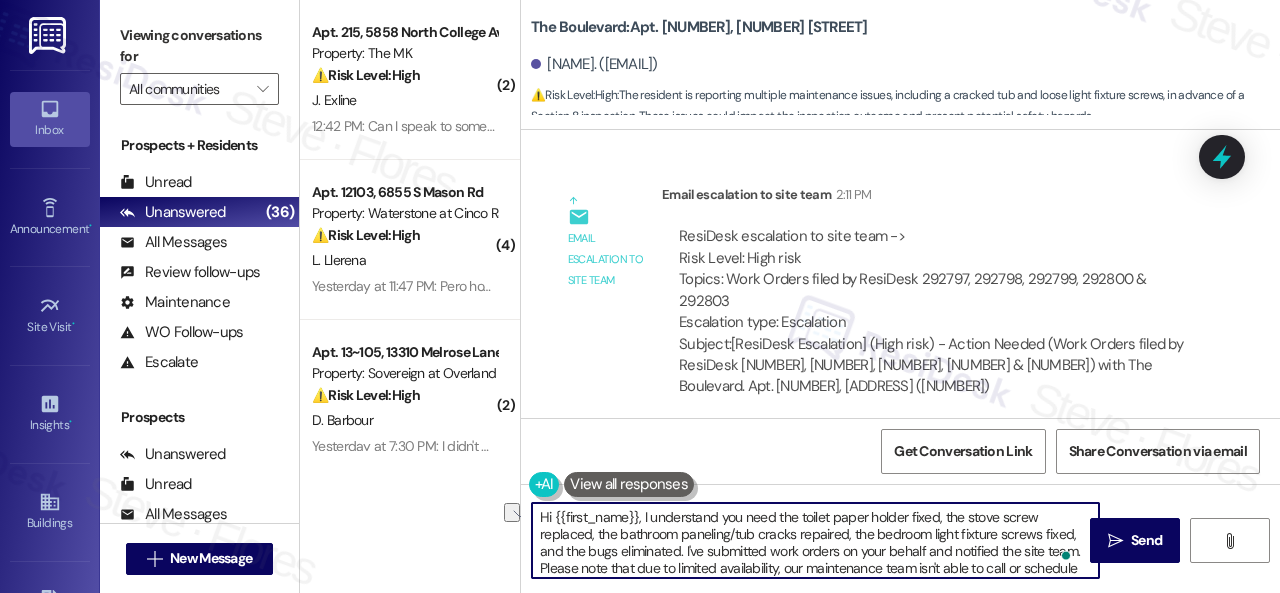 drag, startPoint x: 564, startPoint y: 553, endPoint x: 678, endPoint y: 553, distance: 114 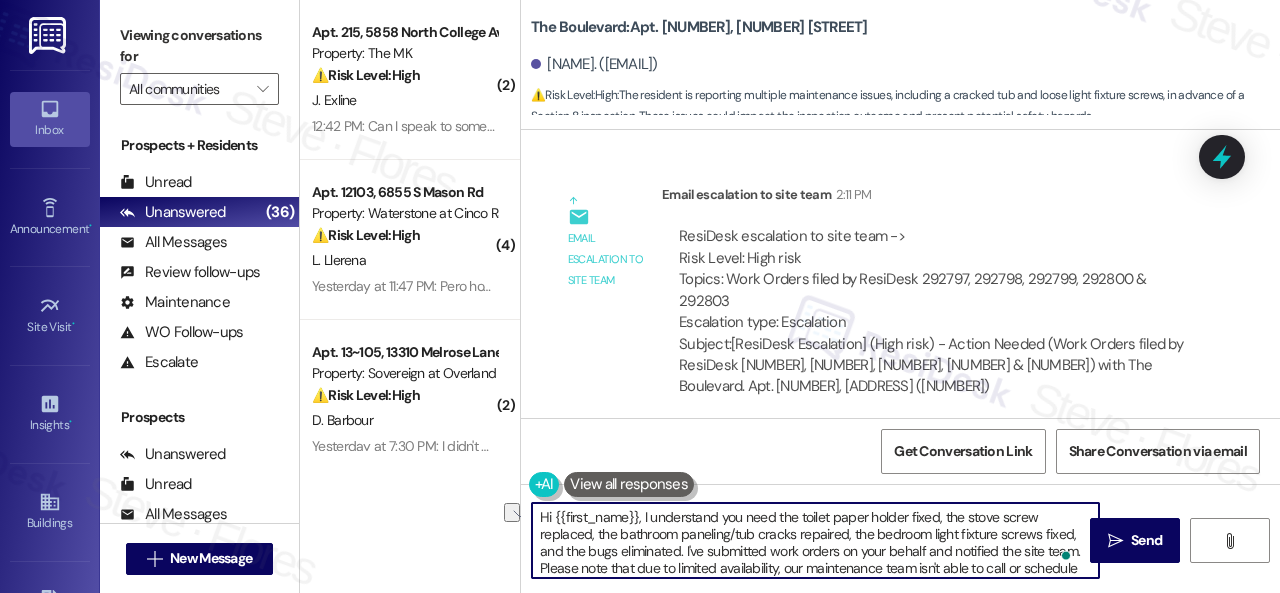click on "Hi {{first_name}}, I understand you need the toilet paper holder fixed, the stove screw replaced, the bathroom paneling/tub cracks repaired, the bedroom light fixture screws fixed, and the bugs eliminated. I've submitted work orders on your behalf and notified the site team. Please note that due to limited availability, our maintenance team isn't able to call or schedule visits in advance. By submitting a work order, you're permitting them to enter your apartment, even if you're not home. If any children may be alone during the visit, please let me know so we can inform the team." at bounding box center [815, 540] 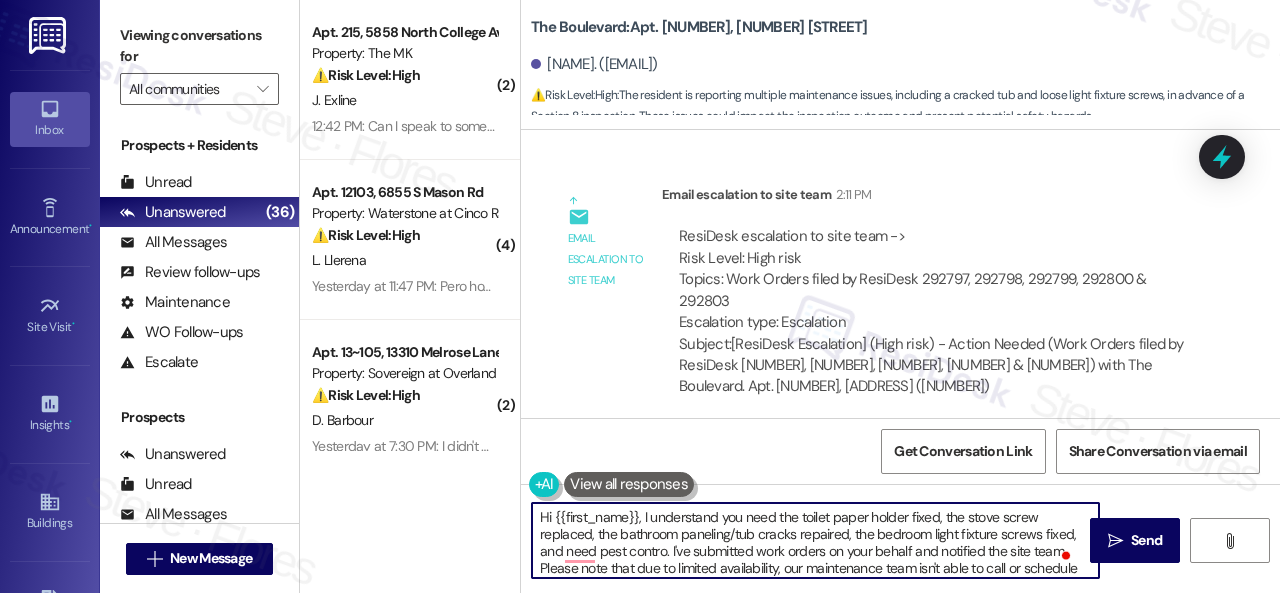 type on "Hi {{first_name}}, I understand you need the toilet paper holder fixed, the stove screw replaced, the bathroom paneling/tub cracks repaired, the bedroom light fixture screws fixed, and need pest control. I've submitted work orders on your behalf and notified the site team. Please note that due to limited availability, our maintenance team isn't able to call or schedule visits in advance. By submitting a work order, you're permitting them to enter your apartment, even if you're not home. If any children may be alone during the visit, please let me know so we can inform the team." 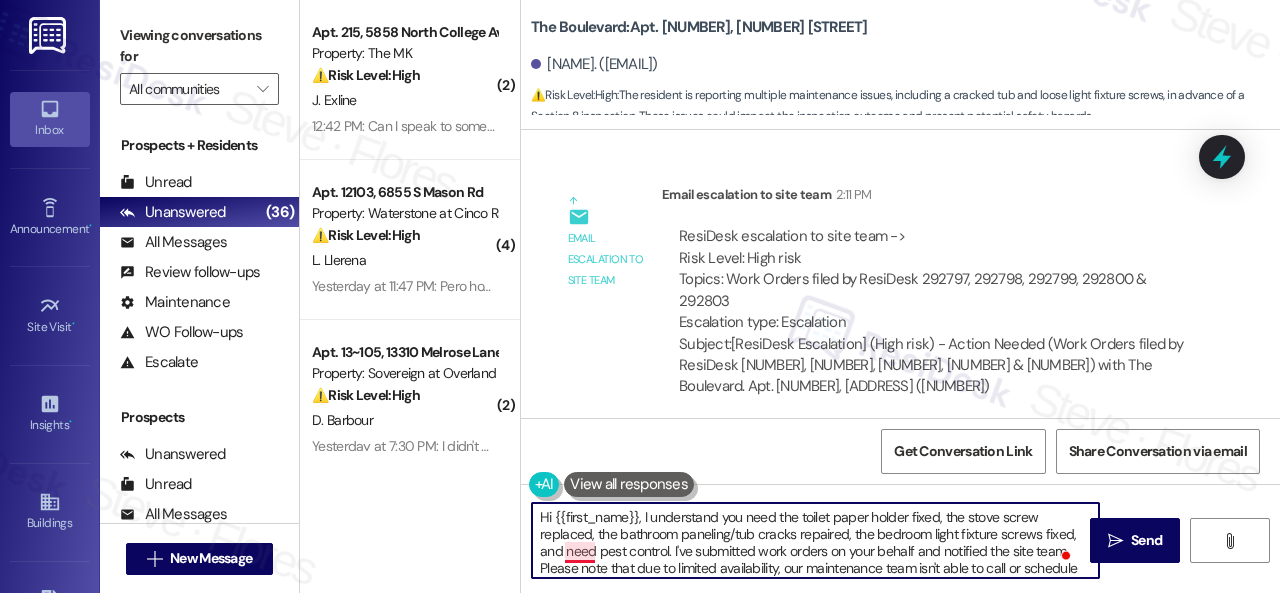 click on "Hi {{first_name}}, I understand you need the toilet paper holder fixed, the stove screw replaced, the bathroom paneling/tub cracks repaired, the bedroom light fixture screws fixed, and need pest control. I've submitted work orders on your behalf and notified the site team. Please note that due to limited availability, our maintenance team isn't able to call or schedule visits in advance. By submitting a work order, you're permitting them to enter your apartment, even if you're not home. If any children may be alone during the visit, please let me know so we can inform the team." at bounding box center (815, 540) 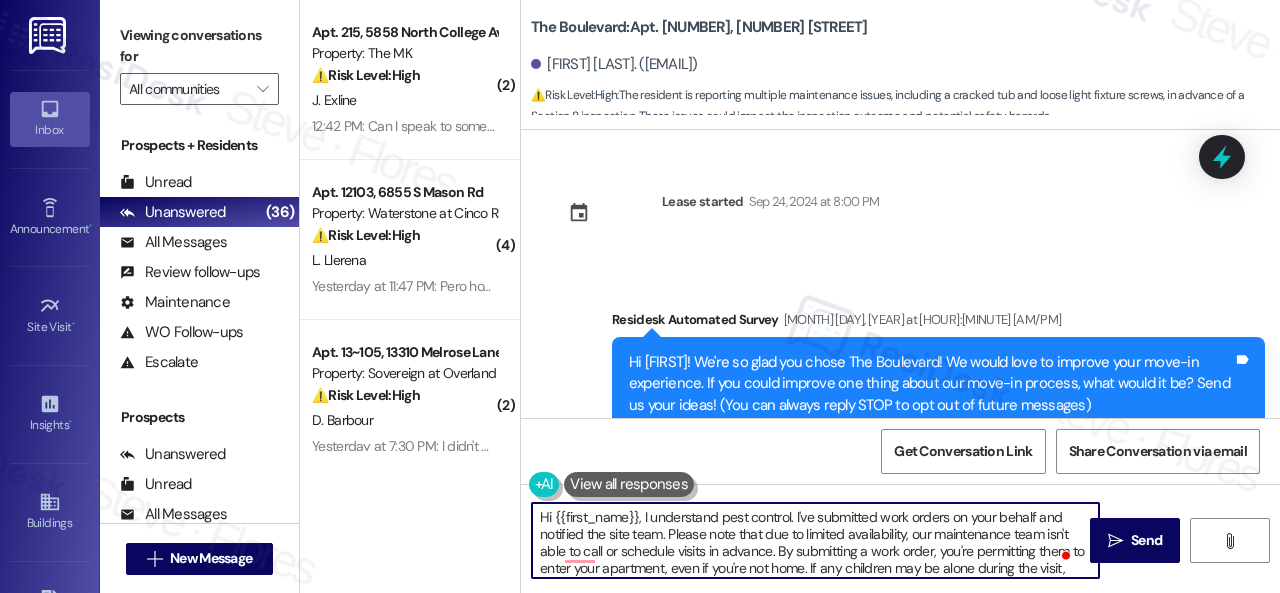 scroll, scrollTop: 0, scrollLeft: 0, axis: both 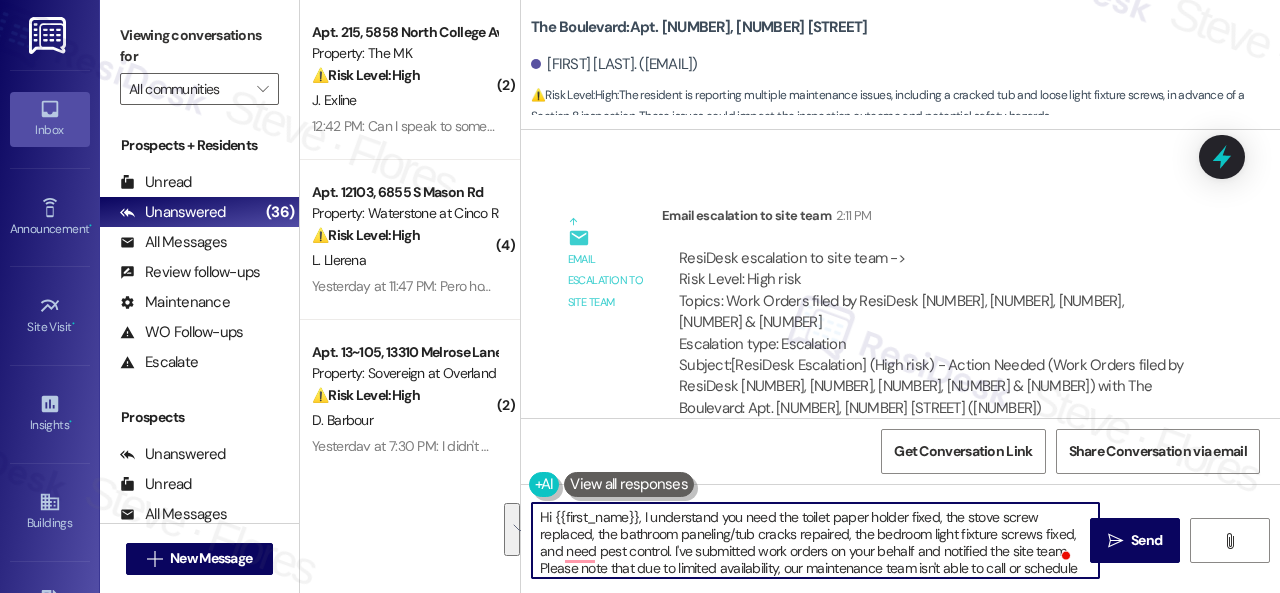 click on "Hi {{first_name}}, I understand you need the toilet paper holder fixed, the stove screw replaced, the bathroom paneling/tub cracks repaired, the bedroom light fixture screws fixed, and need pest control. I've submitted work orders on your behalf and notified the site team. Please note that due to limited availability, our maintenance team isn't able to call or schedule visits in advance. By submitting a work order, you're permitting them to enter your apartment, even if you're not home. If any children may be alone during the visit, please let me know so we can inform the team." at bounding box center (815, 540) 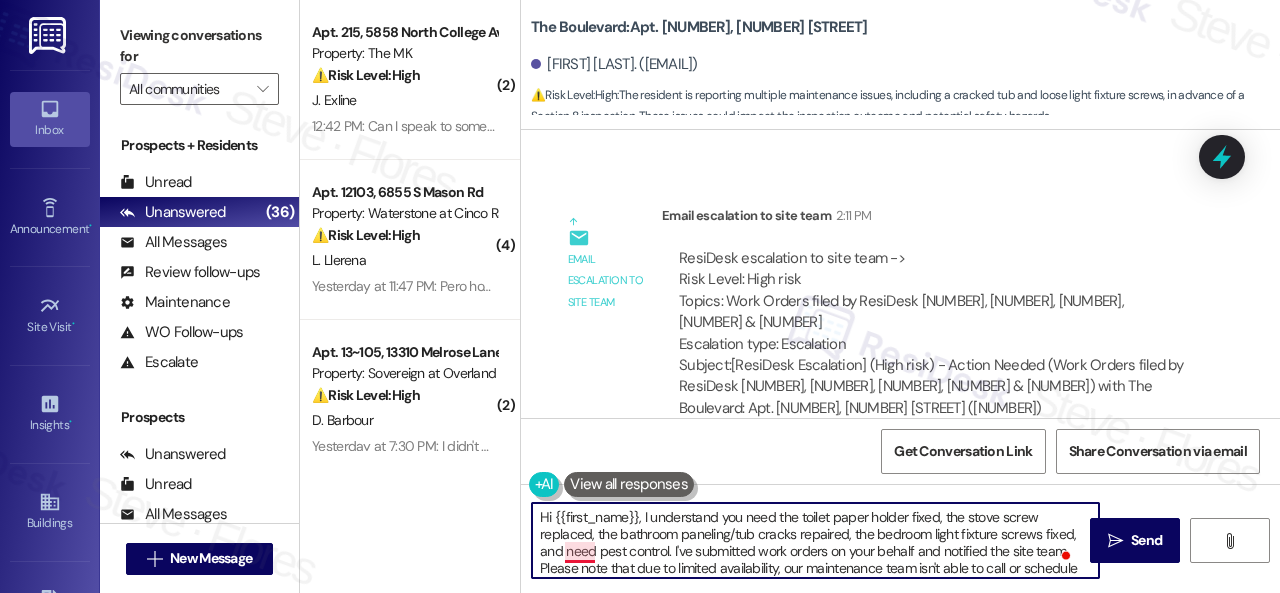 click on "Hi {{first_name}}, I understand you need the toilet paper holder fixed, the stove screw replaced, the bathroom paneling/tub cracks repaired, the bedroom light fixture screws fixed, and need pest control. I've submitted work orders on your behalf and notified the site team. Please note that due to limited availability, our maintenance team isn't able to call or schedule visits in advance. By submitting a work order, you're permitting them to enter your apartment, even if you're not home. If any children may be alone during the visit, please let me know so we can inform the team." at bounding box center [815, 540] 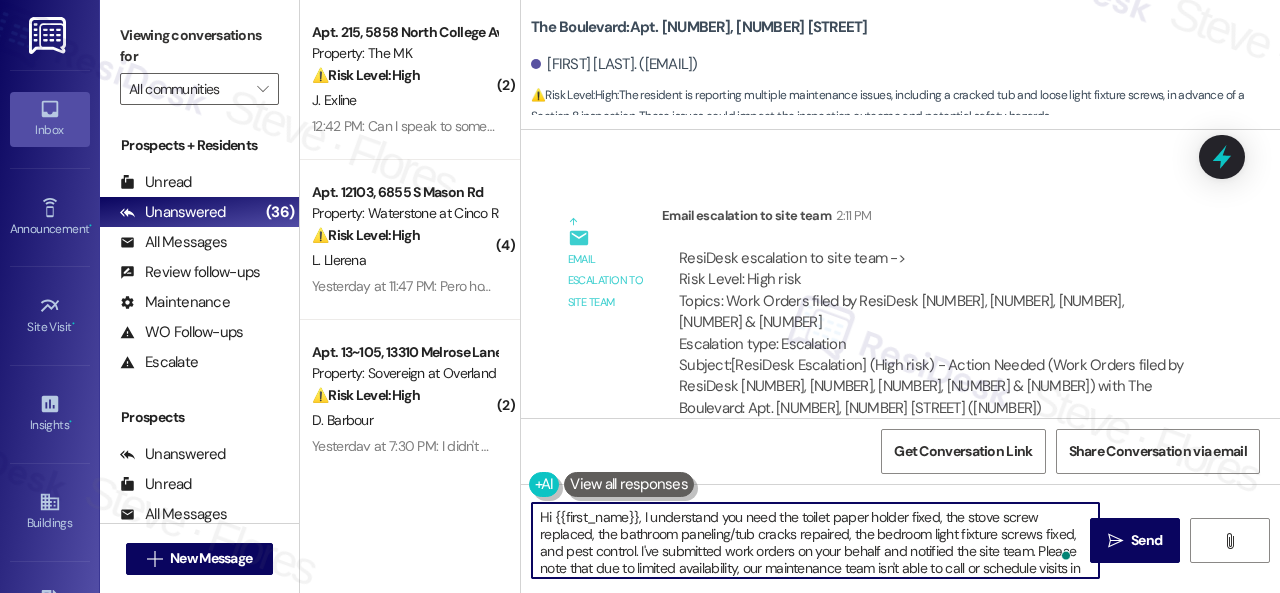 scroll, scrollTop: 39, scrollLeft: 0, axis: vertical 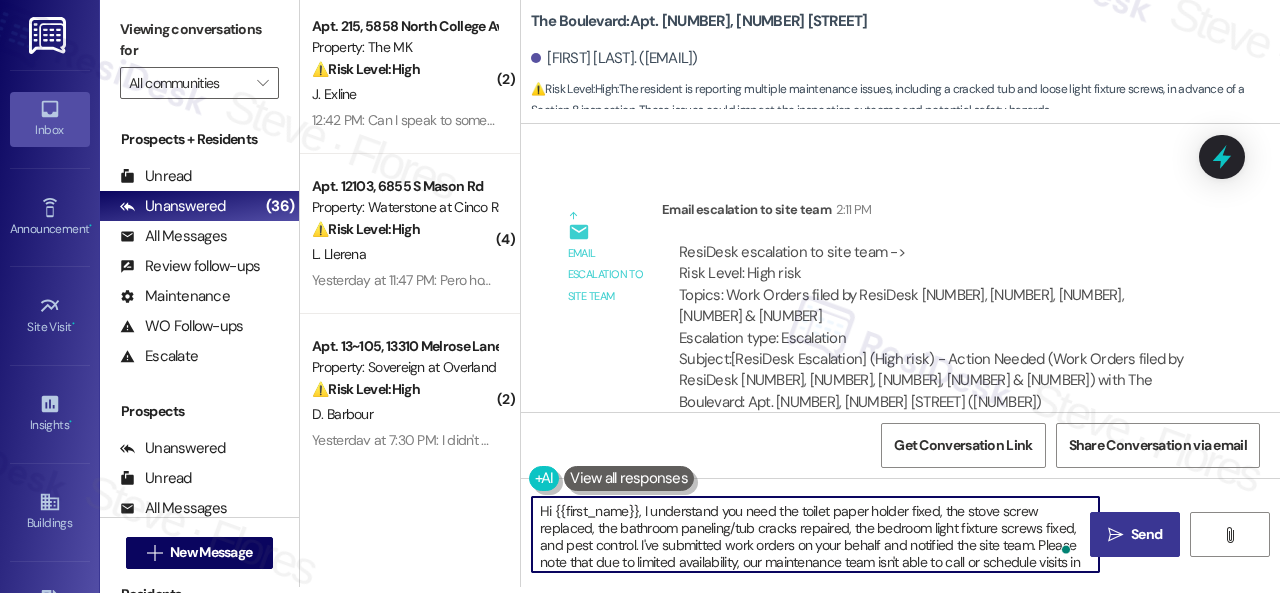 type on "Hi {{first_name}}, I understand you need the toilet paper holder fixed, the stove screw replaced, the bathroom paneling/tub cracks repaired, the bedroom light fixture screws fixed, and pest control. I've submitted work orders on your behalf and notified the site team. Please note that due to limited availability, our maintenance team isn't able to call or schedule visits in advance. By submitting a work order, you're permitting them to enter your apartment, even if you're not home. If any children may be alone during the visit, please let me know so we can inform the team." 